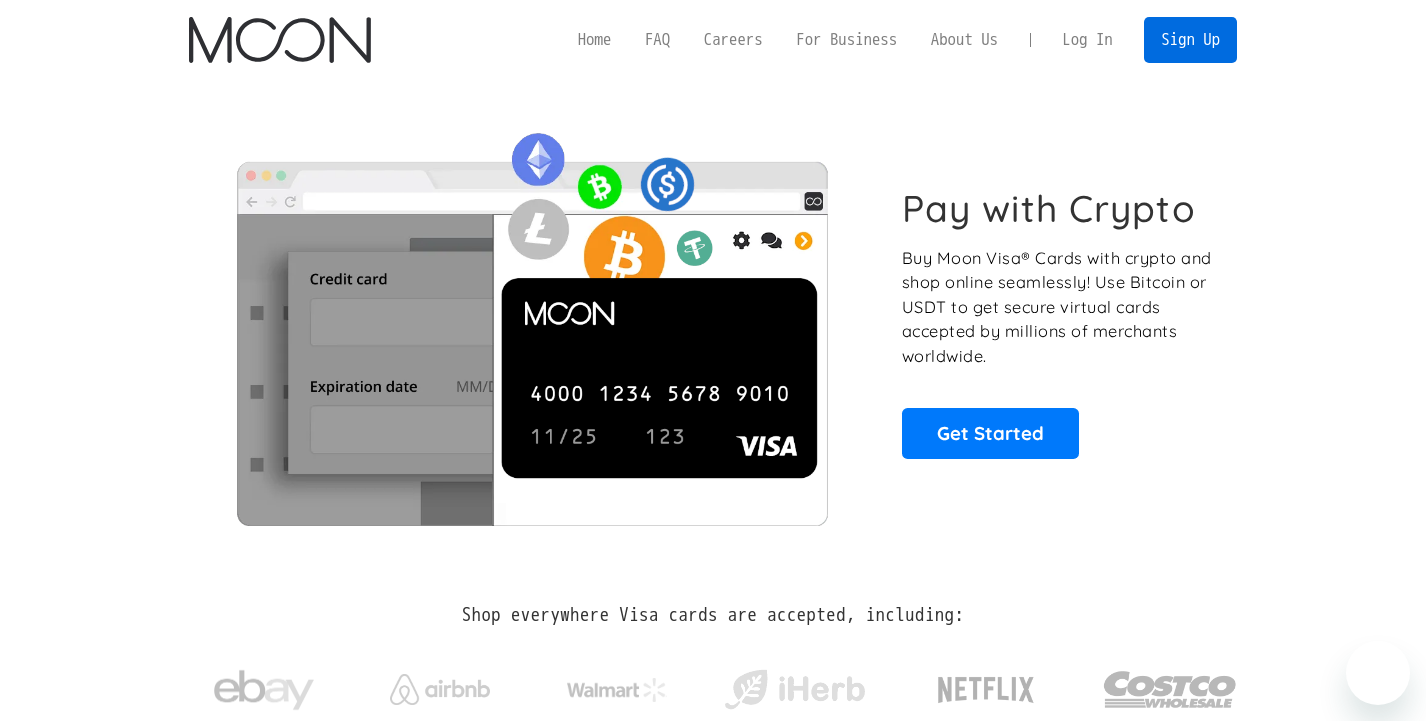 scroll, scrollTop: 0, scrollLeft: 0, axis: both 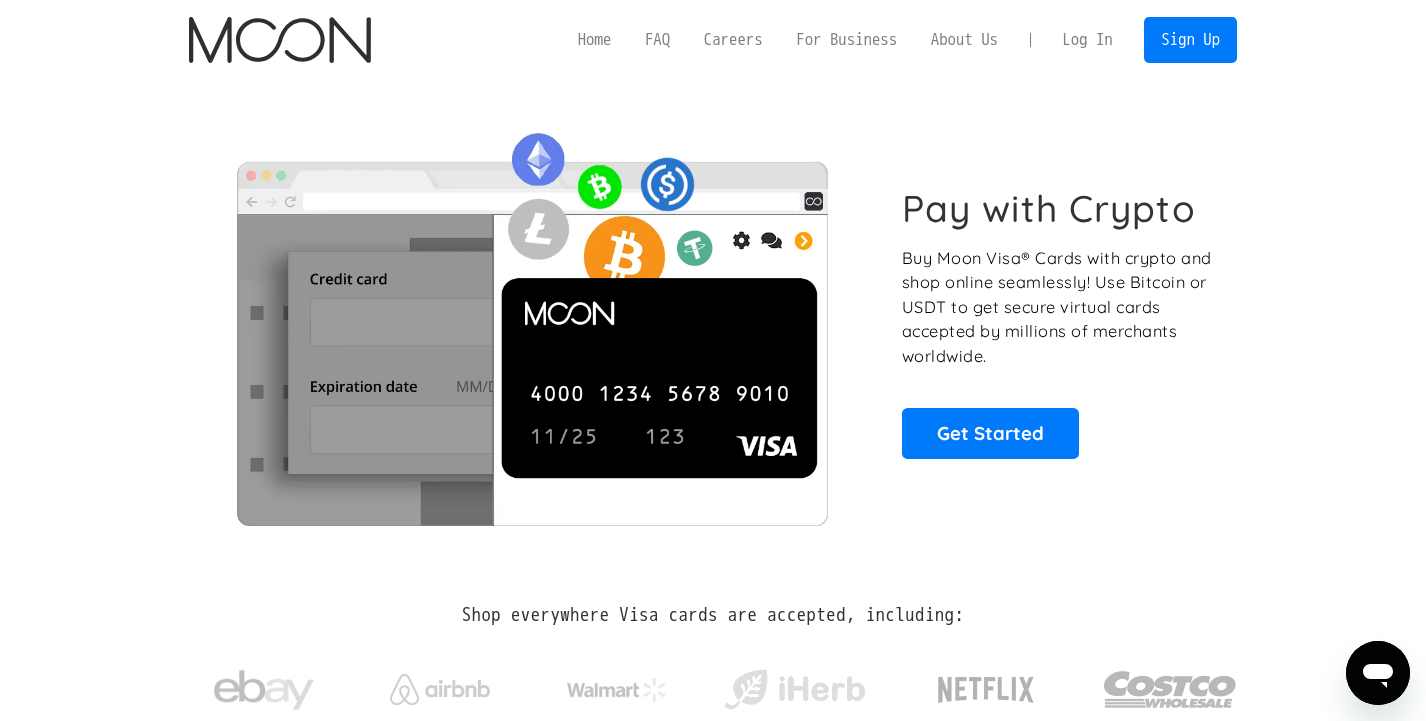 click on "Log In" at bounding box center (1087, 40) 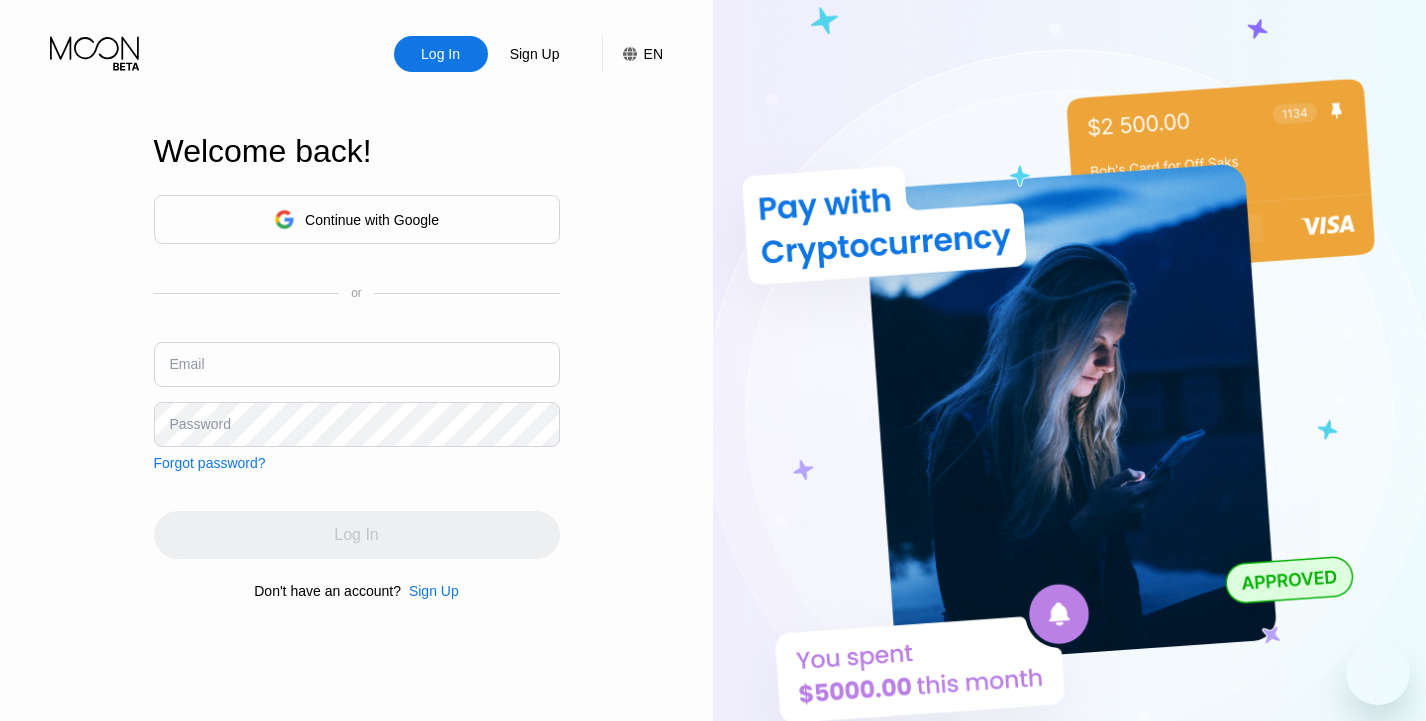 scroll, scrollTop: 0, scrollLeft: 0, axis: both 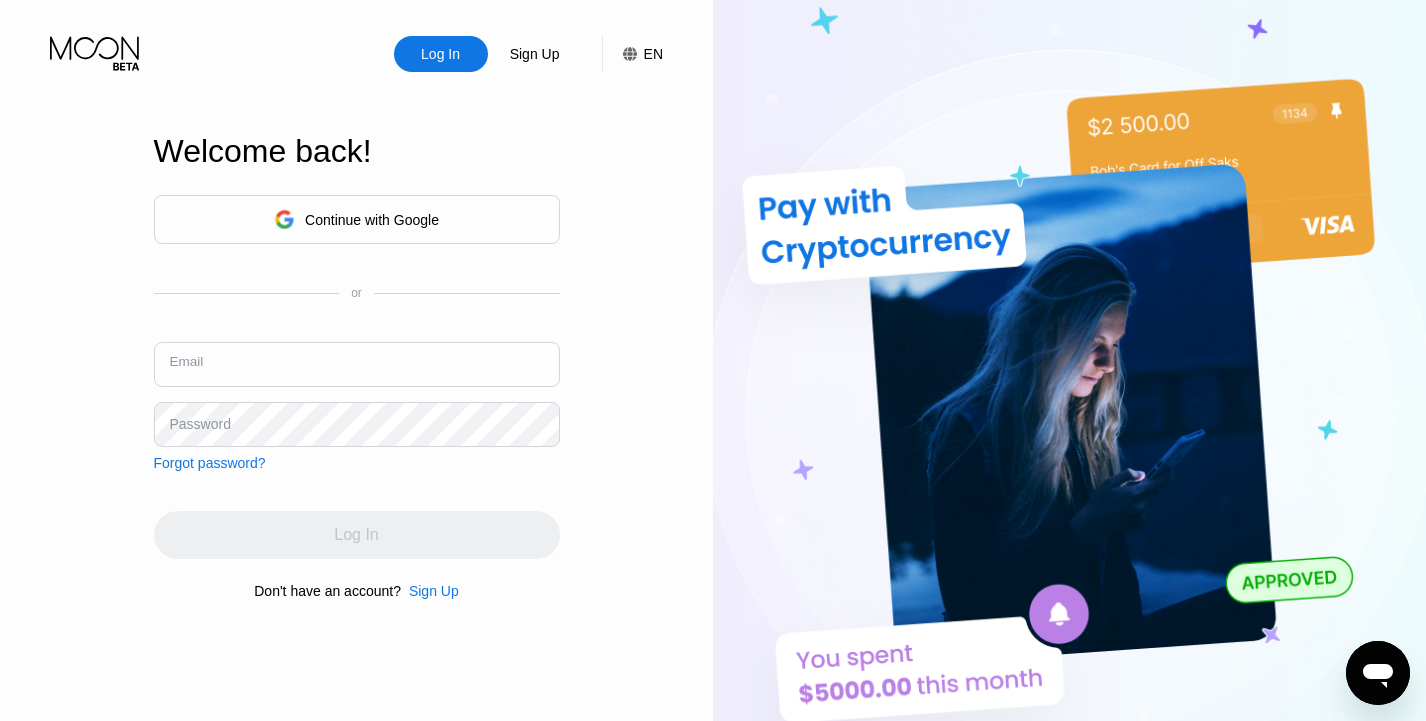 click at bounding box center (357, 364) 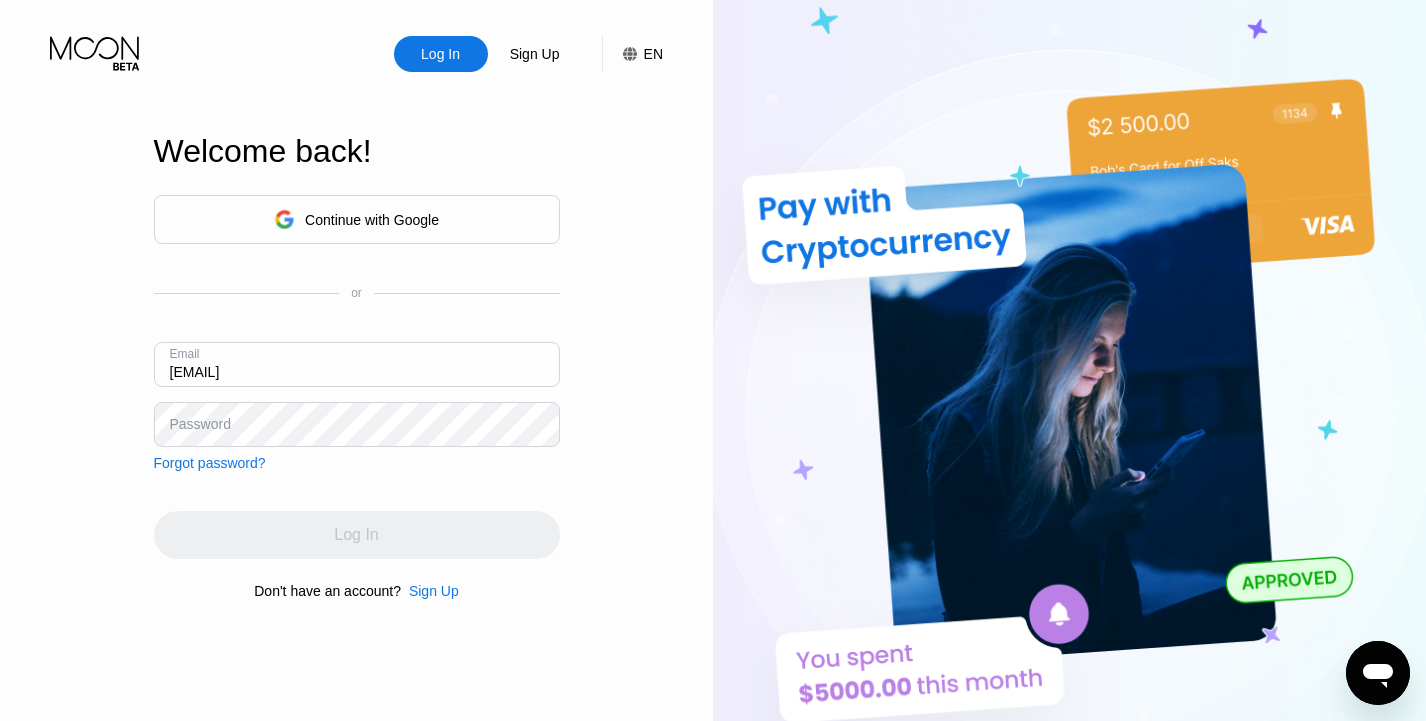 type on "Workings05@yahoo.com" 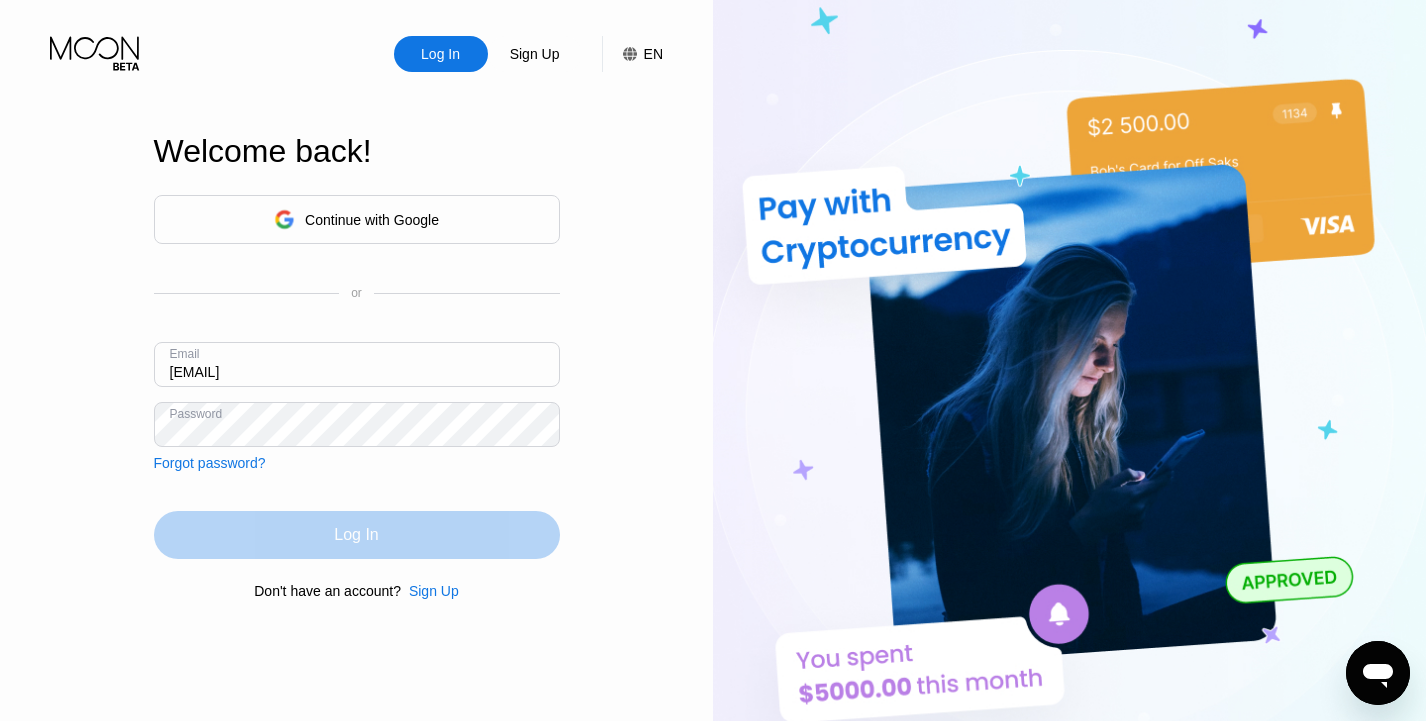 click on "Log In" at bounding box center [356, 535] 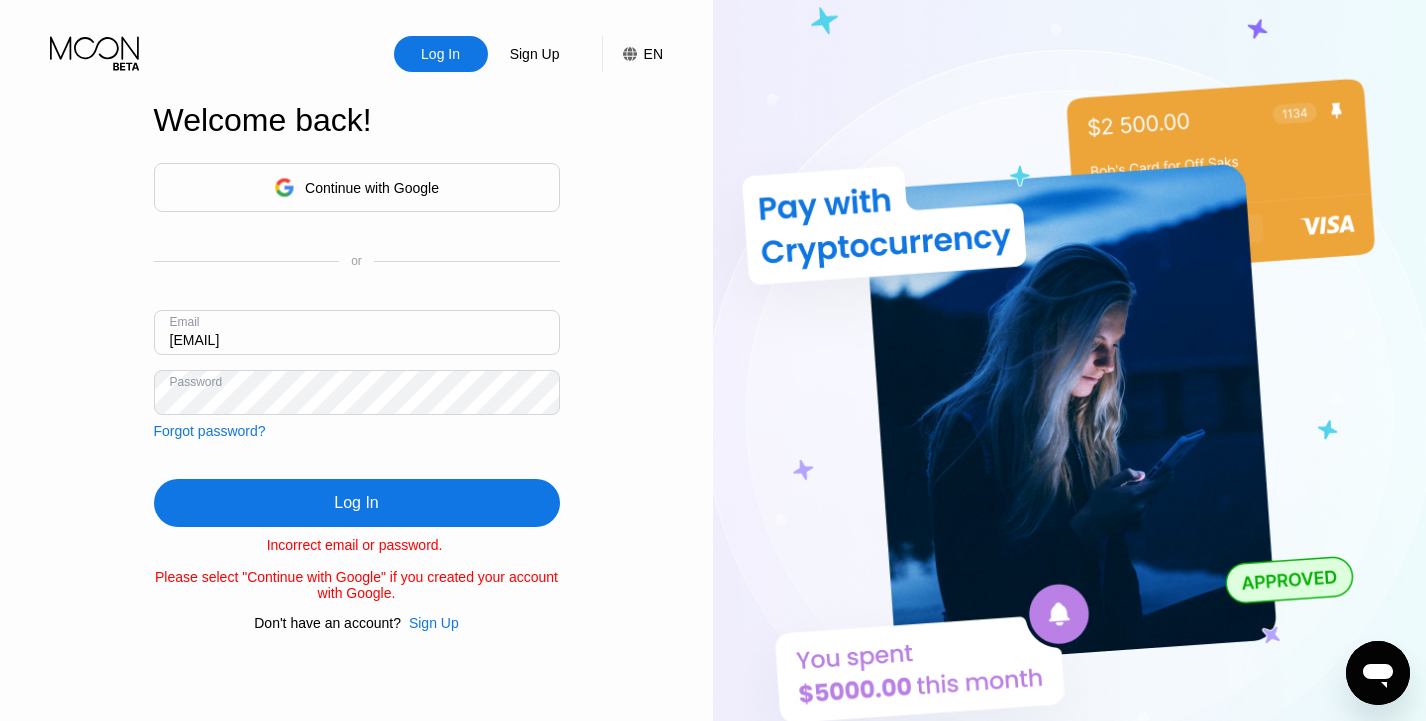 click on "Log In" at bounding box center [357, 503] 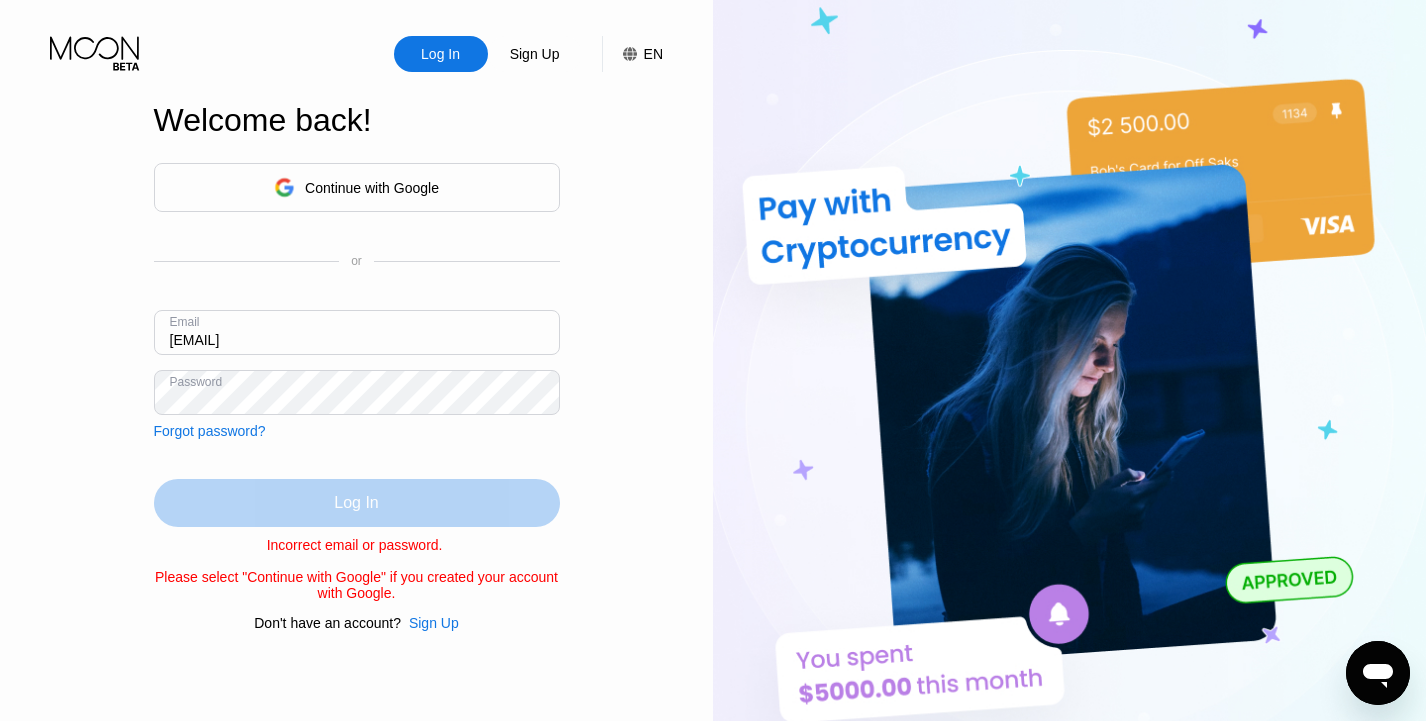 click on "Log In" at bounding box center (357, 503) 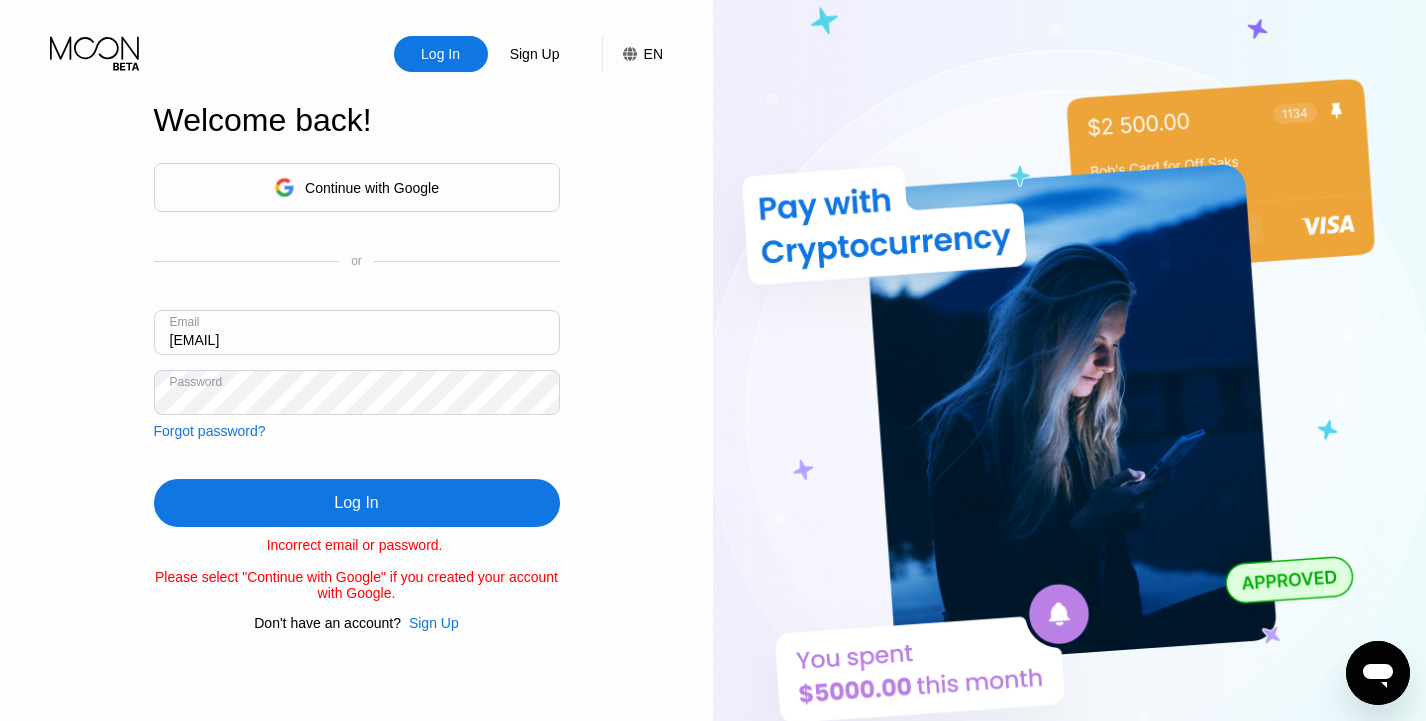 click on "Log In" at bounding box center (357, 503) 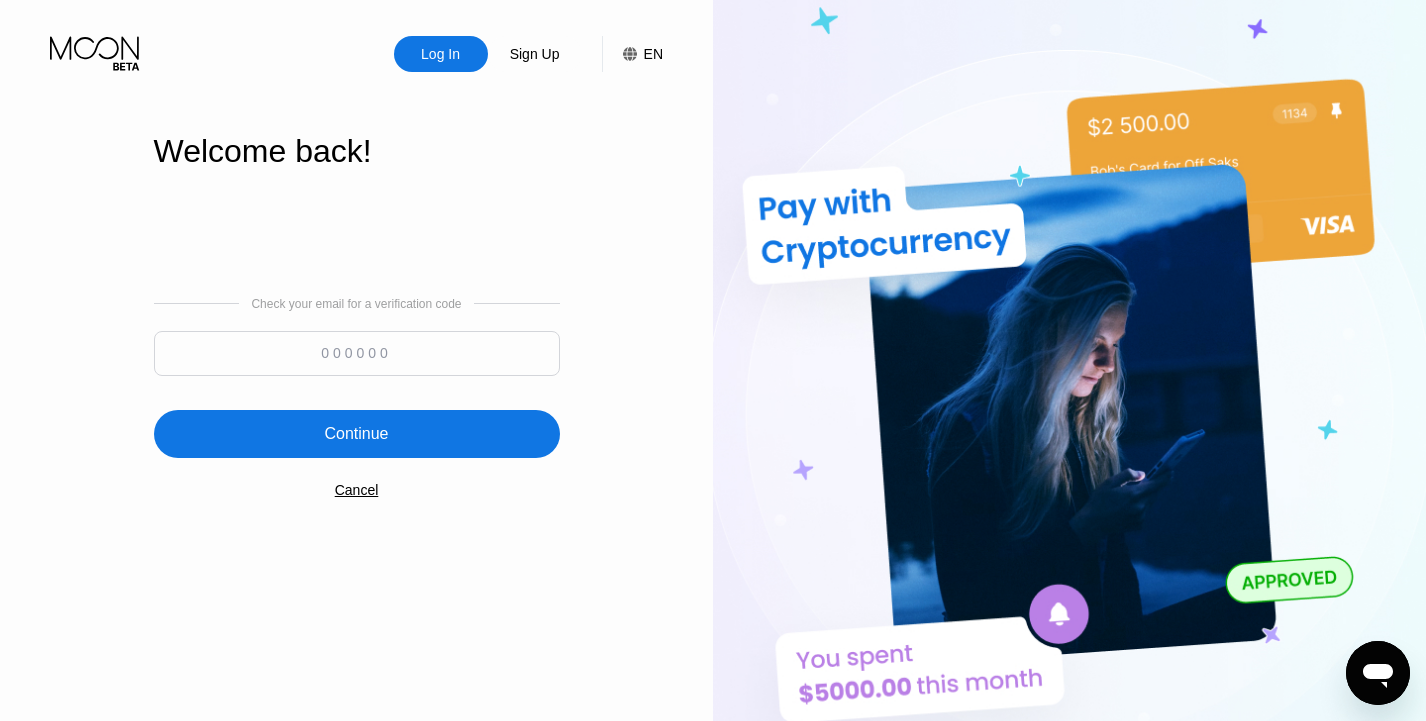 click at bounding box center (357, 353) 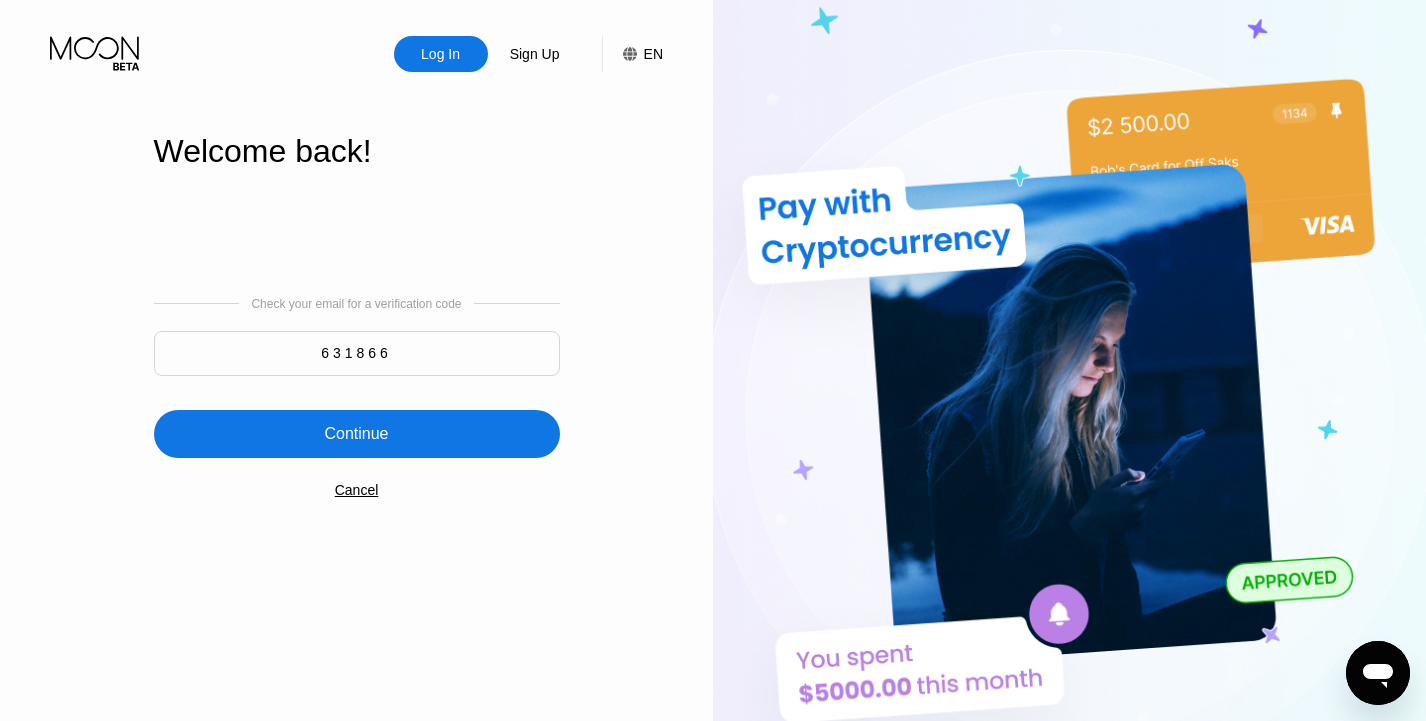 type on "631866" 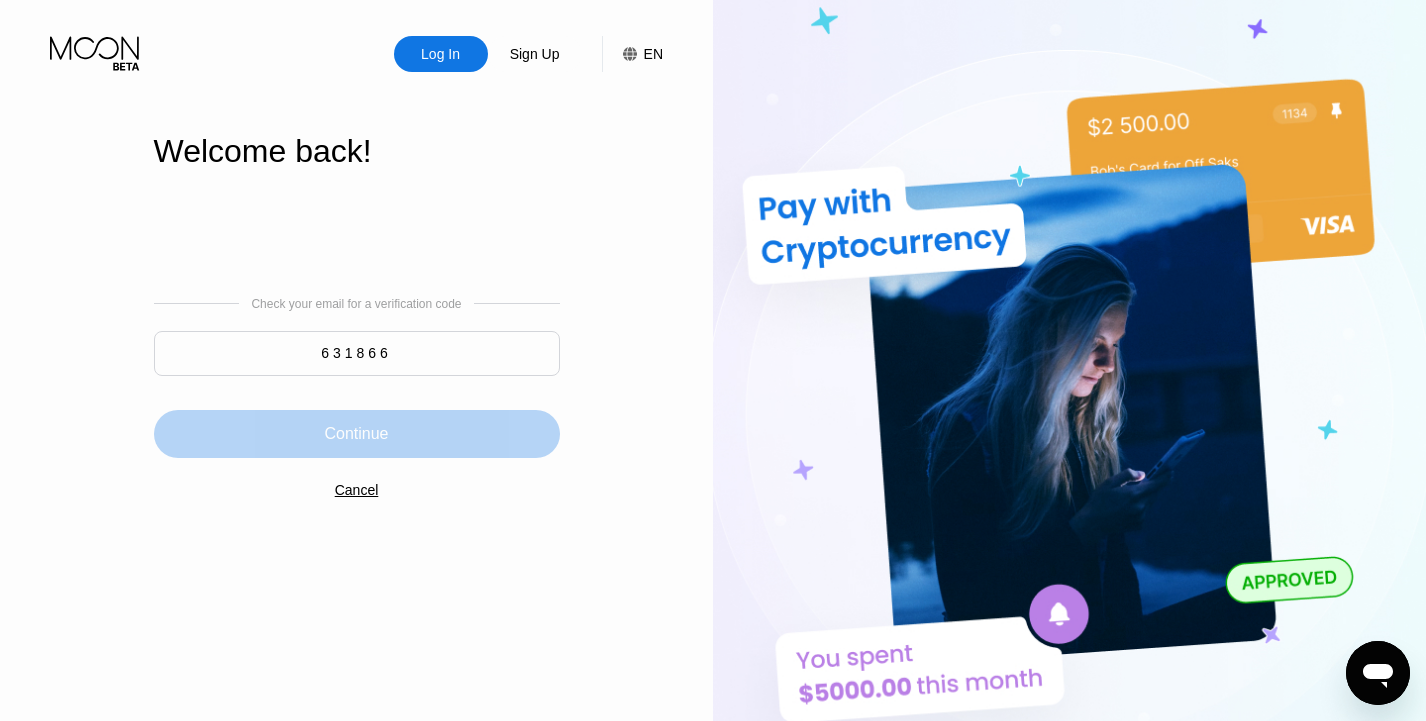 click on "Continue" at bounding box center [357, 434] 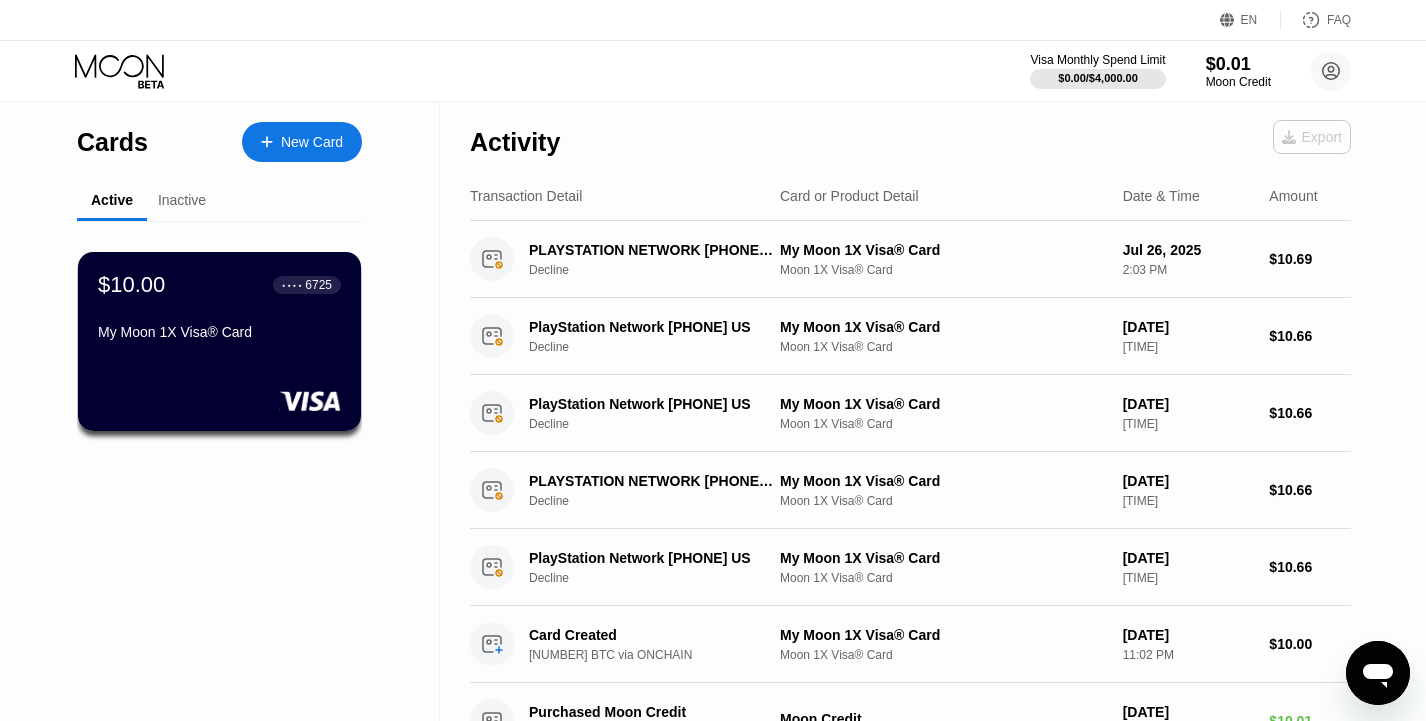 click on "Export" at bounding box center (1312, 137) 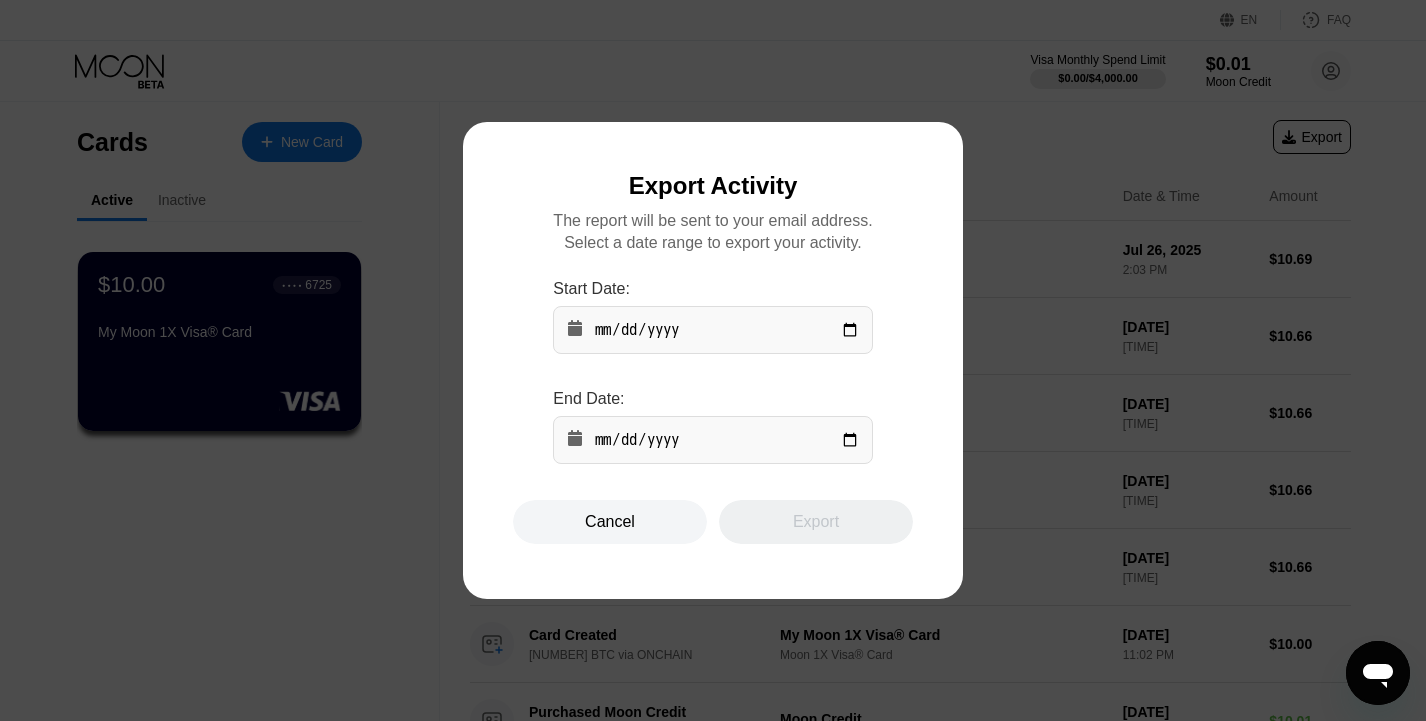 click on "Cancel" at bounding box center [610, 522] 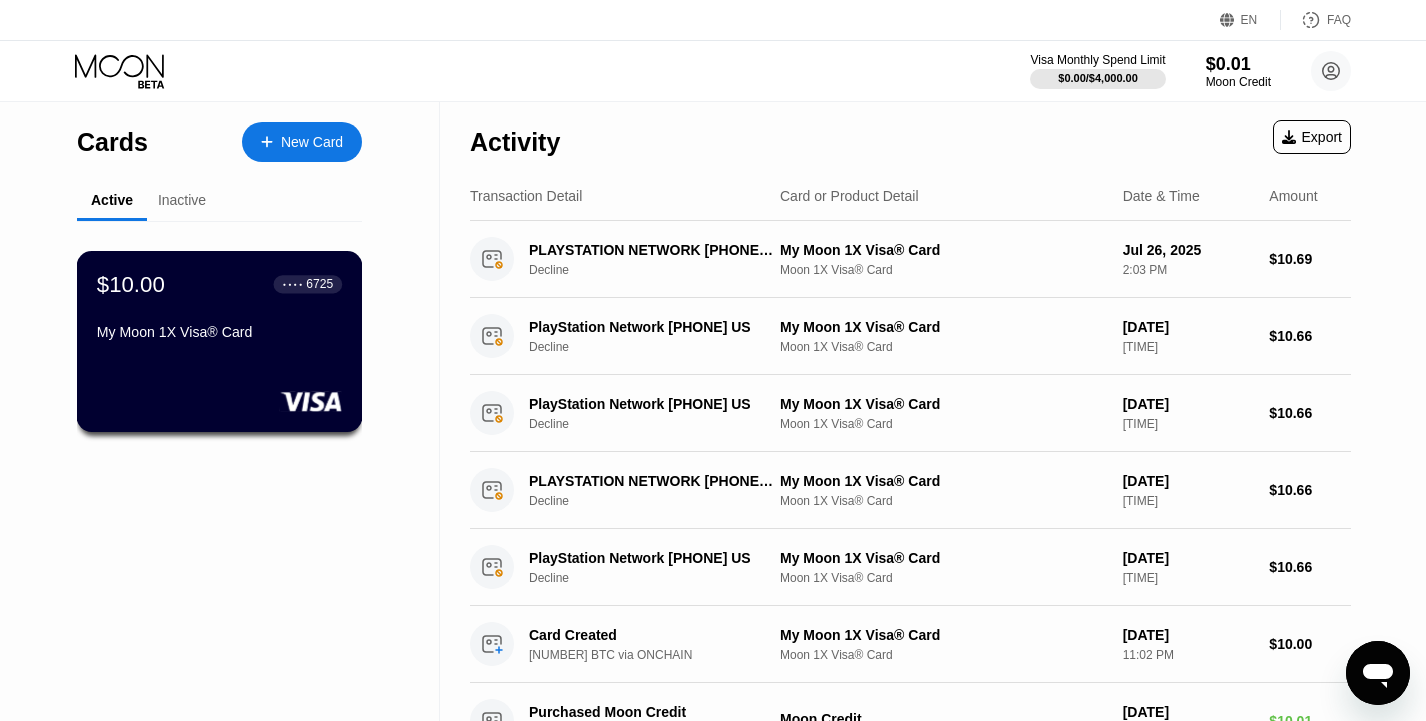 click on "My Moon 1X Visa® Card" at bounding box center (219, 332) 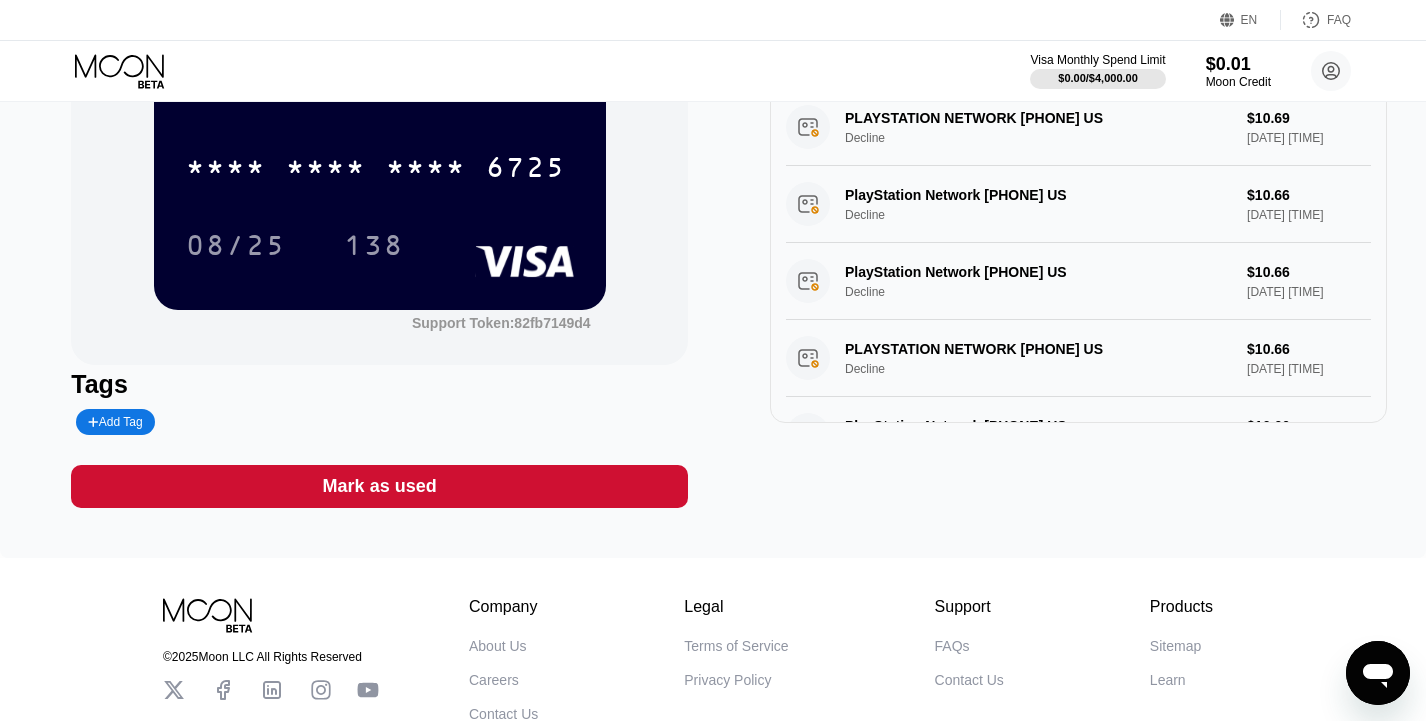 scroll, scrollTop: 0, scrollLeft: 0, axis: both 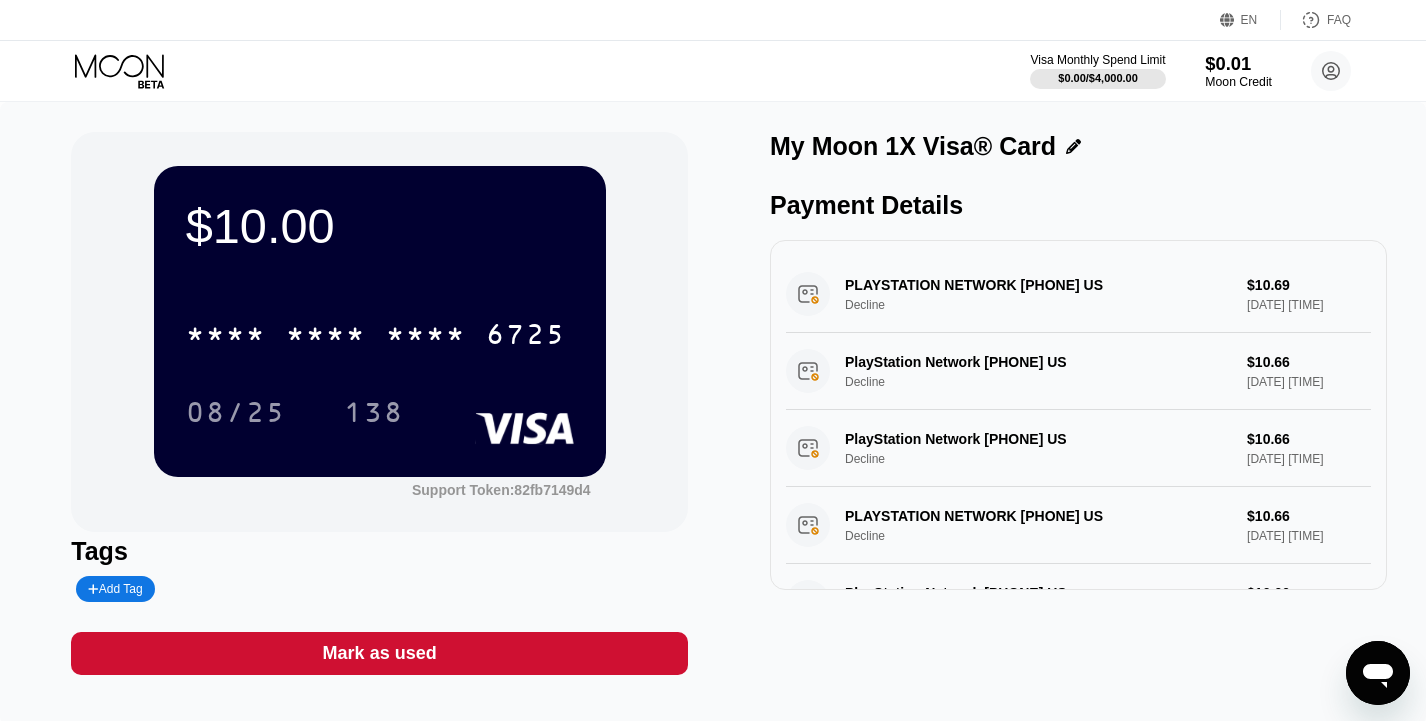 click on "$0.01" at bounding box center (1238, 63) 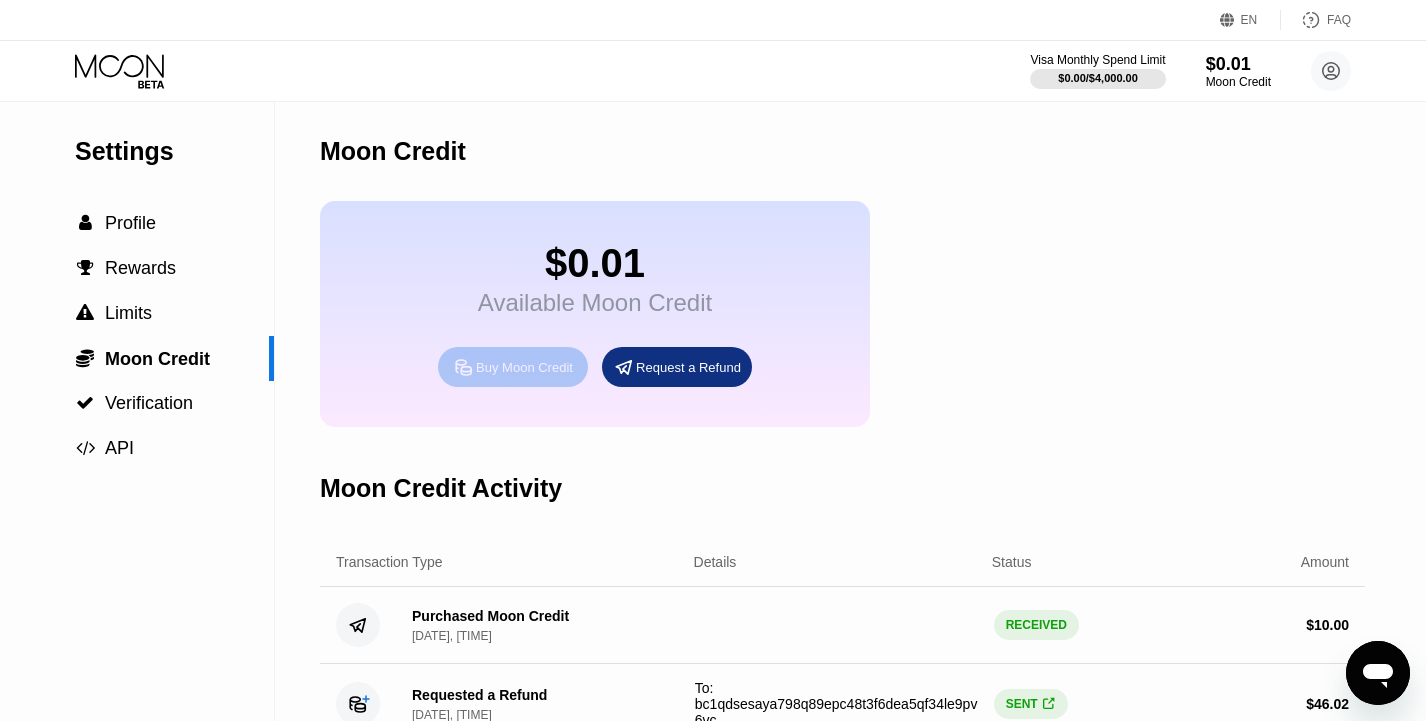 click on "Buy Moon Credit" at bounding box center (524, 367) 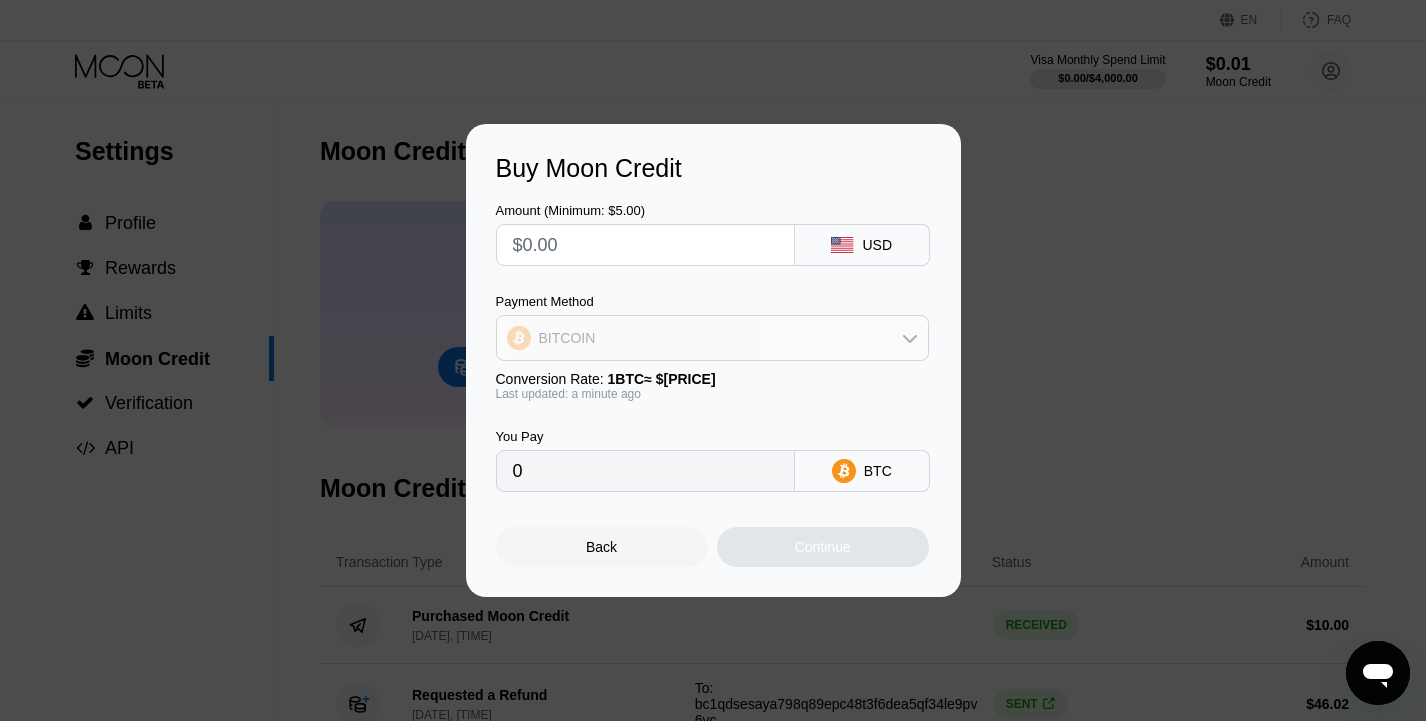 click on "BITCOIN" at bounding box center [712, 338] 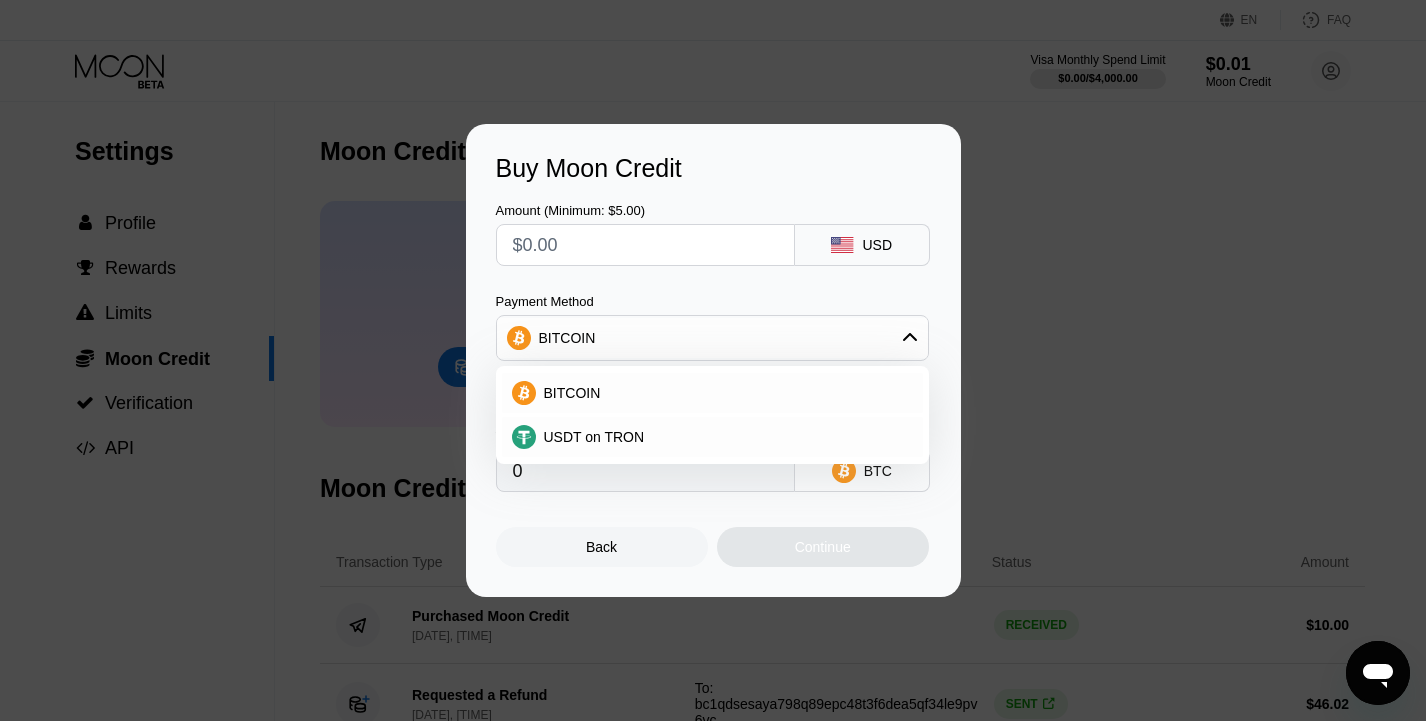 click on "Amount (Minimum: $5.00) USD Payment Method BITCOIN BITCOIN USDT on TRON Conversion Rate:   1  BTC  ≈   $113,427.03 Last updated:   a minute ago You Pay 0 BTC" at bounding box center [713, 337] 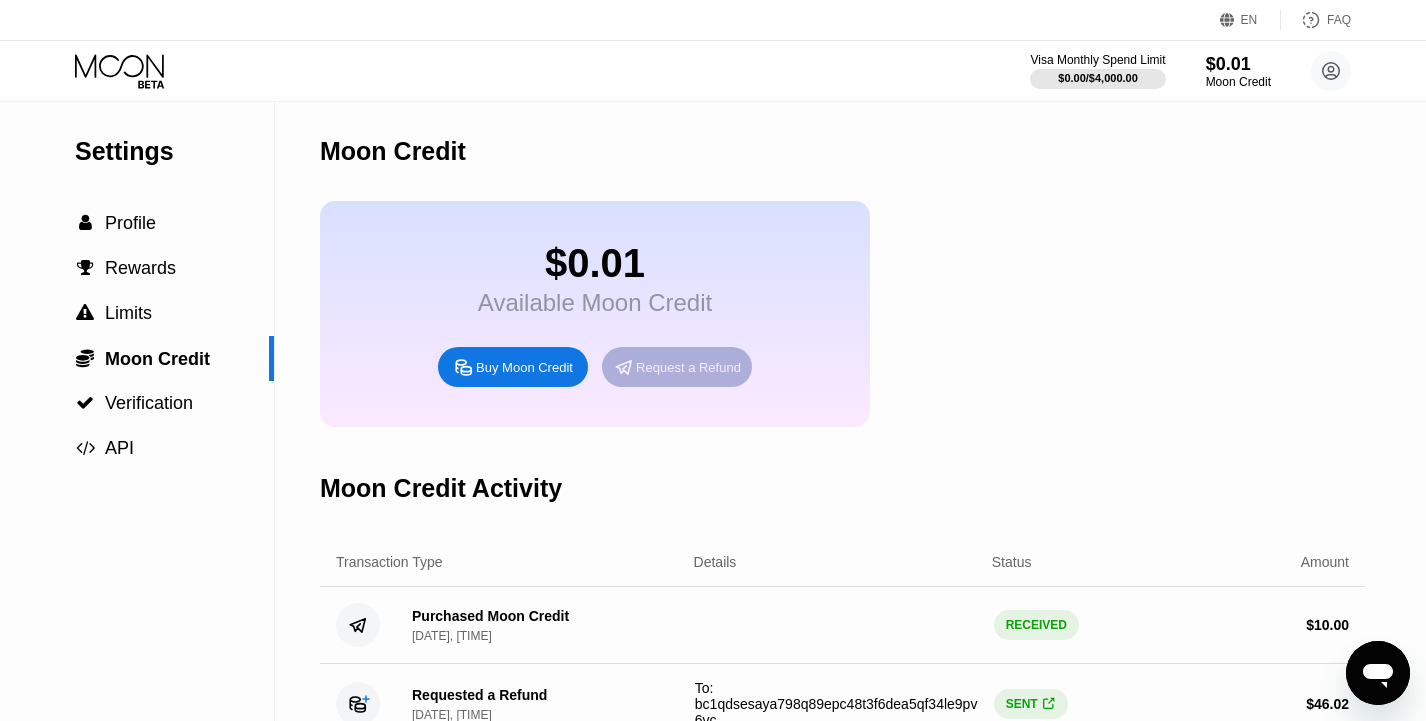 click on "Request a Refund" at bounding box center (677, 367) 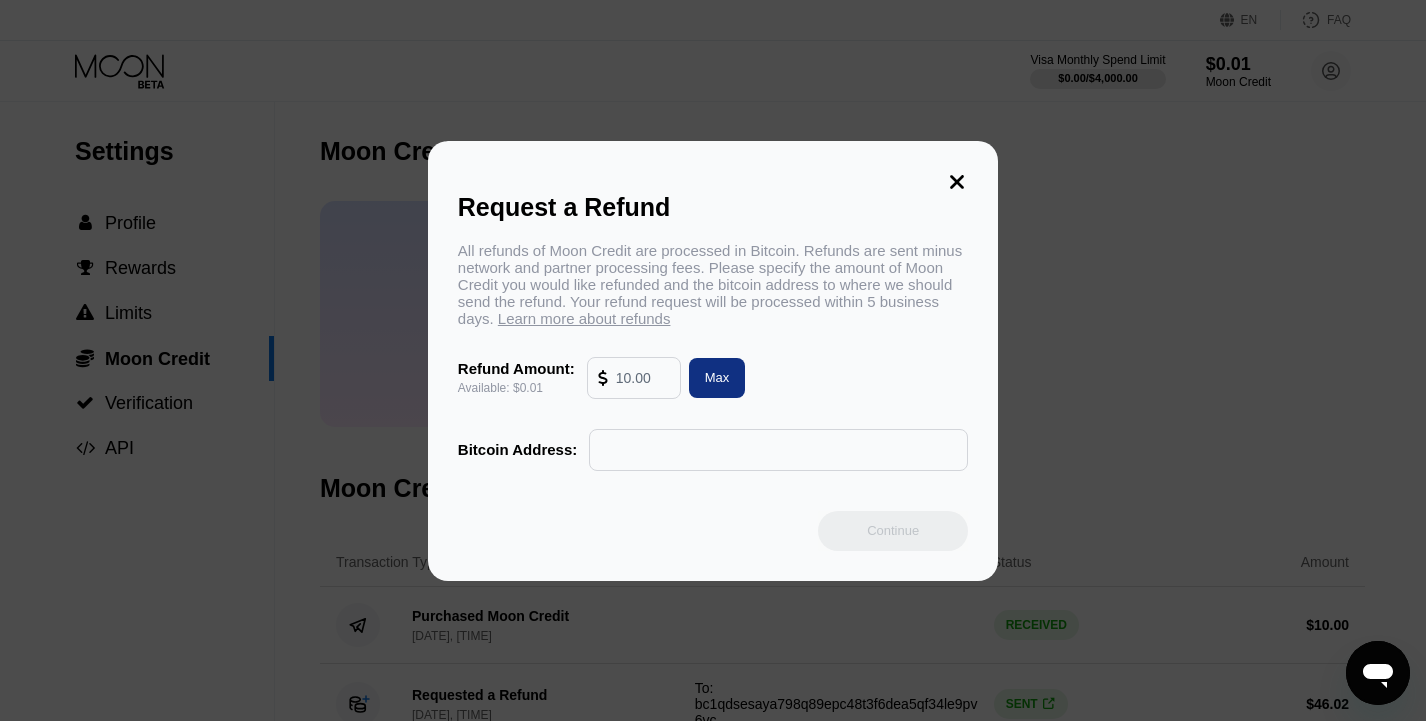 click at bounding box center [643, 378] 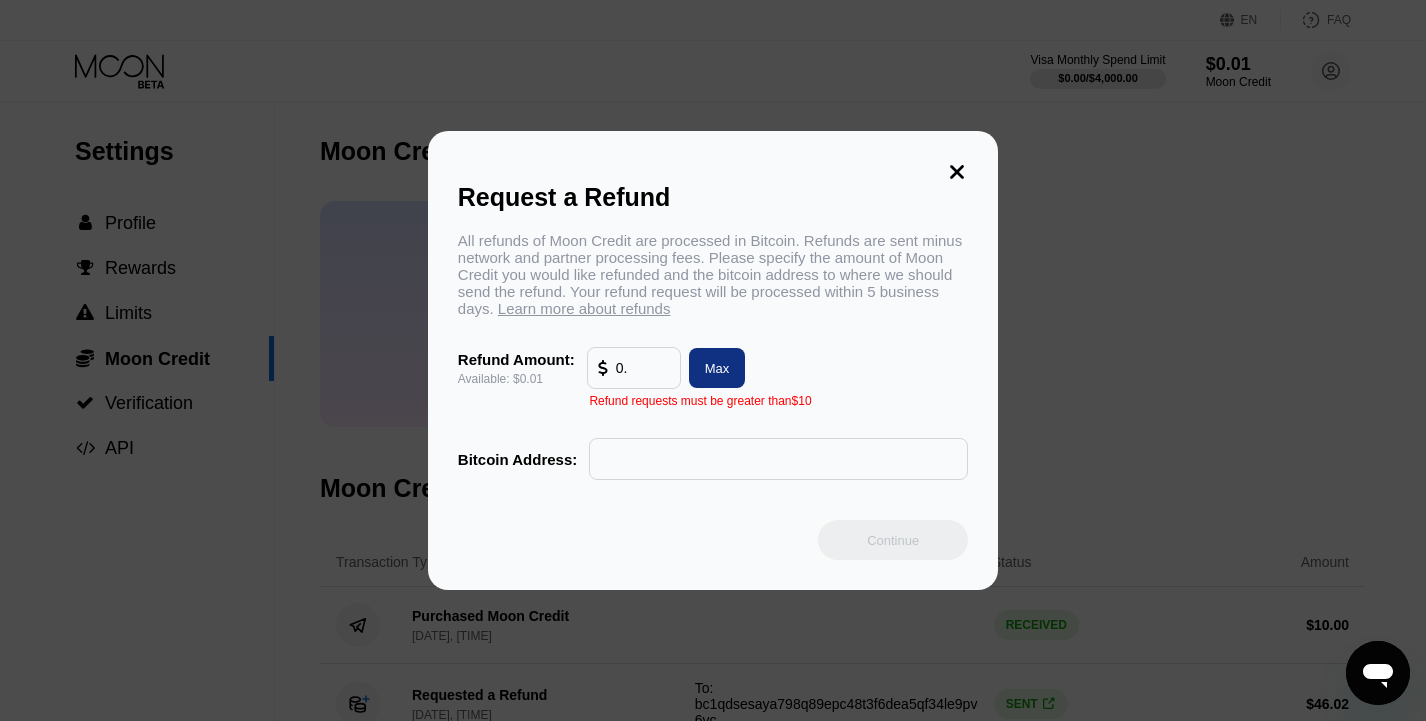 type on "0" 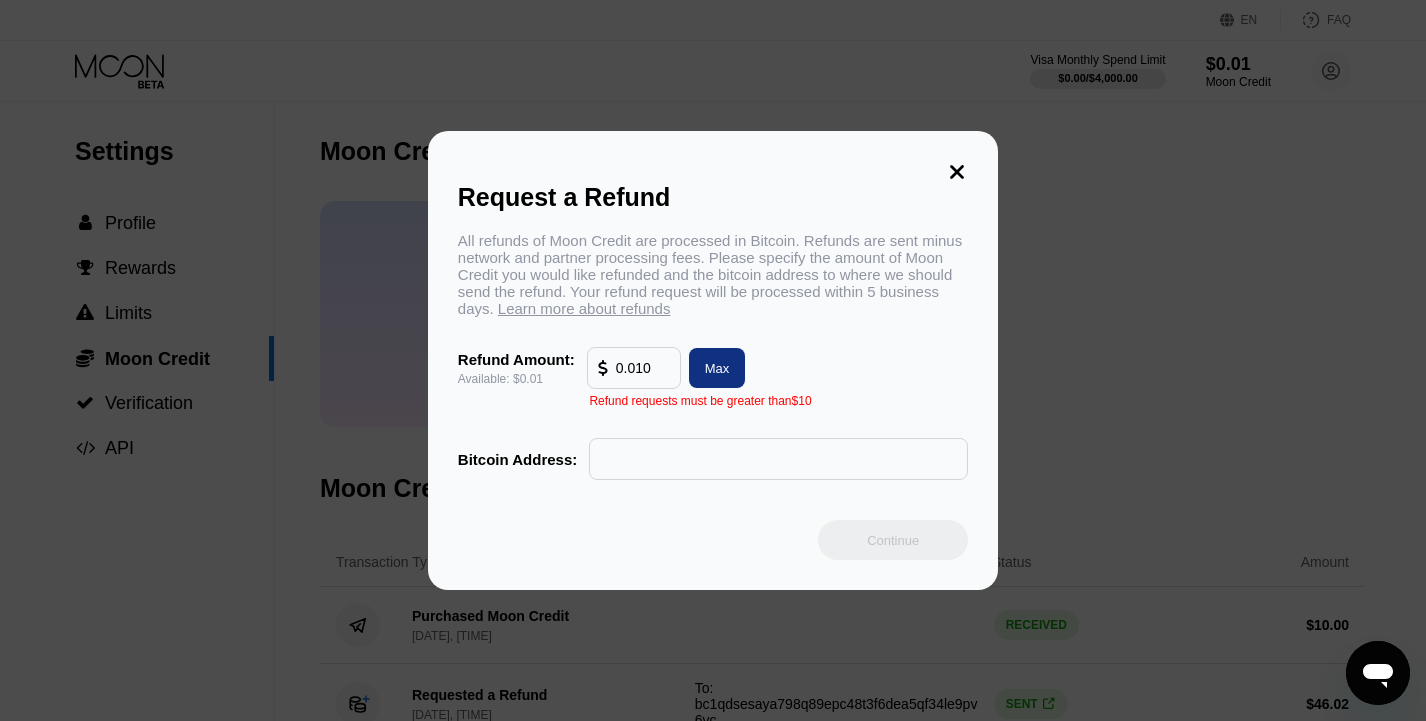 click on "0.010" at bounding box center [643, 368] 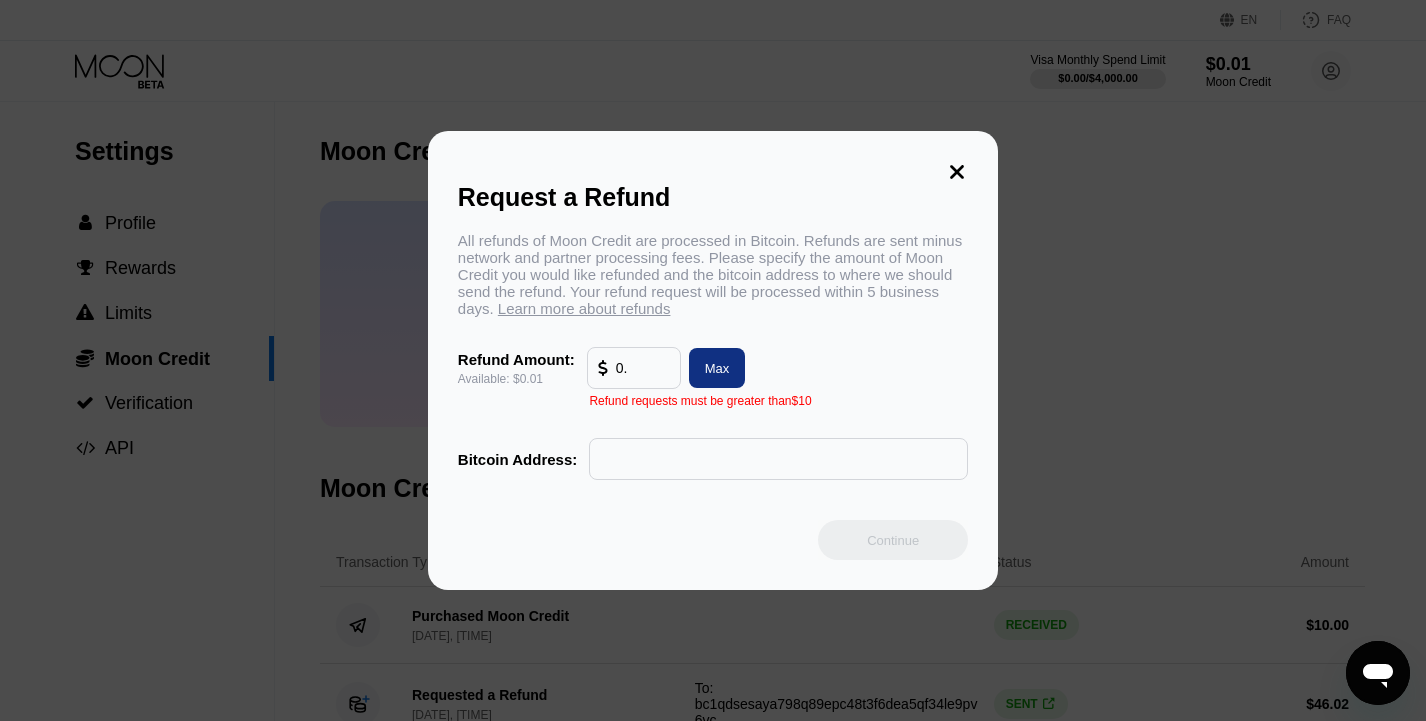 type on "0" 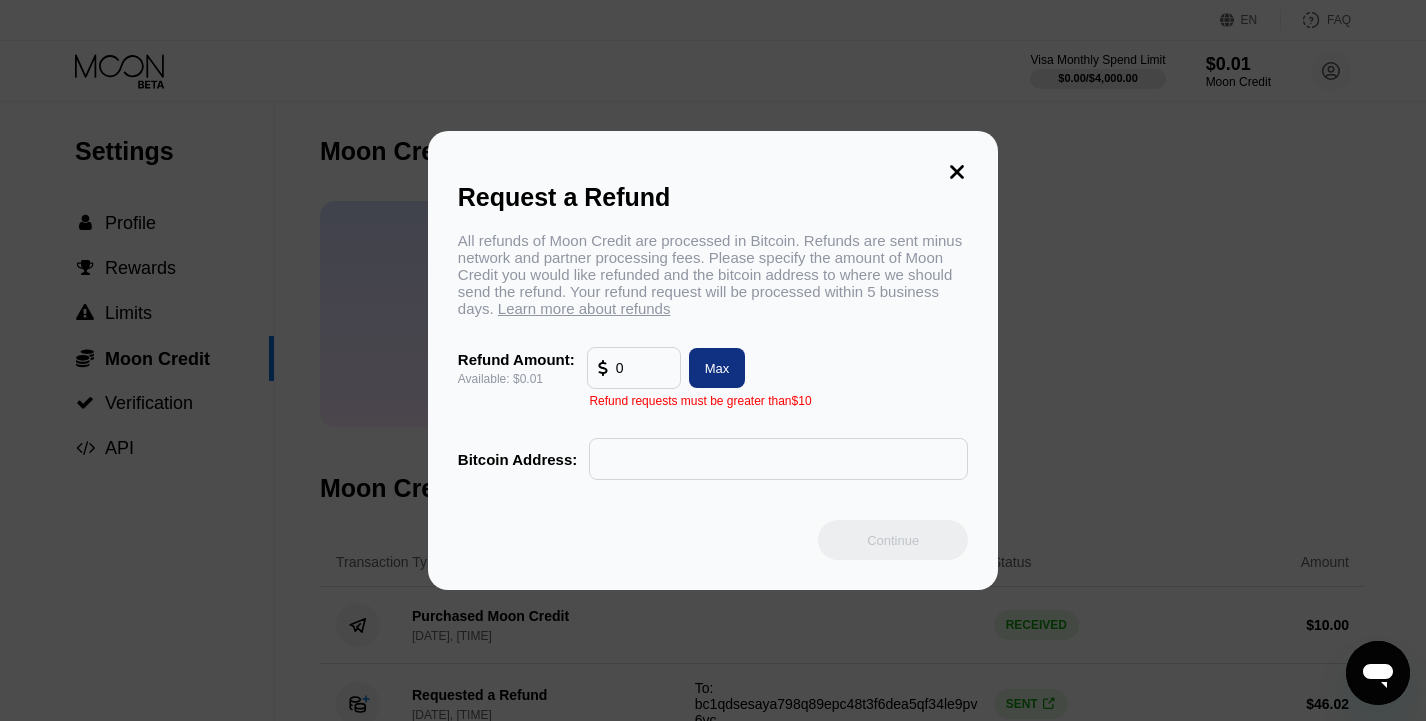type 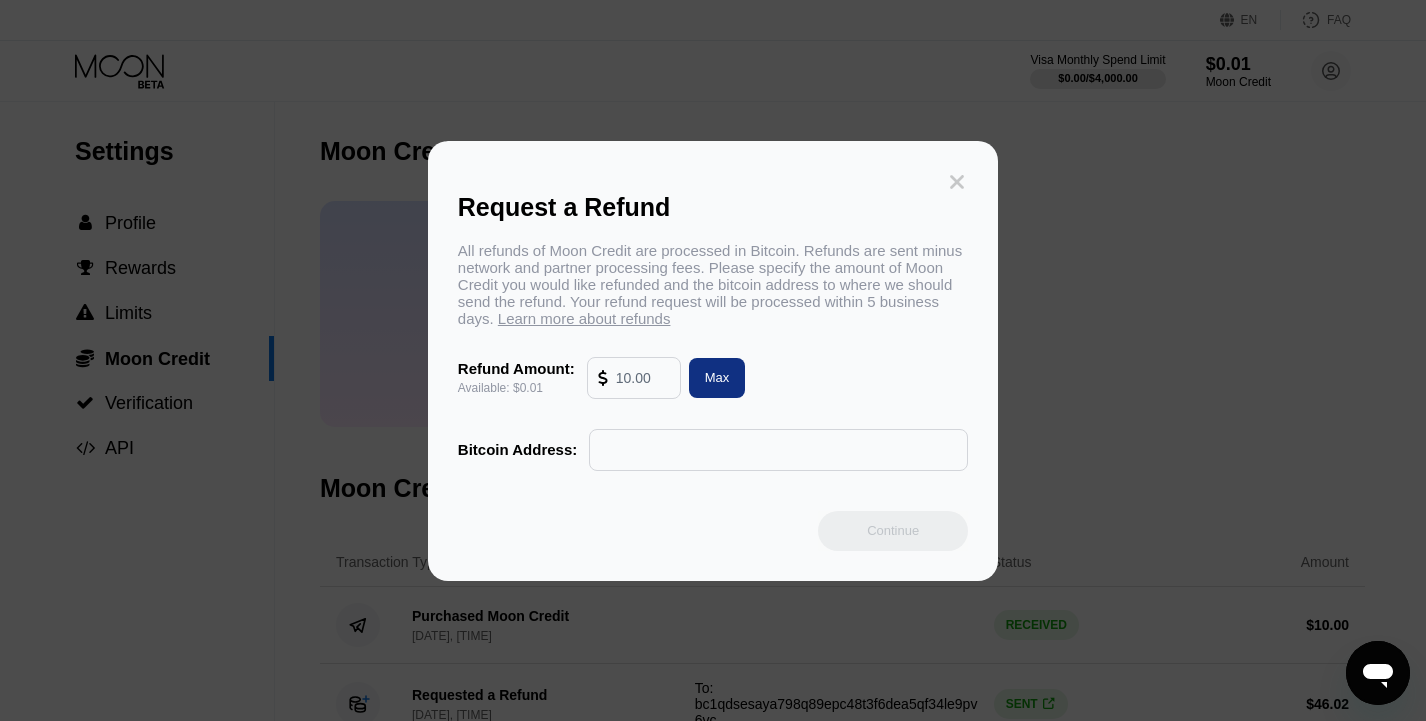 click 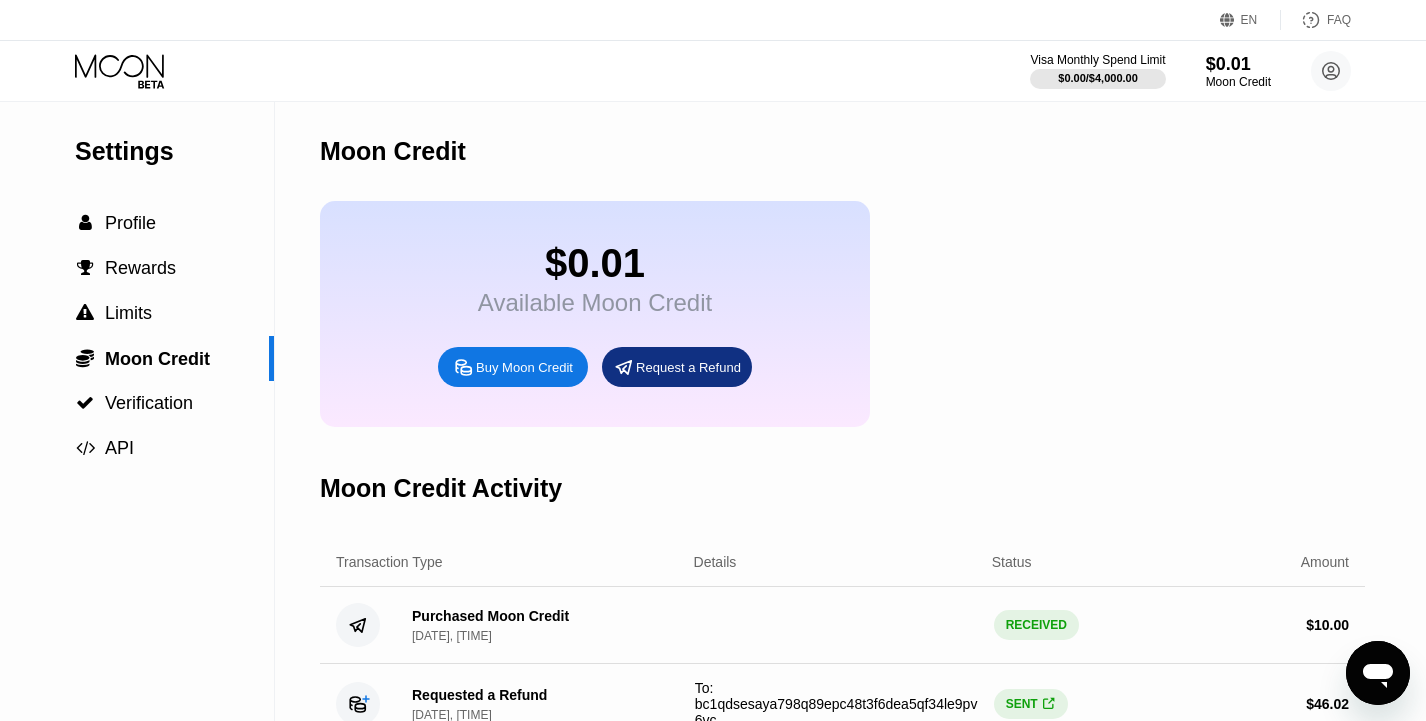 click 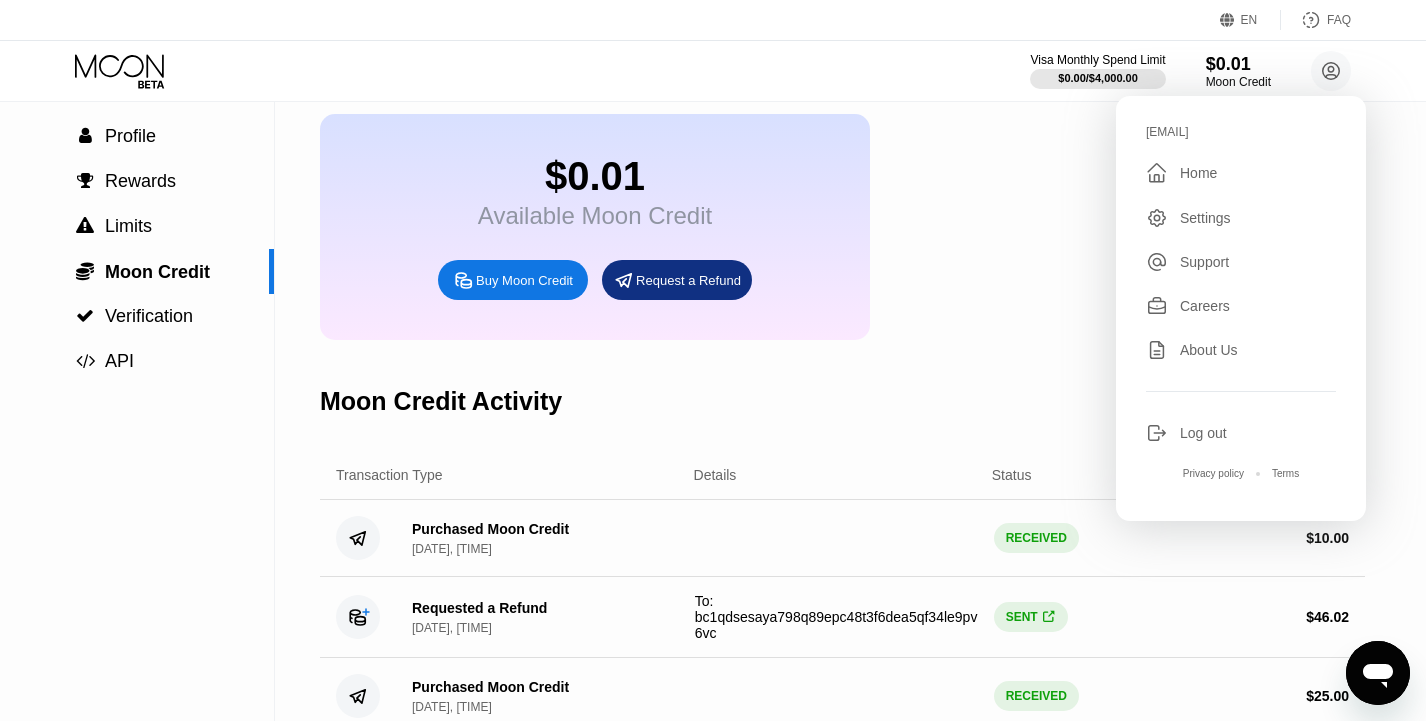 scroll, scrollTop: 0, scrollLeft: 0, axis: both 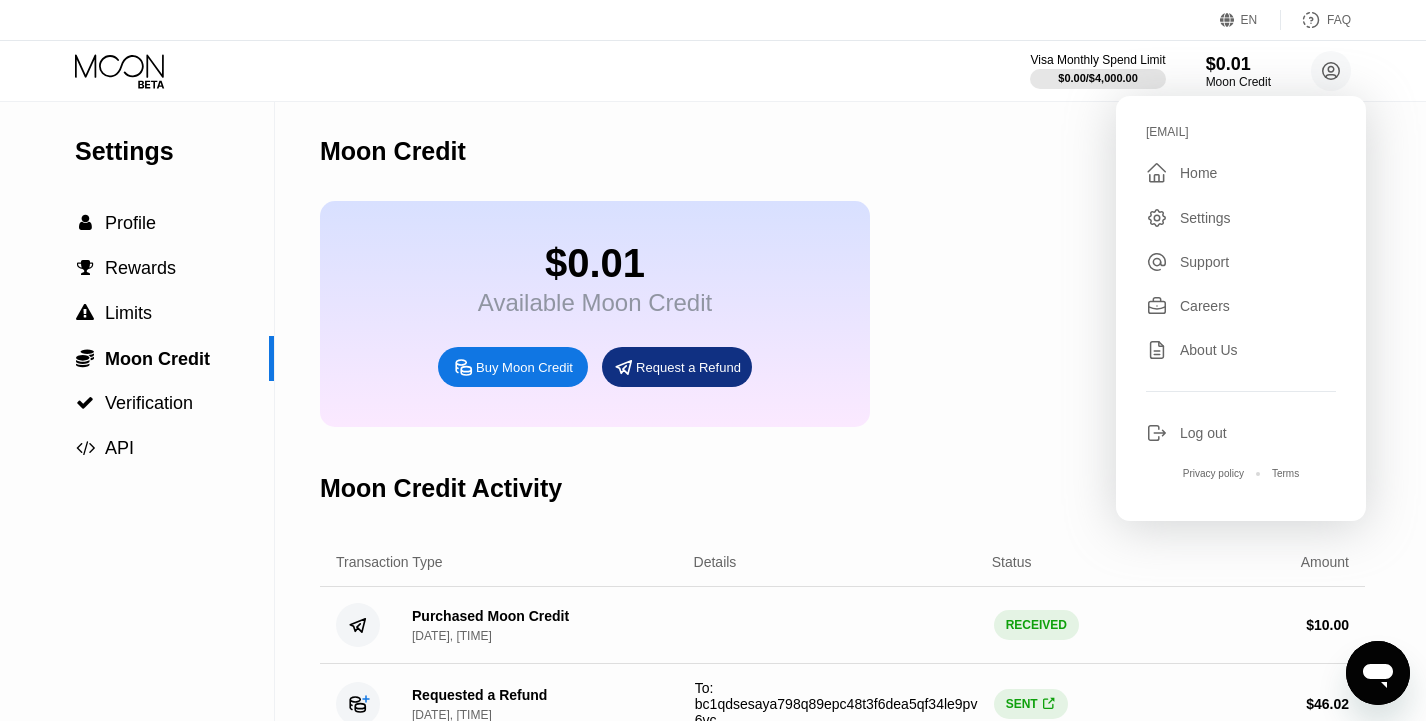 click on "RECEIVED" at bounding box center (1036, 625) 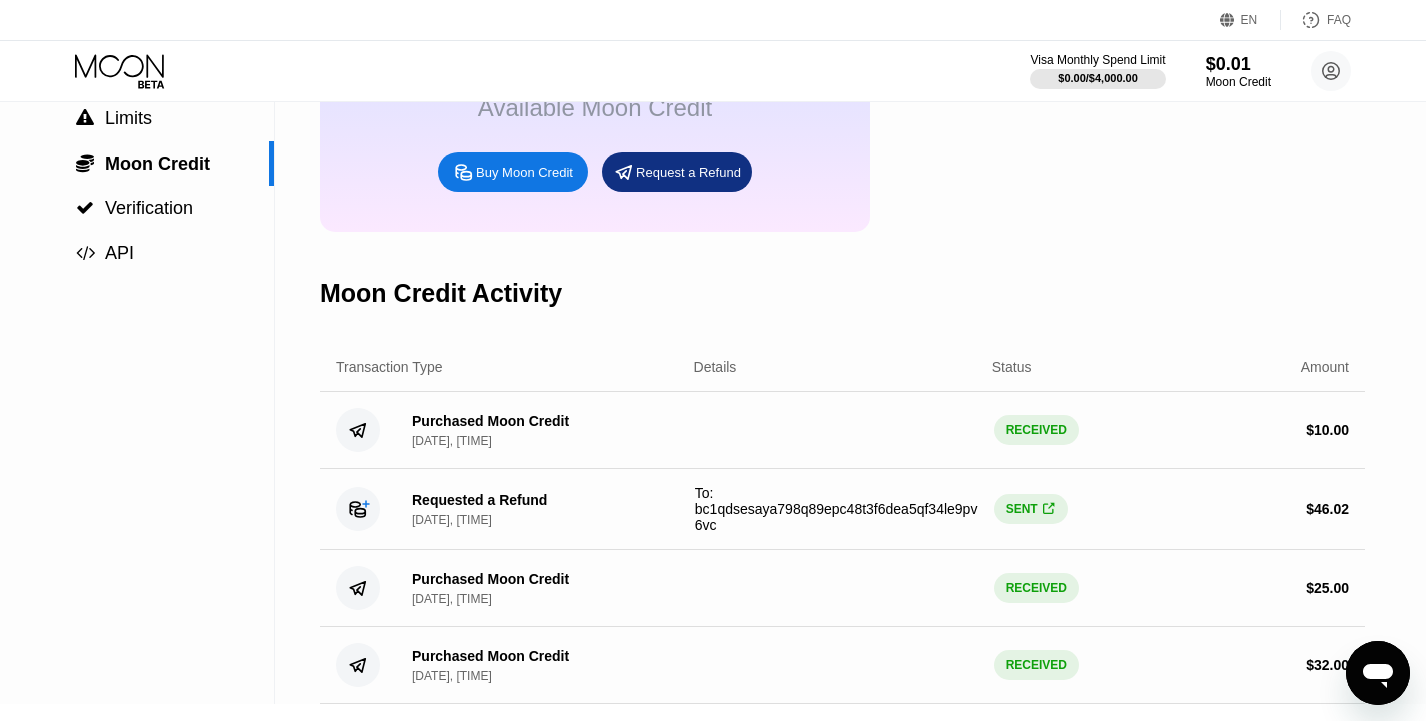 scroll, scrollTop: 207, scrollLeft: 0, axis: vertical 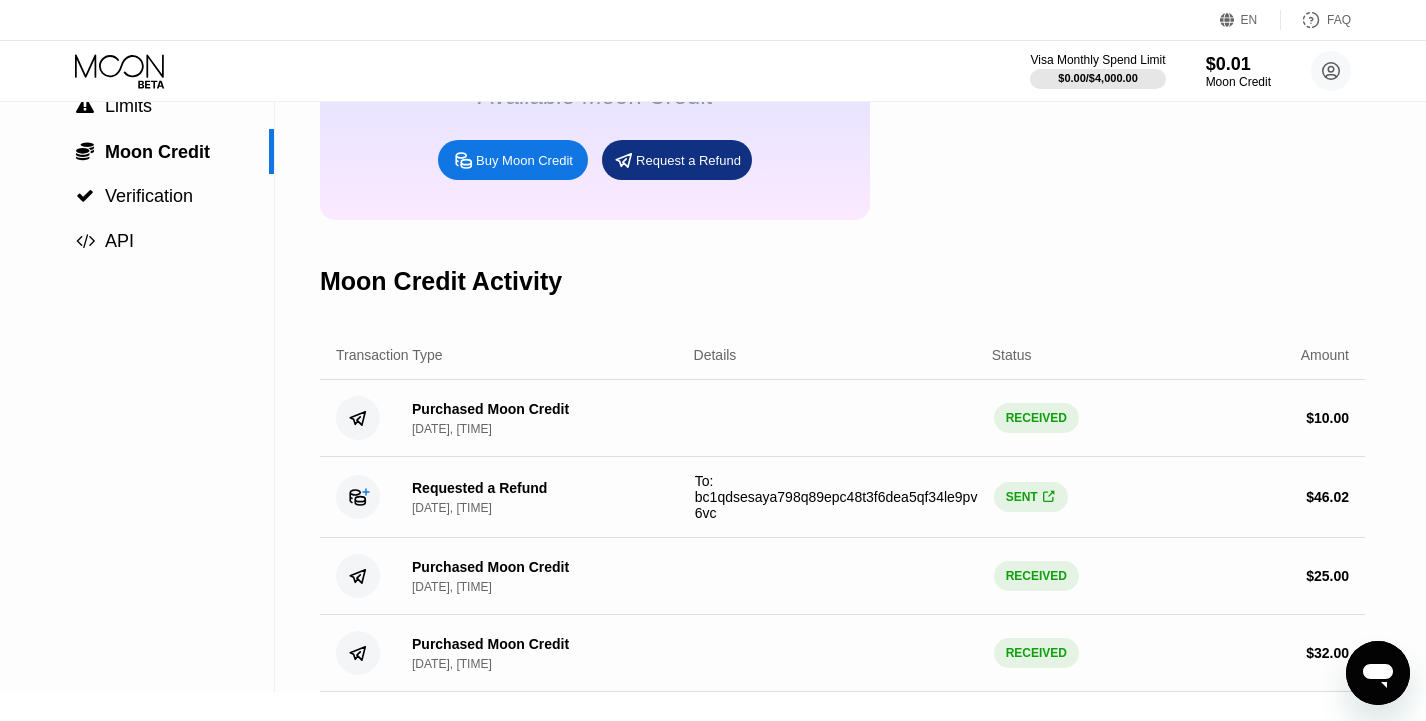 click 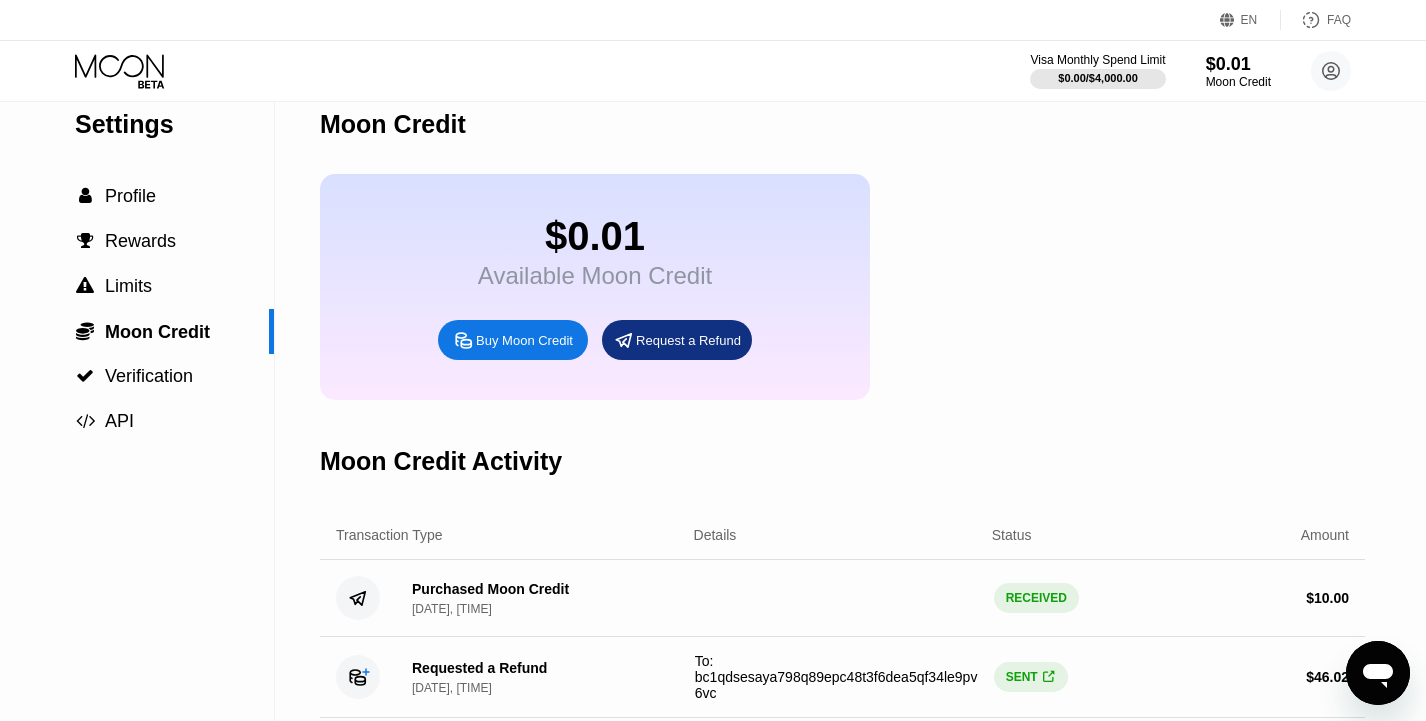 scroll, scrollTop: 0, scrollLeft: 0, axis: both 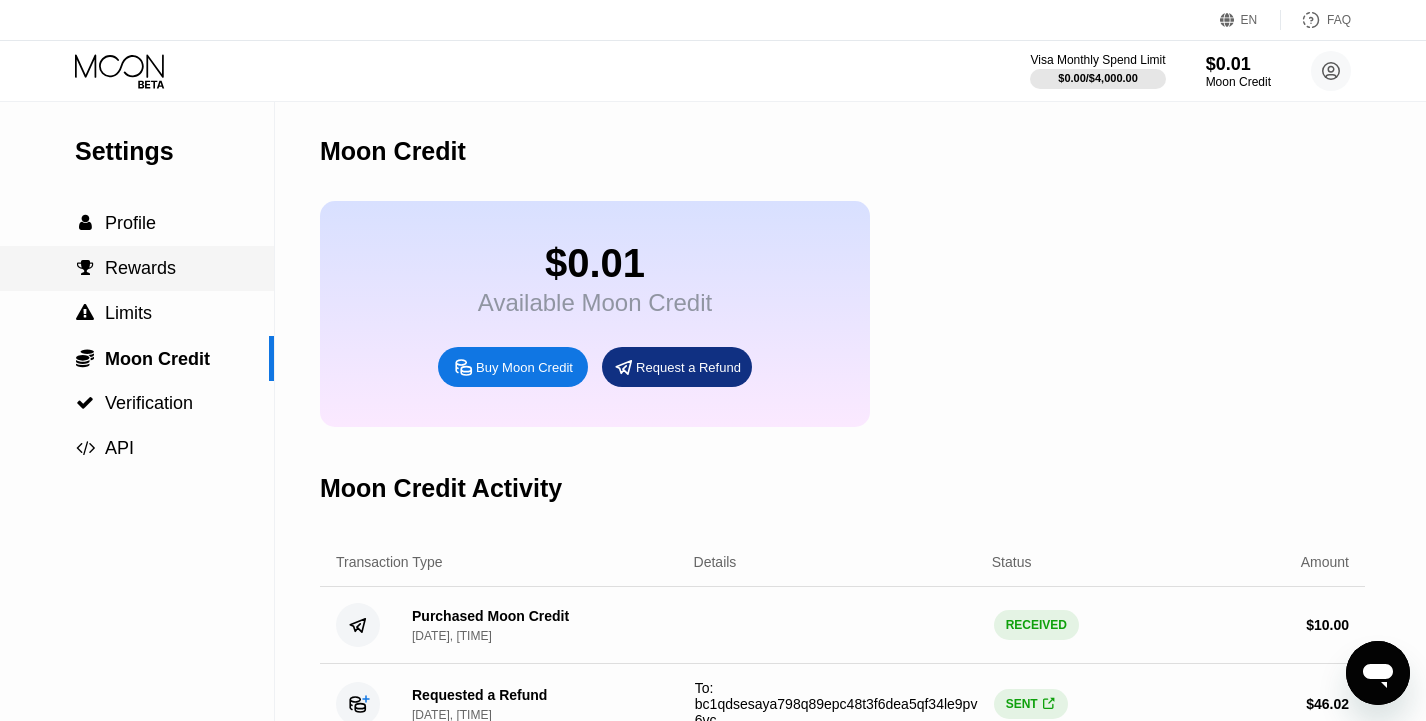 click on " Rewards" at bounding box center (137, 268) 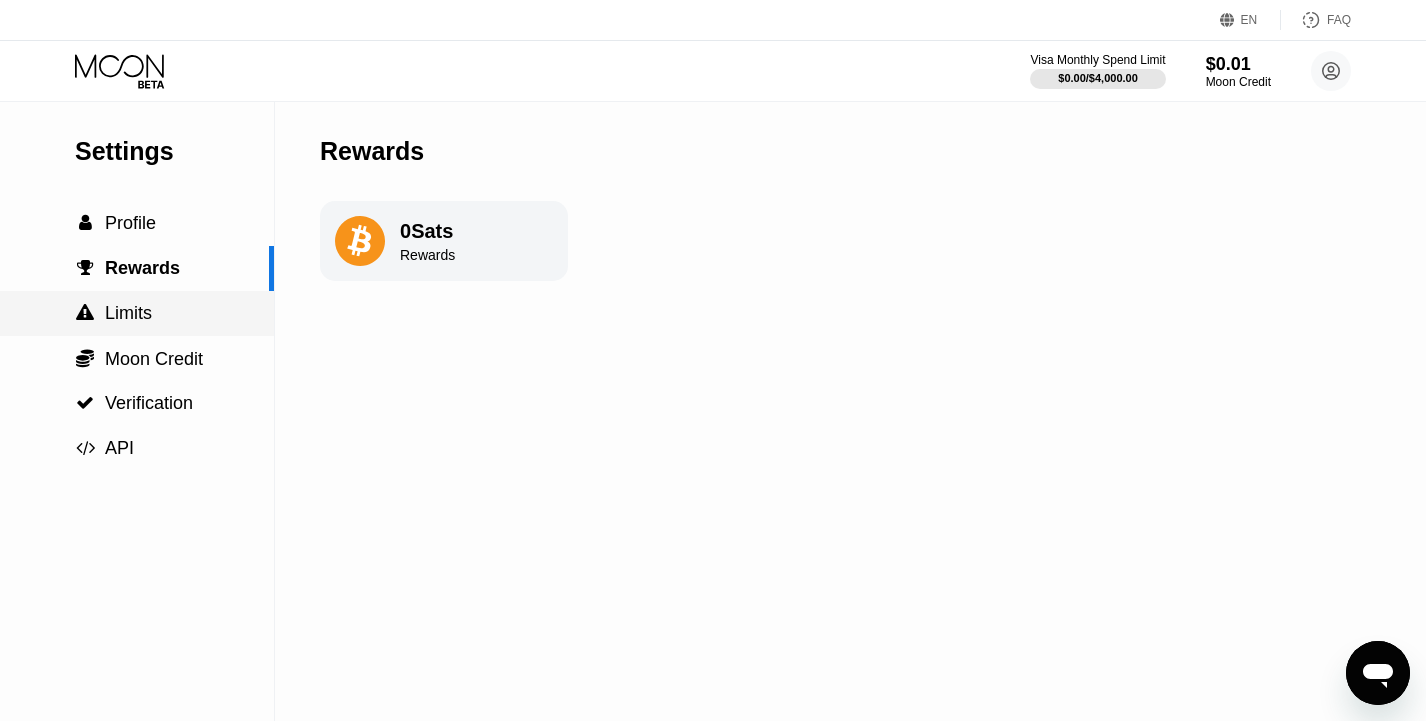 click on "Limits" at bounding box center (128, 313) 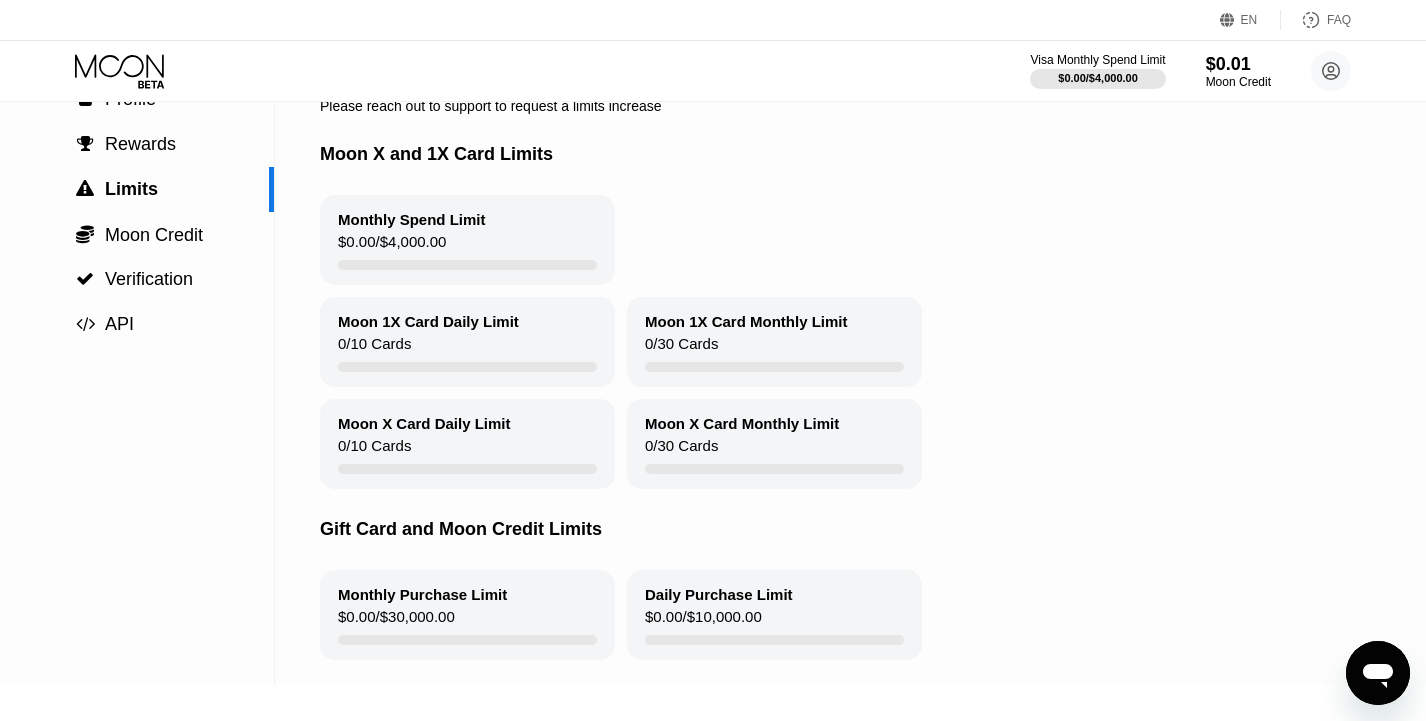 scroll, scrollTop: 0, scrollLeft: 0, axis: both 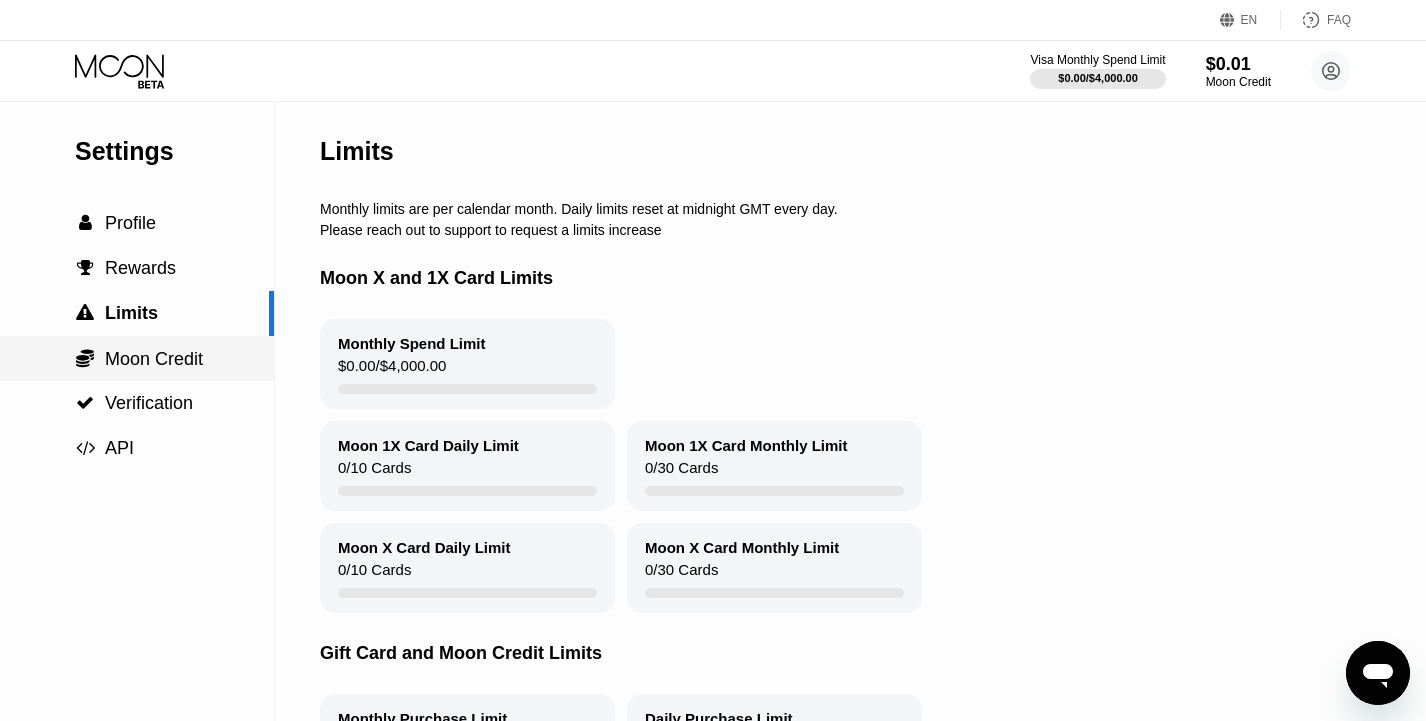 click on "Moon Credit" at bounding box center (154, 359) 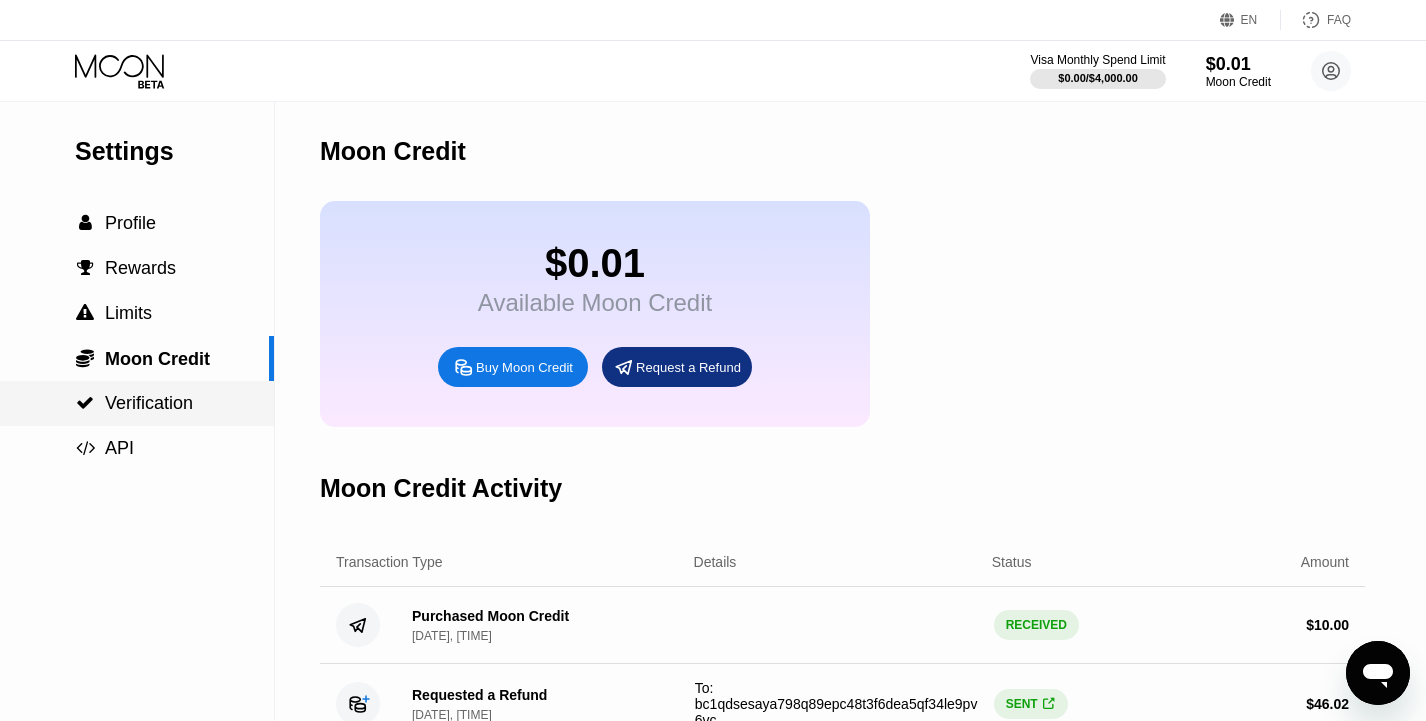 click on "Verification" at bounding box center (149, 403) 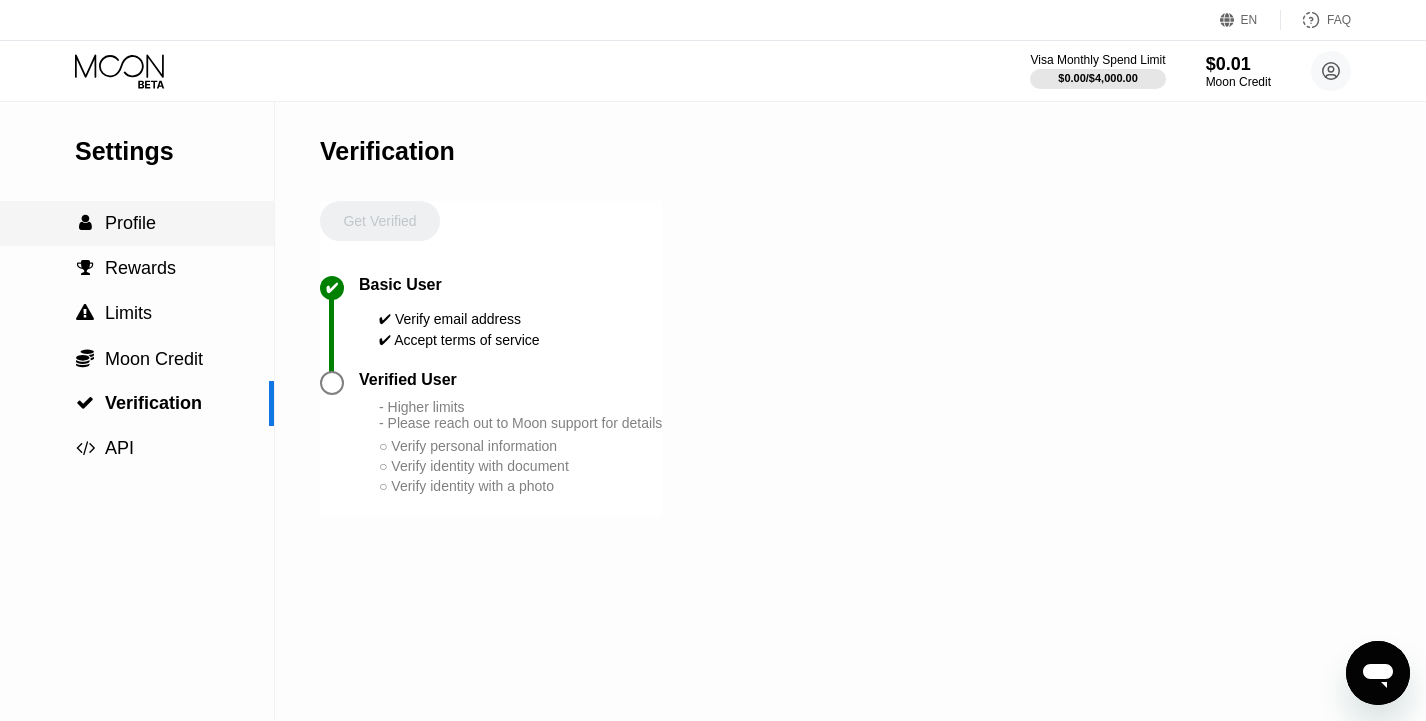 click on "Profile" at bounding box center (130, 223) 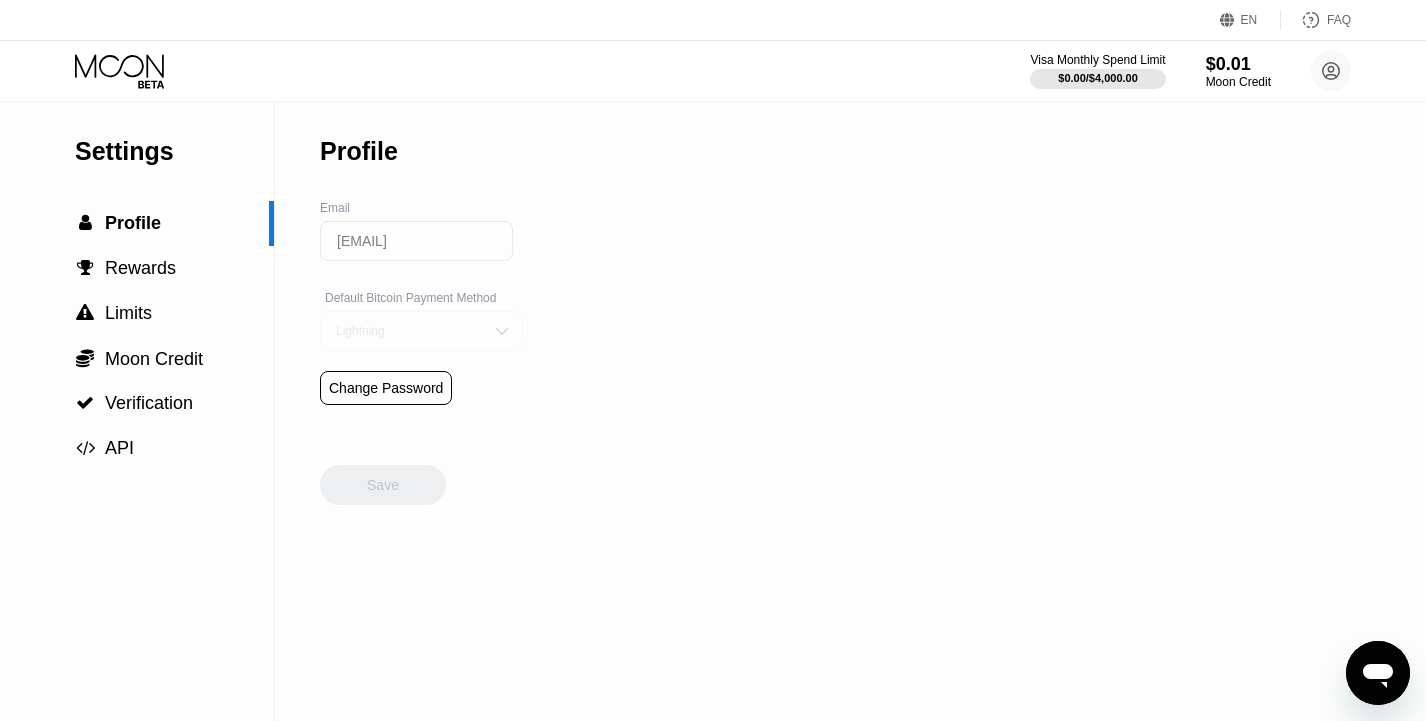 click at bounding box center [502, 331] 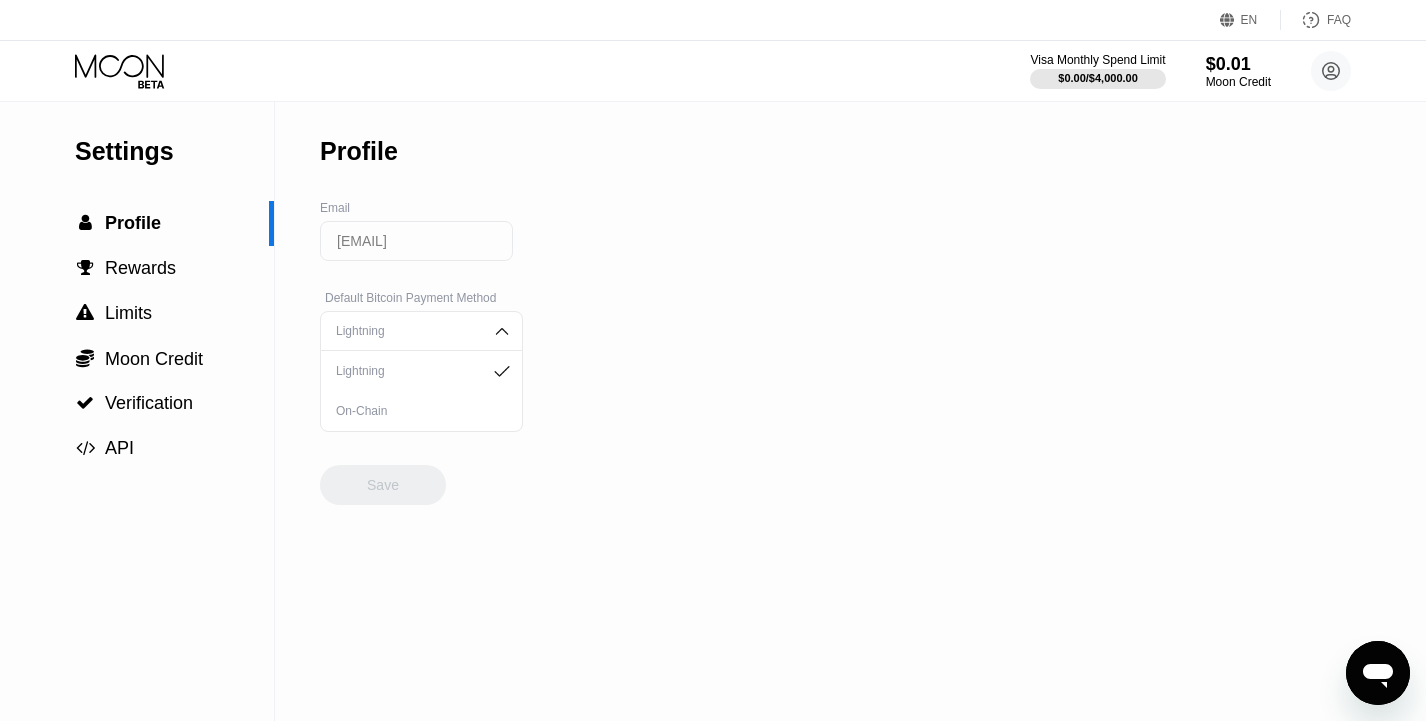 click on "Settings  Profile  Rewards  Limits  Moon Credit  Verification  API Profile Email workings05@yahoo.com Default Bitcoin Payment Method Lightning Lightning On-Chain Change Password Save" at bounding box center [713, 411] 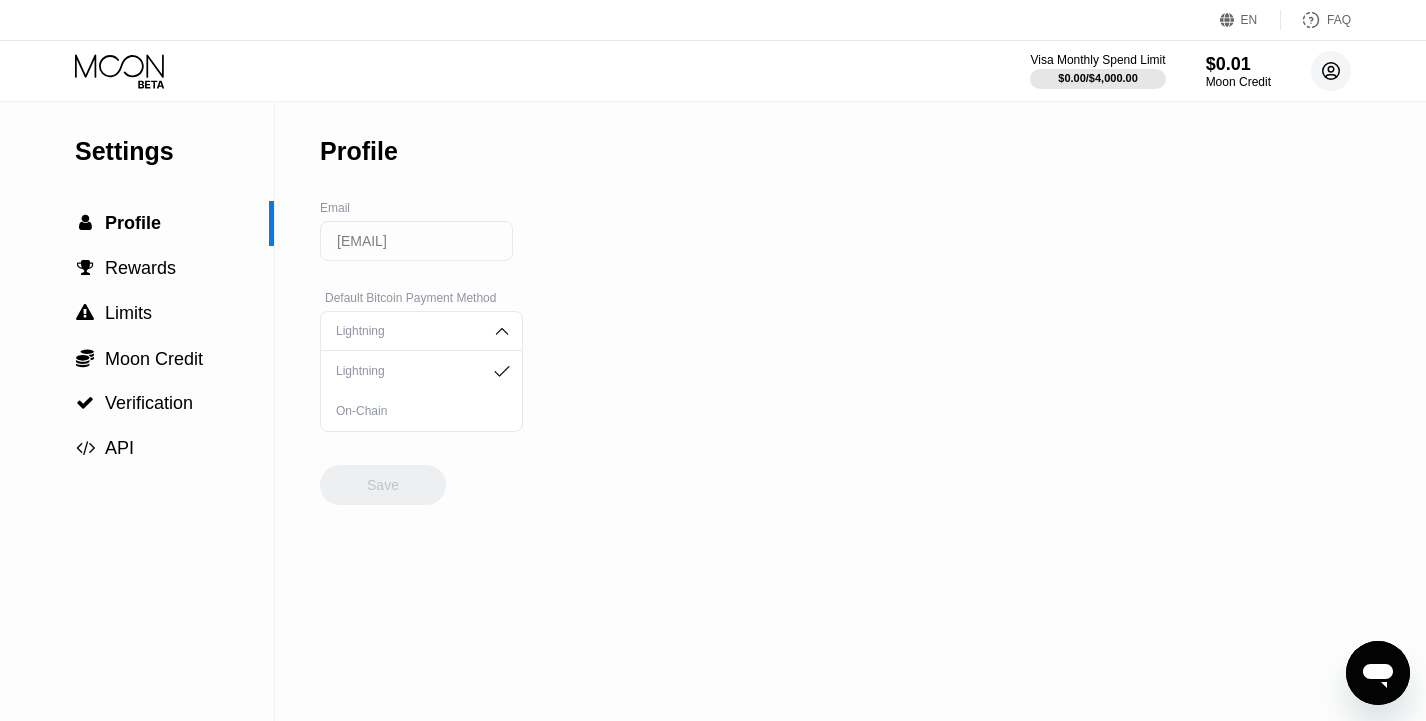 click 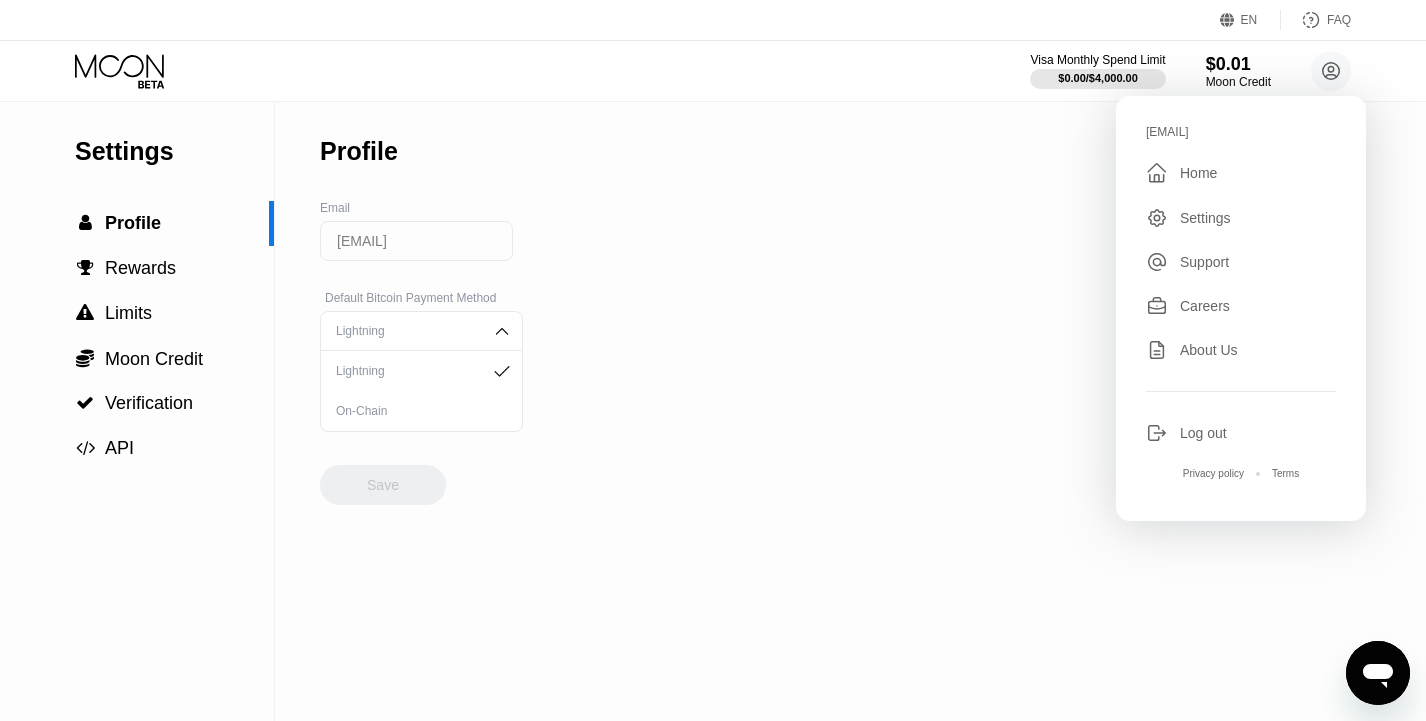 click on "Home" at bounding box center (1198, 173) 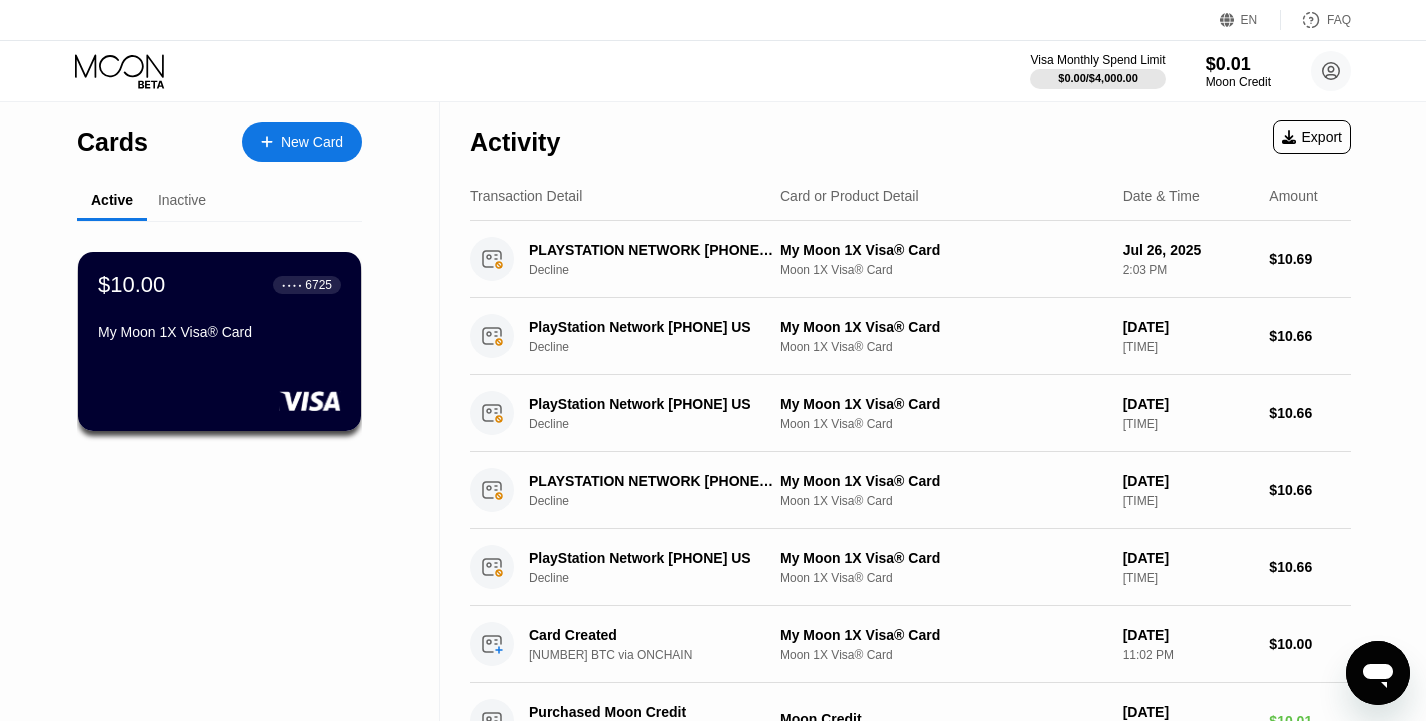 click on "New Card" at bounding box center [312, 142] 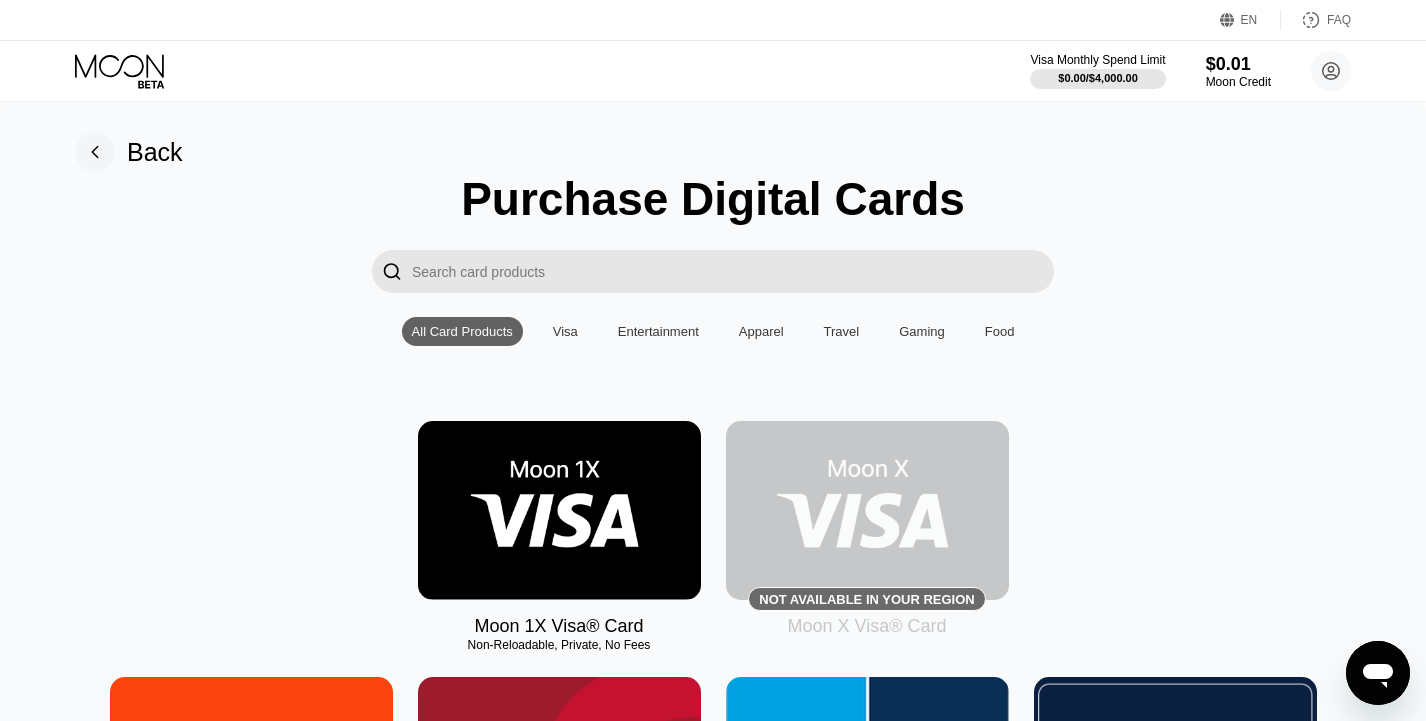 scroll, scrollTop: 5399, scrollLeft: 0, axis: vertical 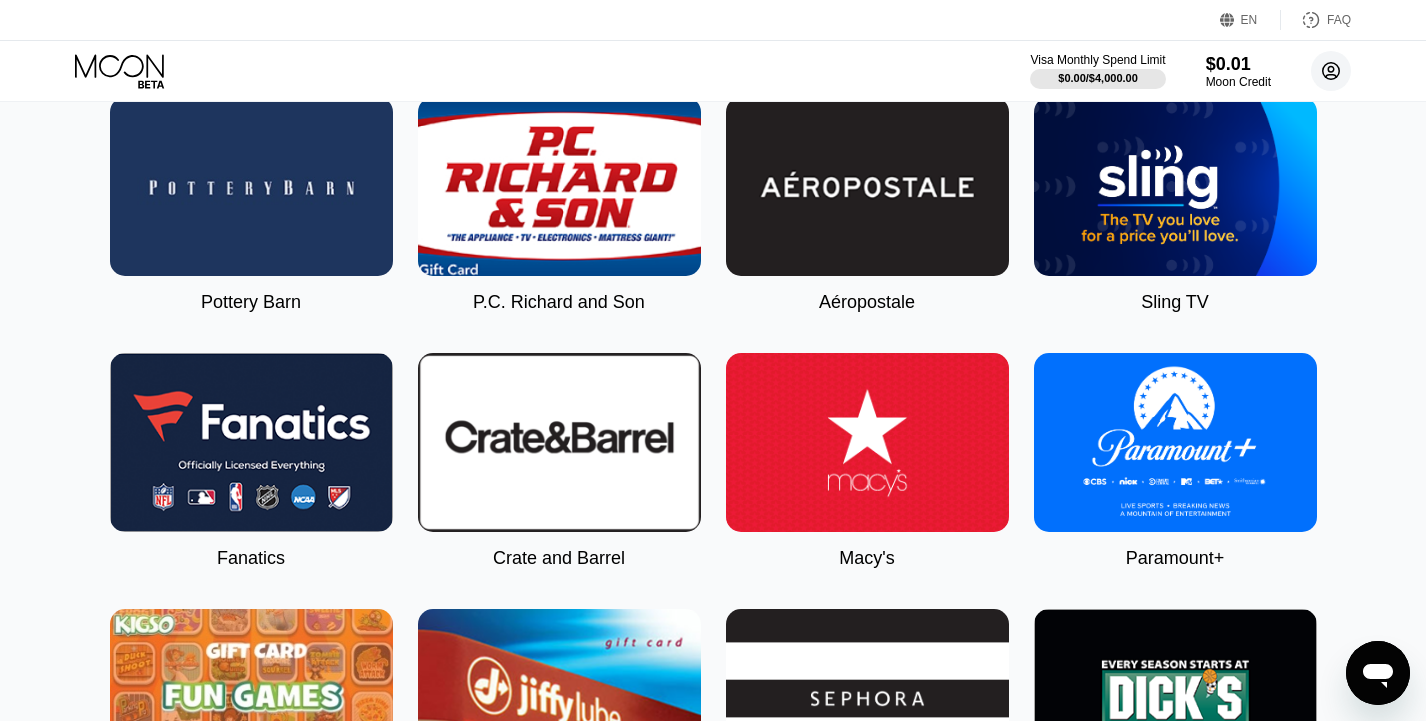 click 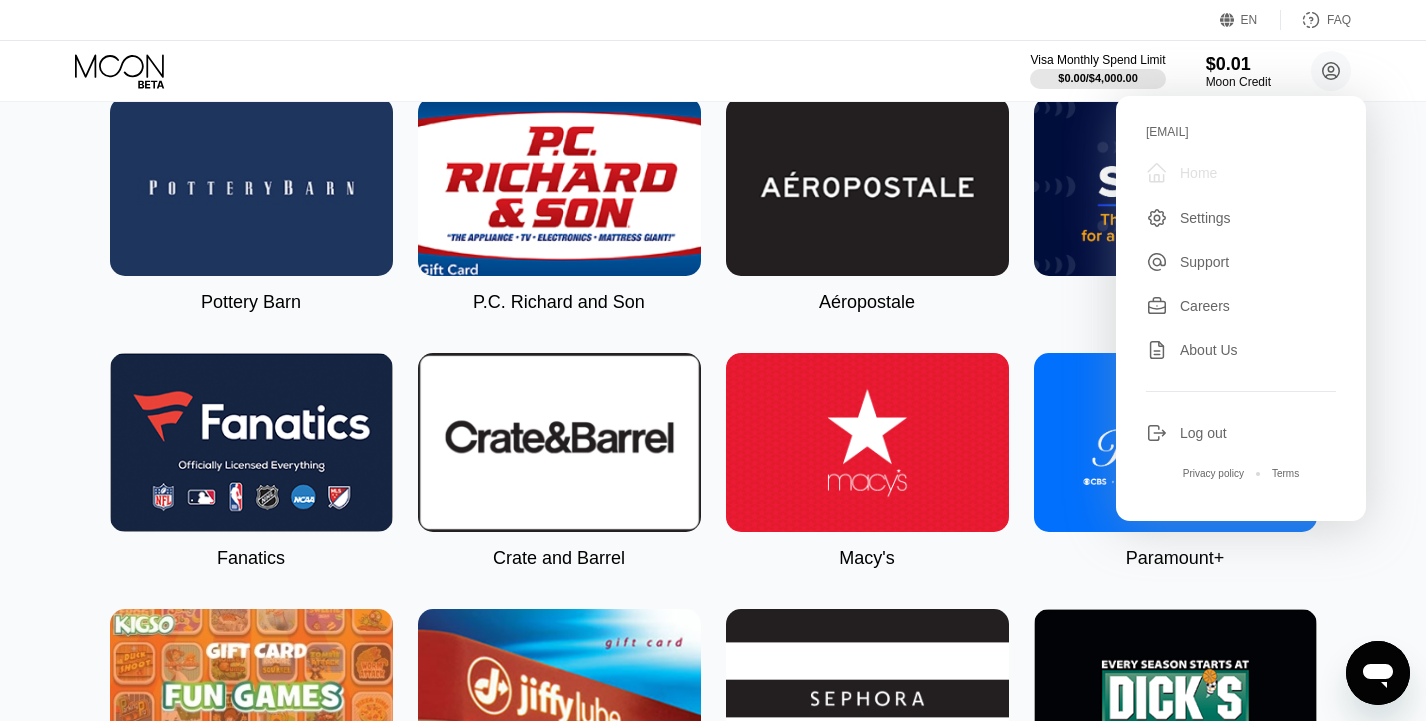 click on "Home" at bounding box center [1198, 173] 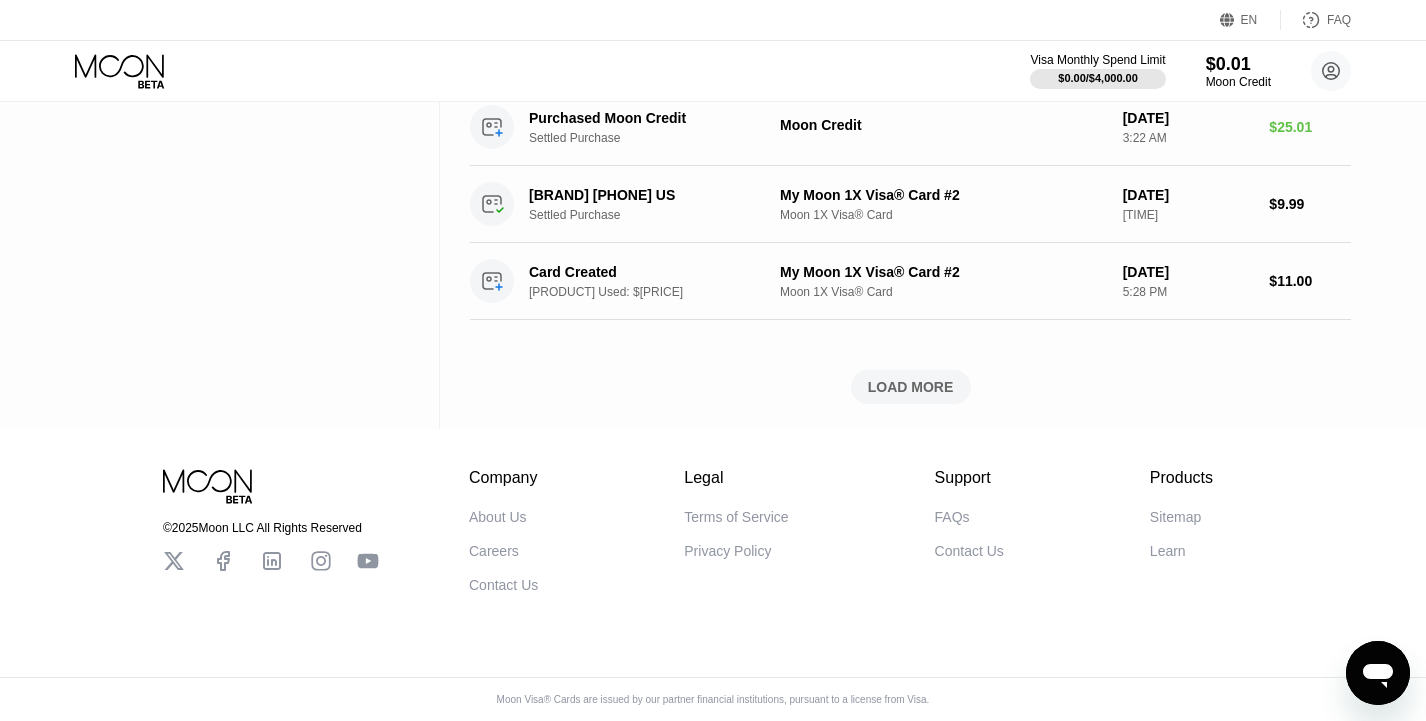 scroll, scrollTop: 0, scrollLeft: 0, axis: both 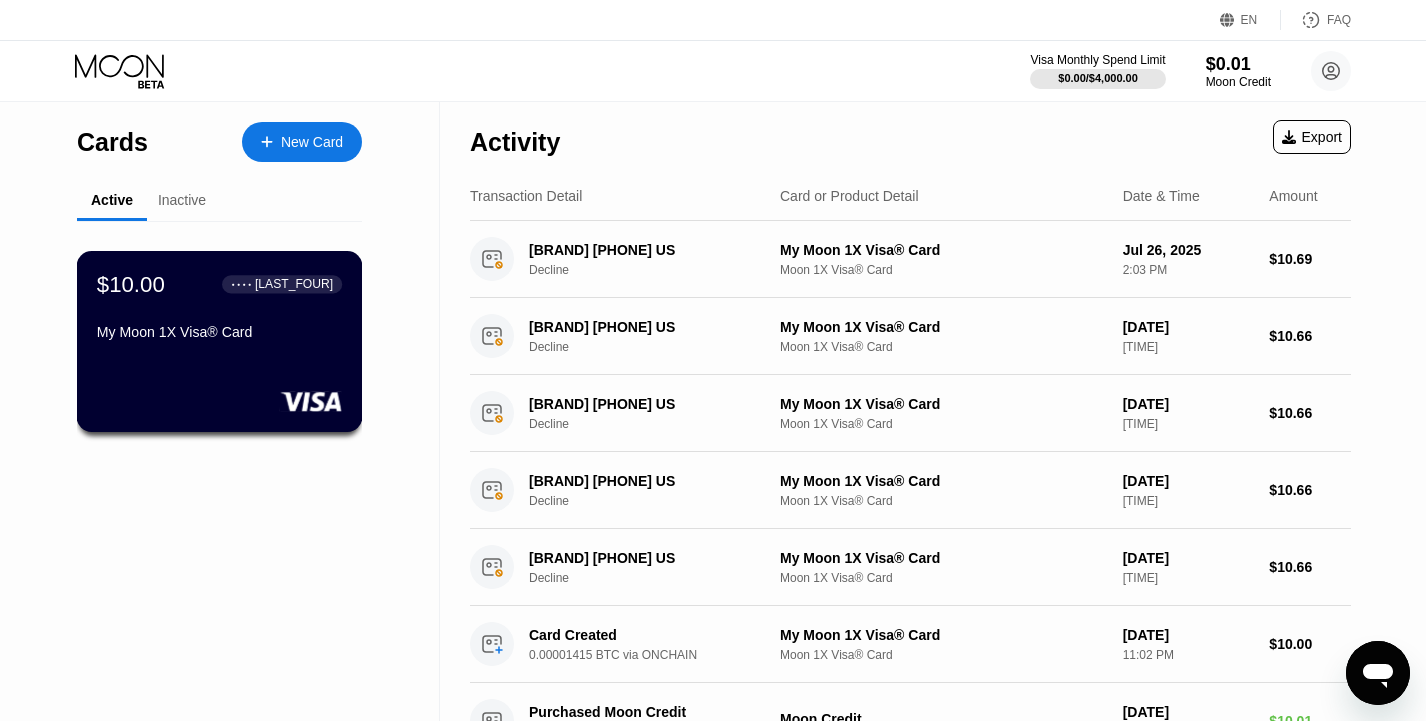click on "$[PRICE] ● ● ● ● [LAST_FOUR] My Moon 1X Visa® Card" at bounding box center [219, 309] 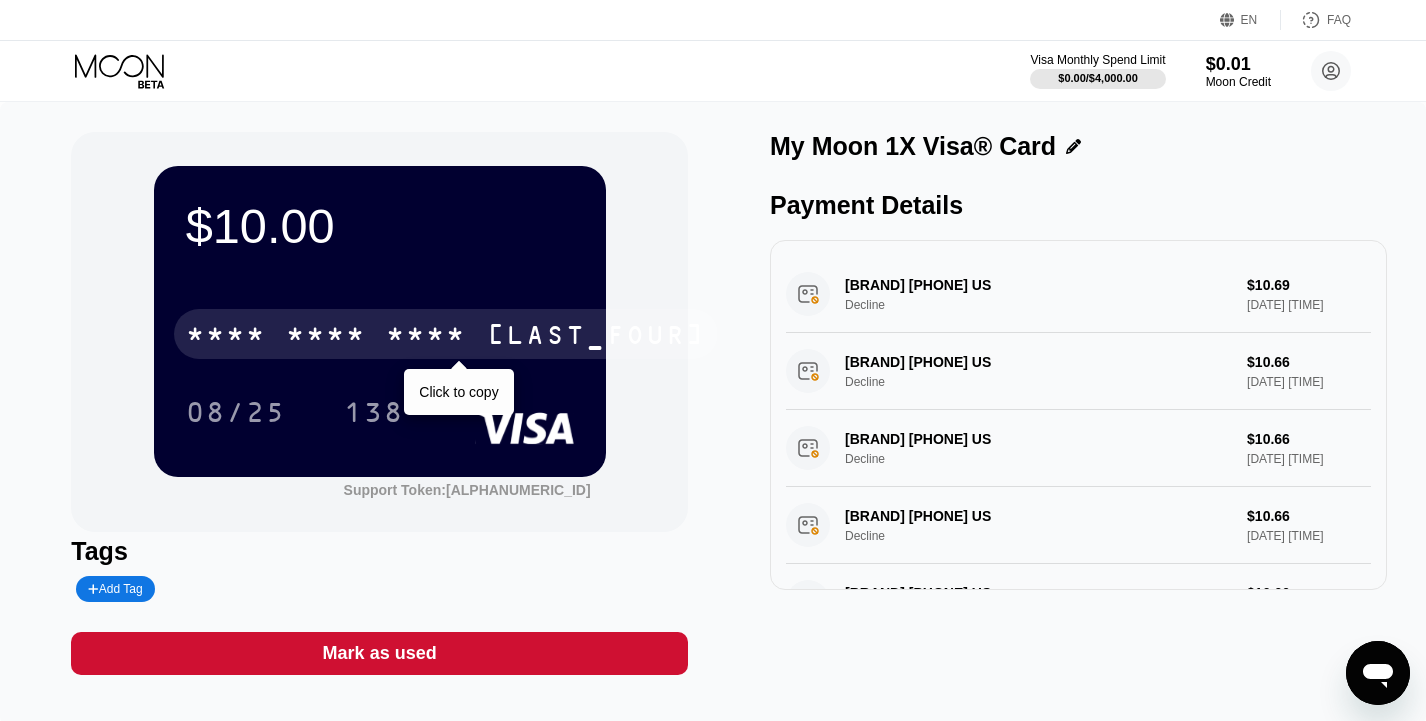 click on "* * * * * * * * * * * * [FOUR_DIGITS]" at bounding box center [446, 334] 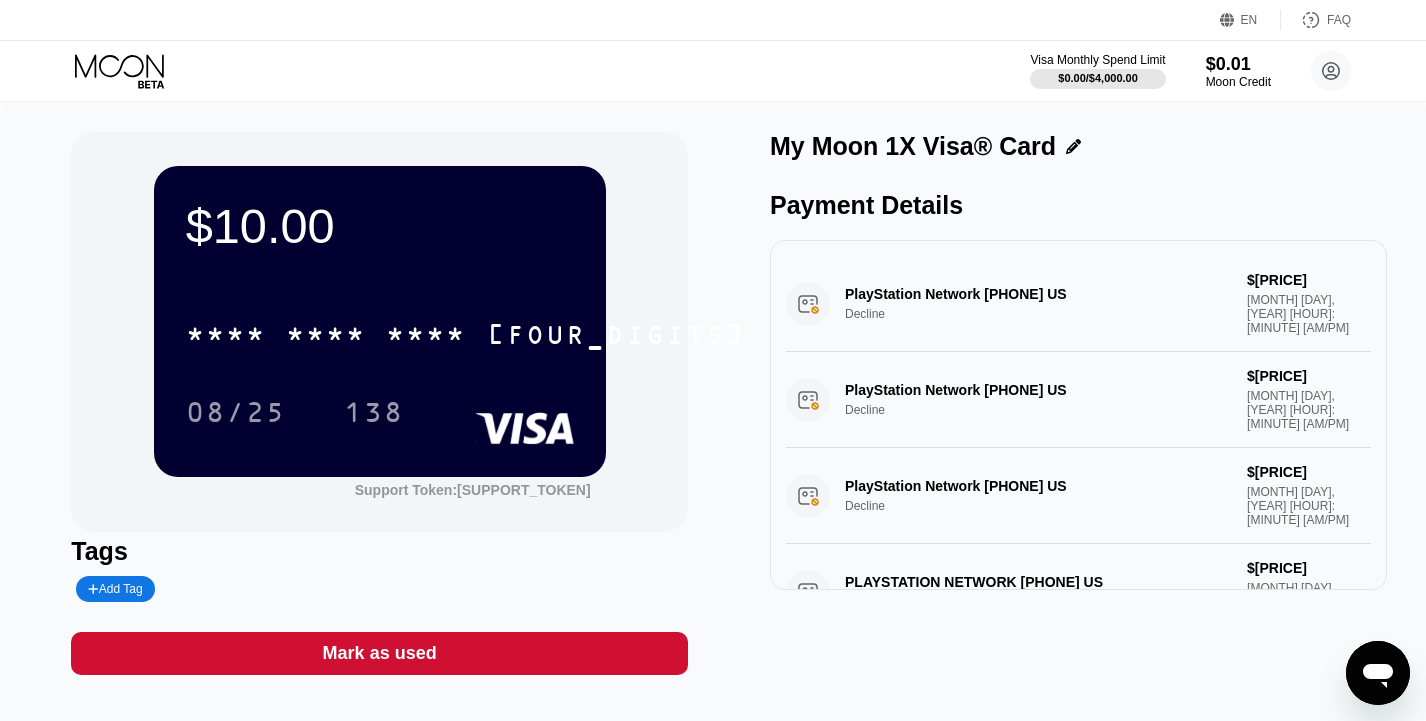 scroll, scrollTop: 0, scrollLeft: 0, axis: both 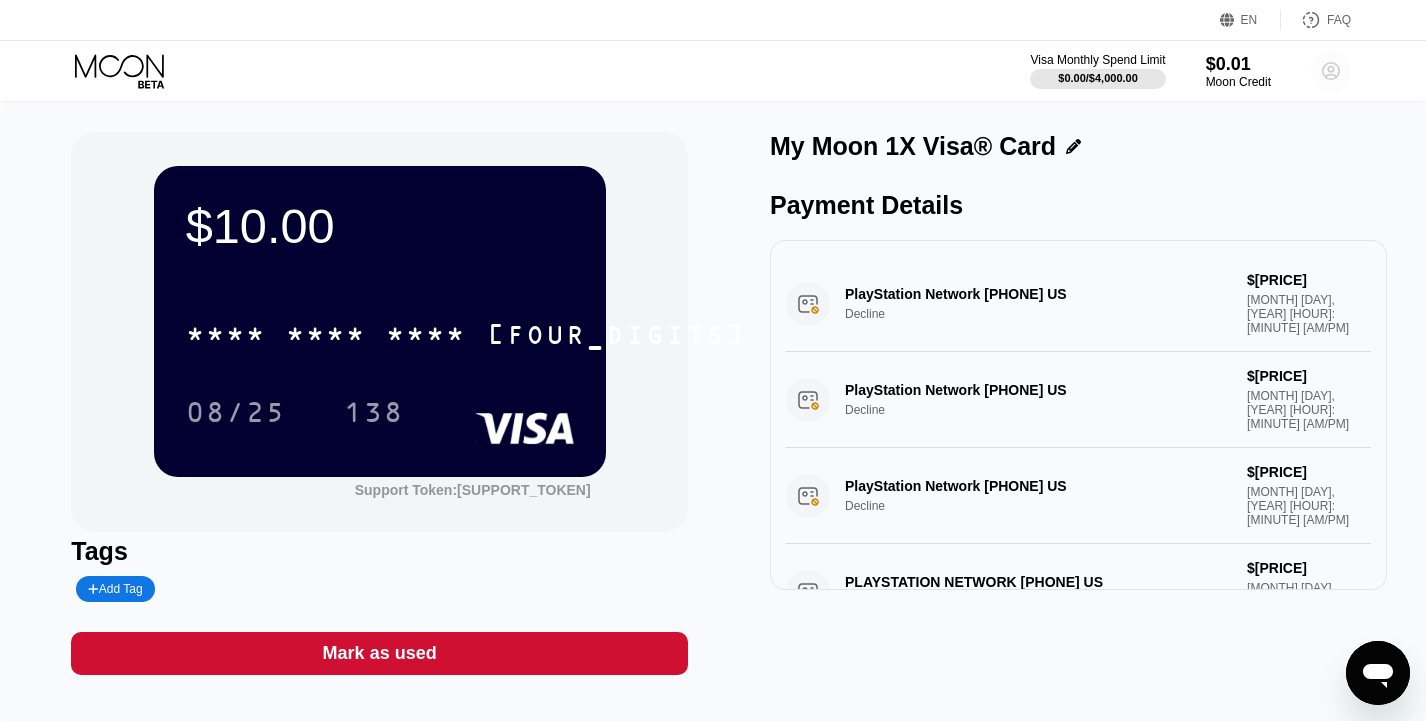 click 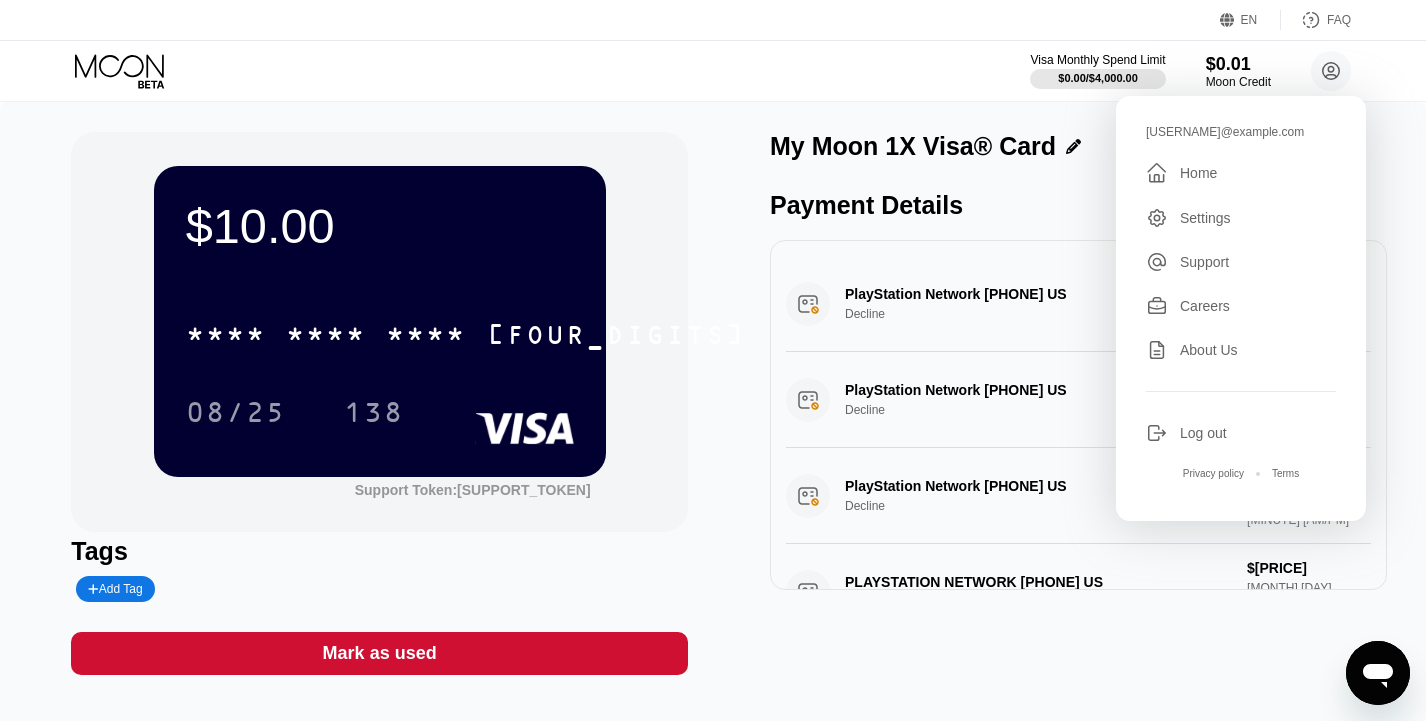click on "Settings" at bounding box center [1205, 218] 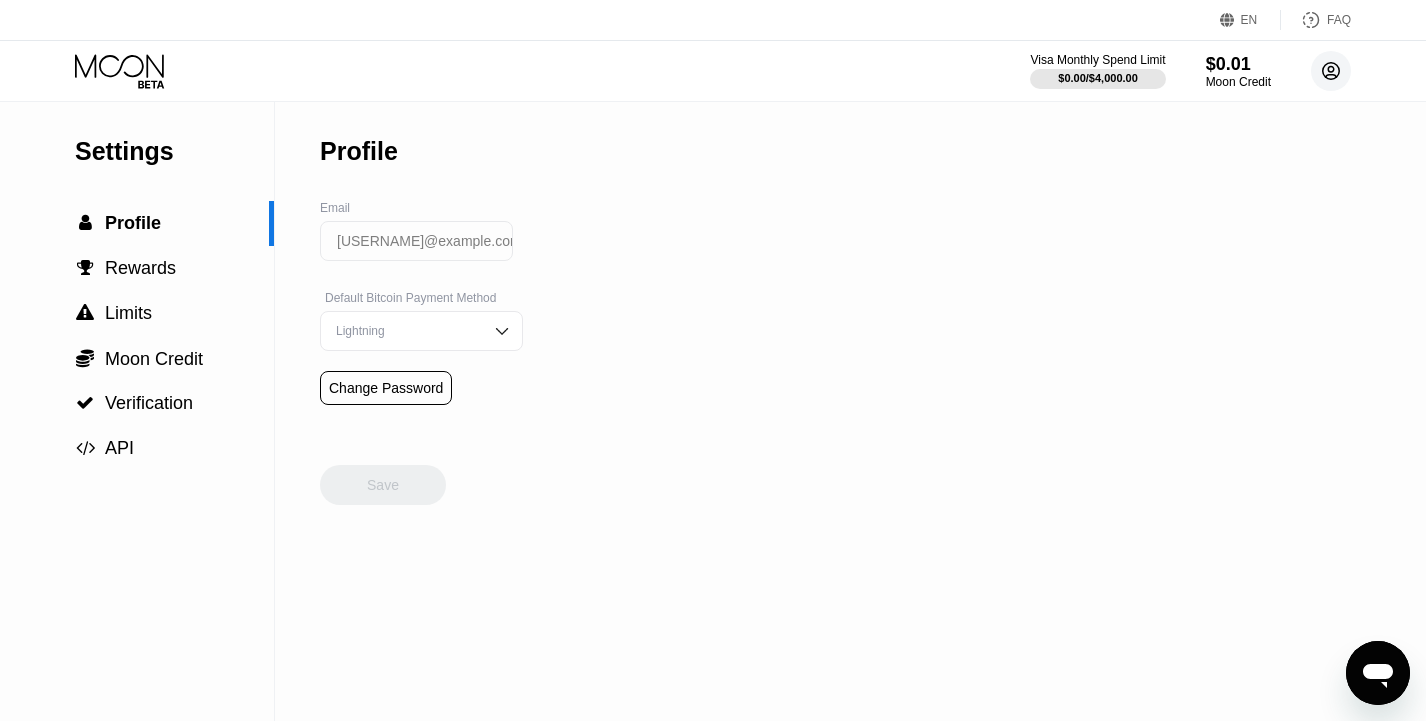 click 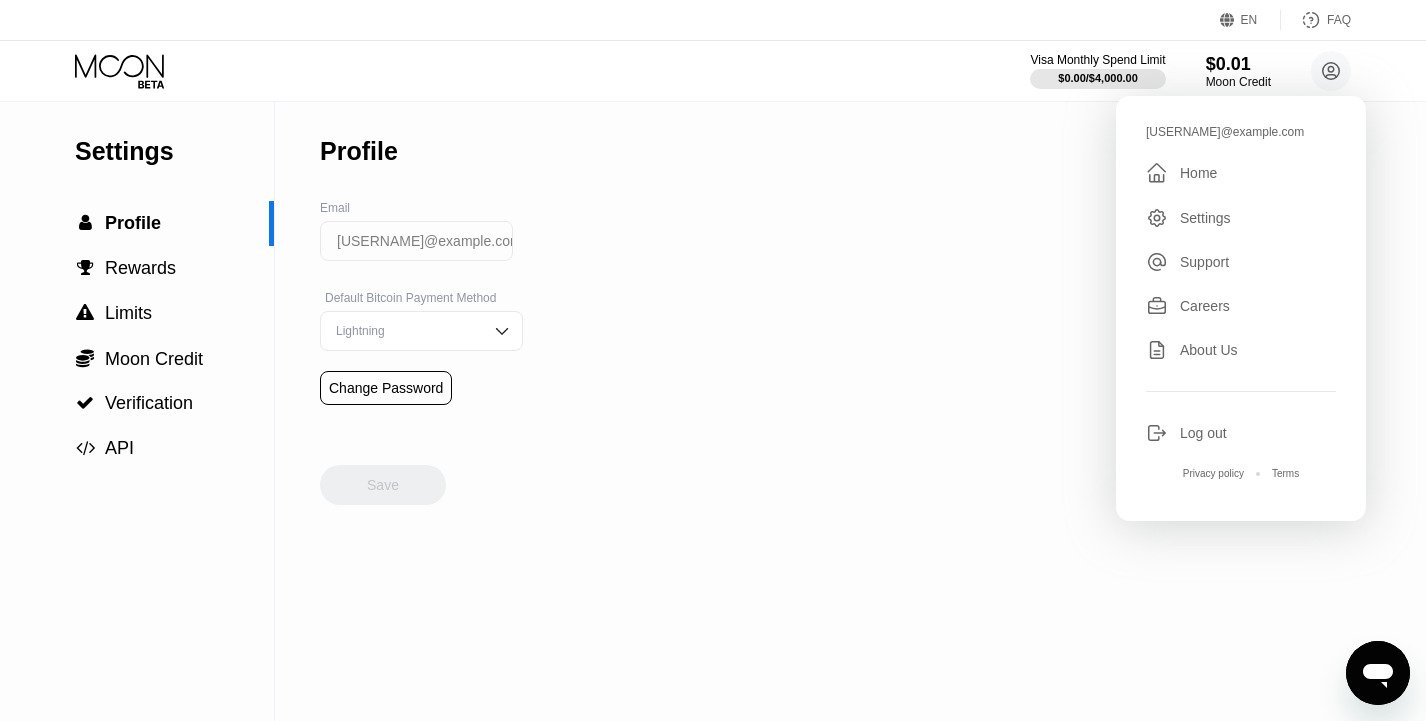 click on "Home" at bounding box center (1198, 173) 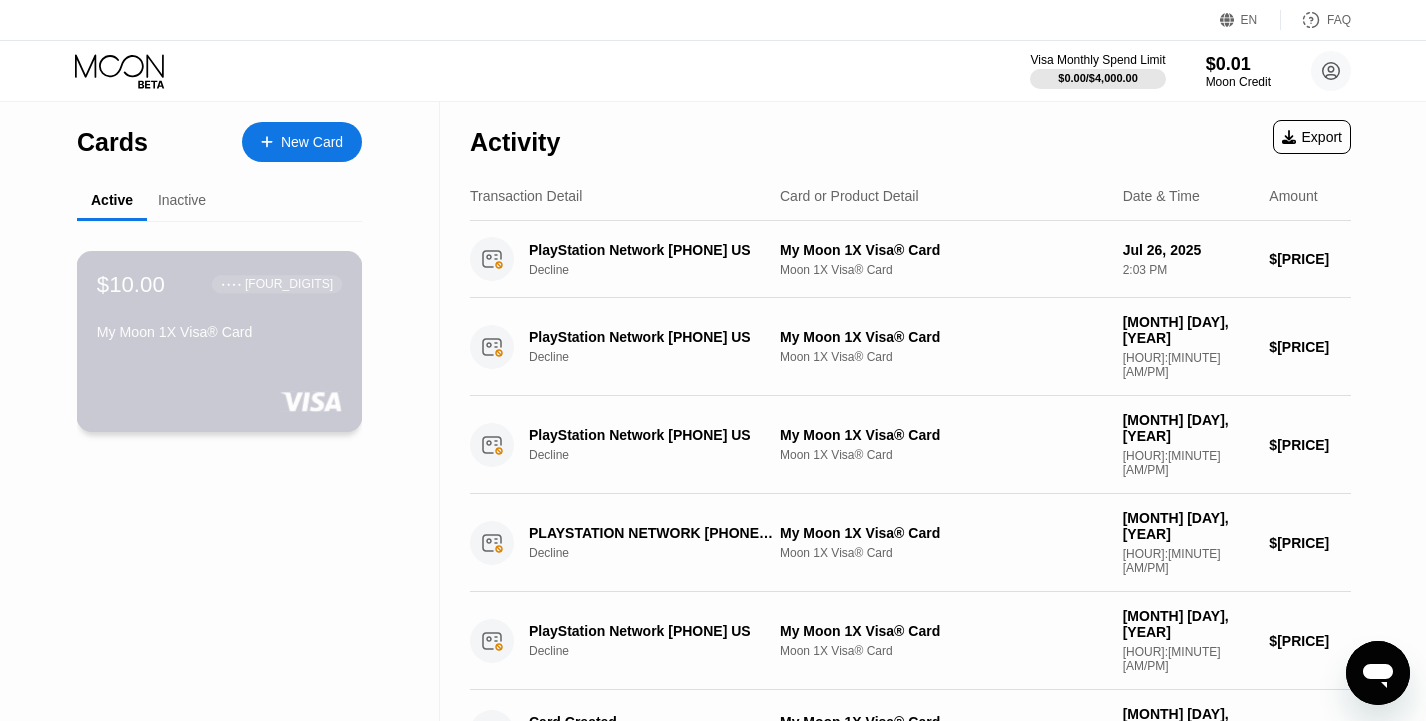 click on "$[PRICE] ● ● ● ● [LAST_FOUR] My Moon 1X Visa® Card" at bounding box center (219, 309) 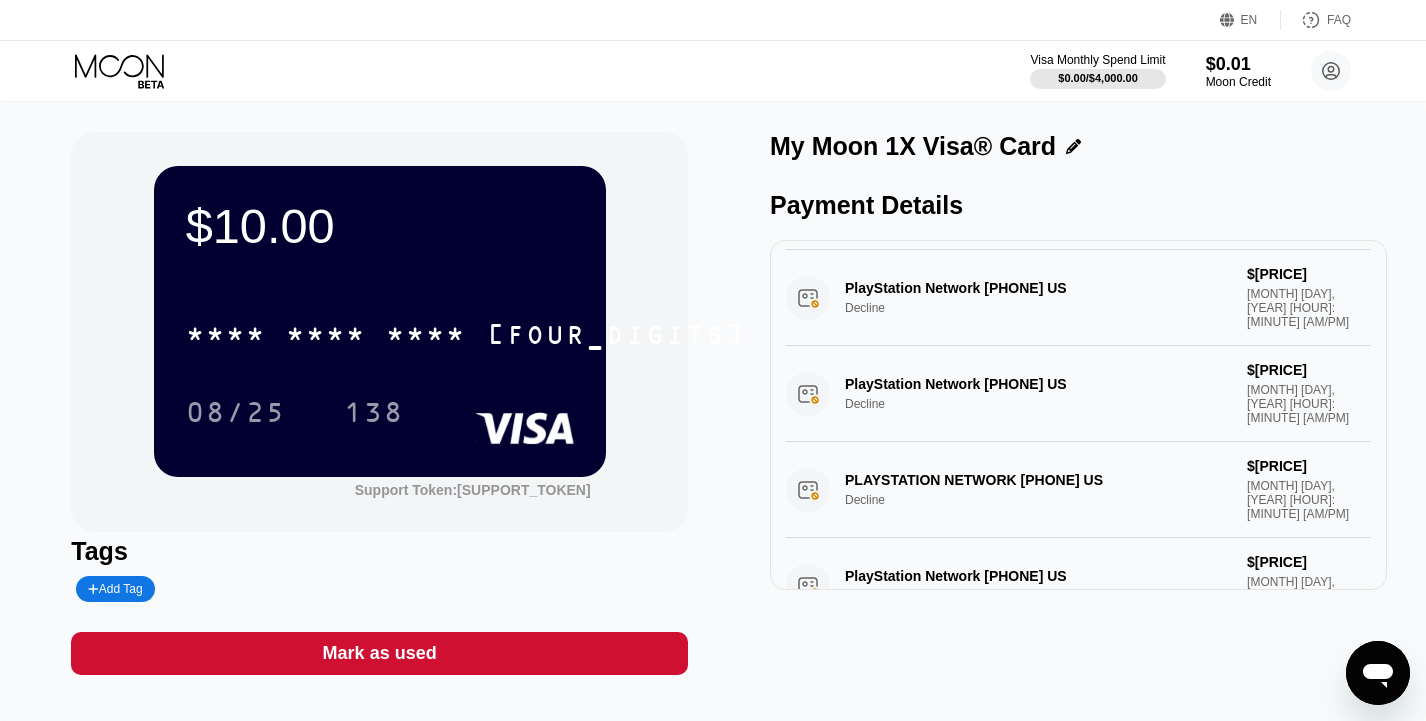 scroll, scrollTop: 171, scrollLeft: 0, axis: vertical 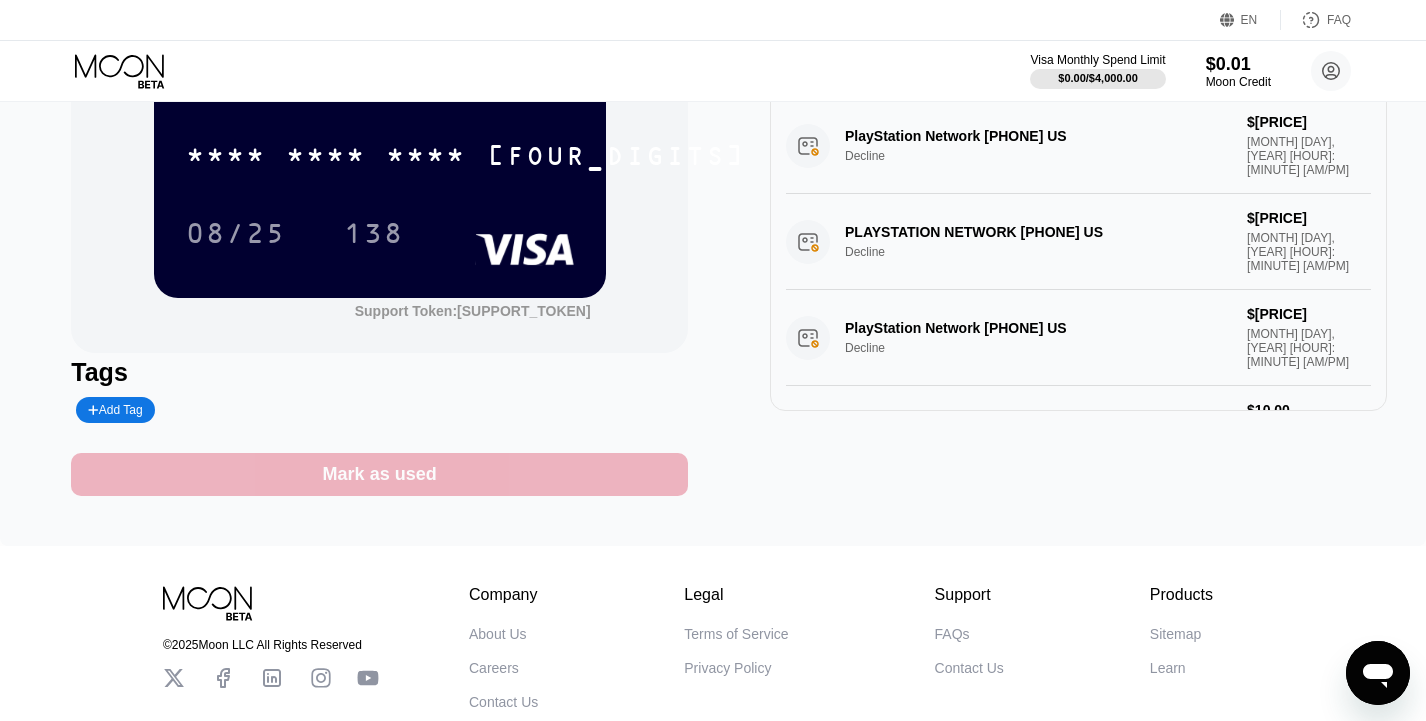 click on "Mark as used" at bounding box center [379, 474] 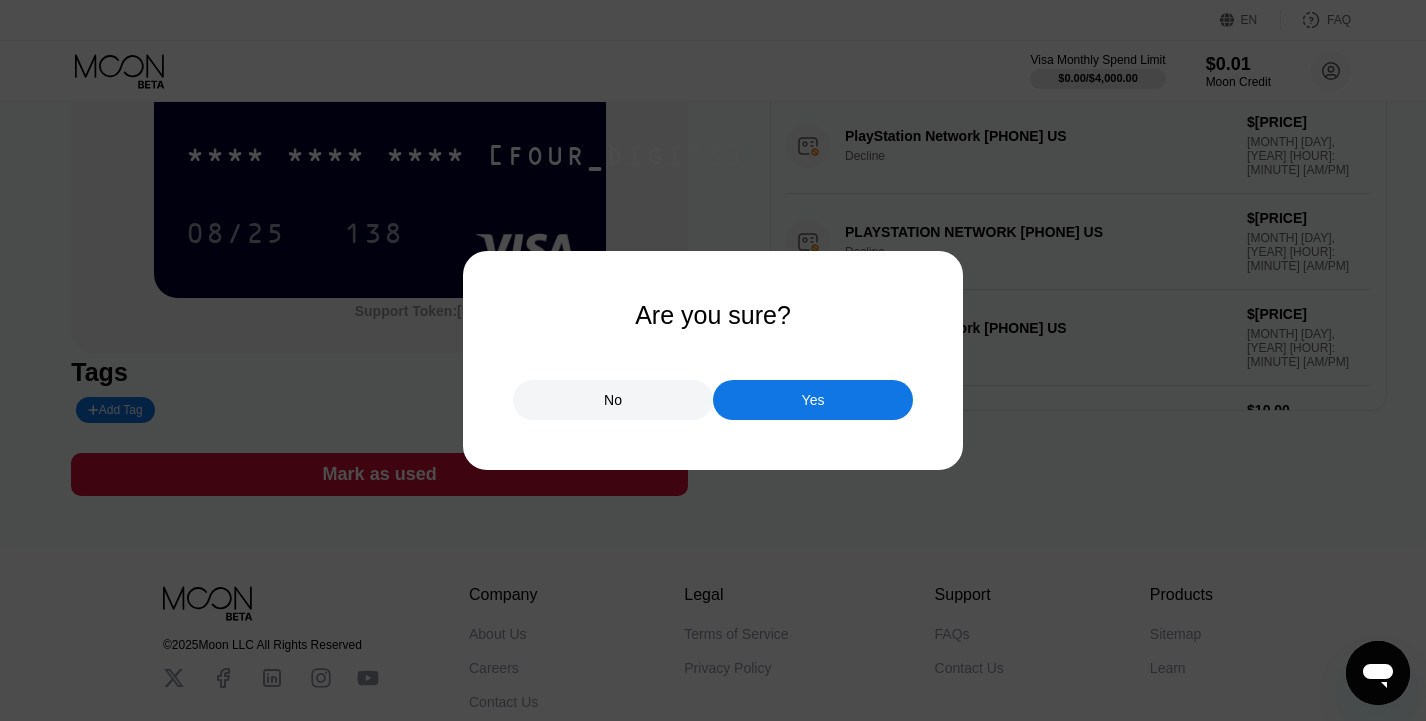 click on "No" at bounding box center (613, 400) 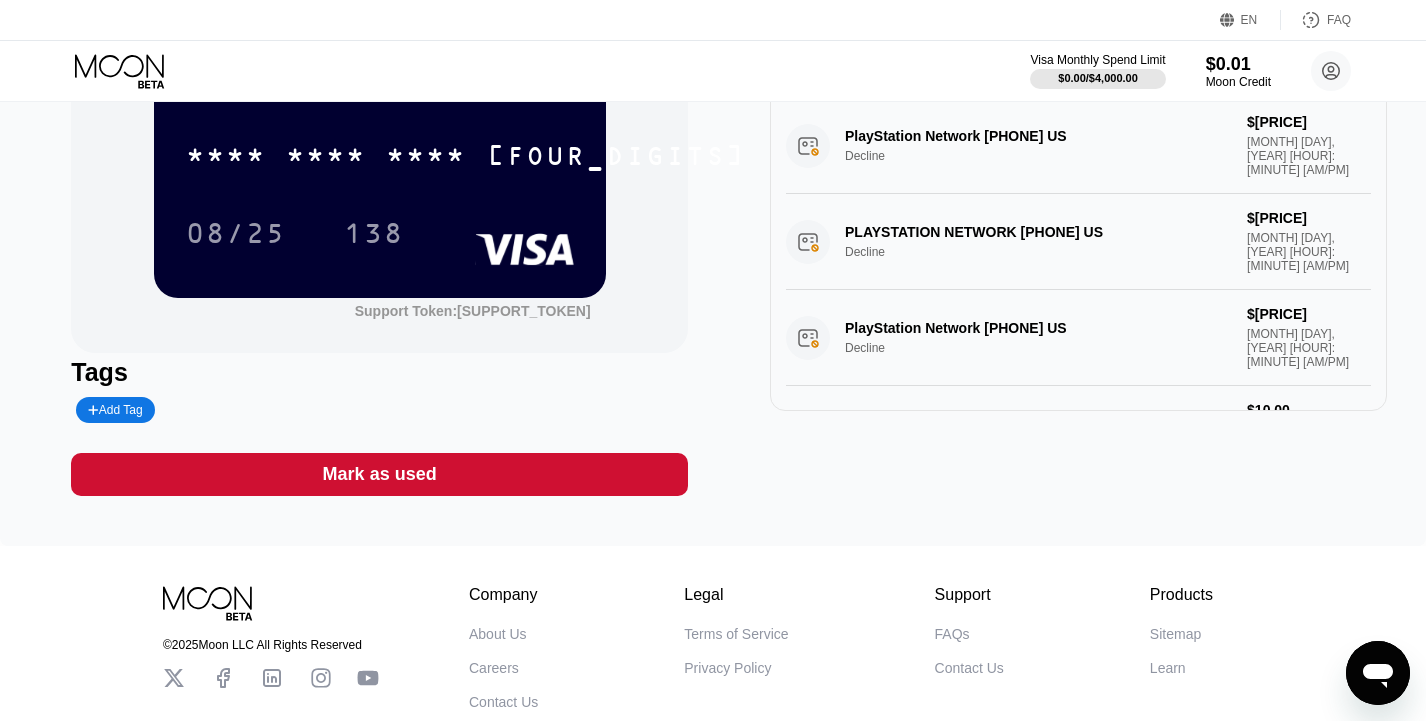 click on "Add Tag" at bounding box center (115, 410) 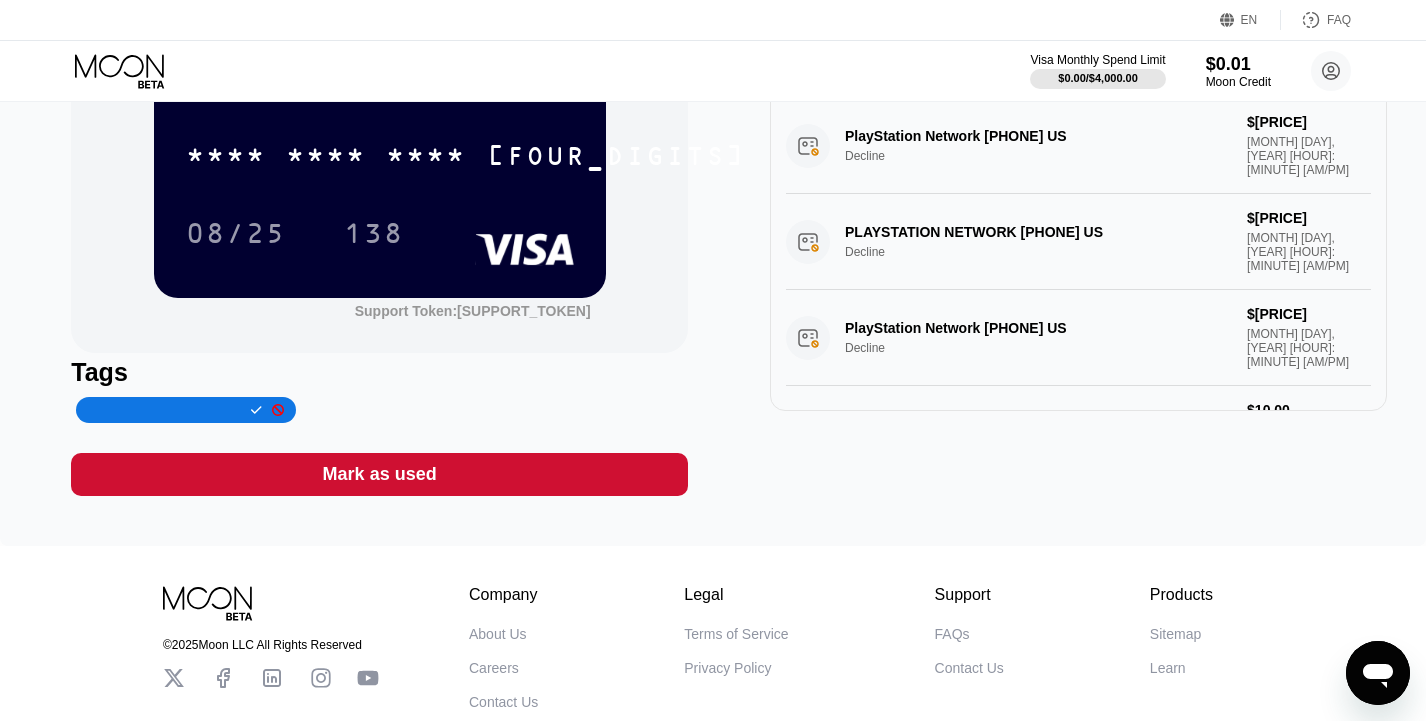 click at bounding box center (186, 410) 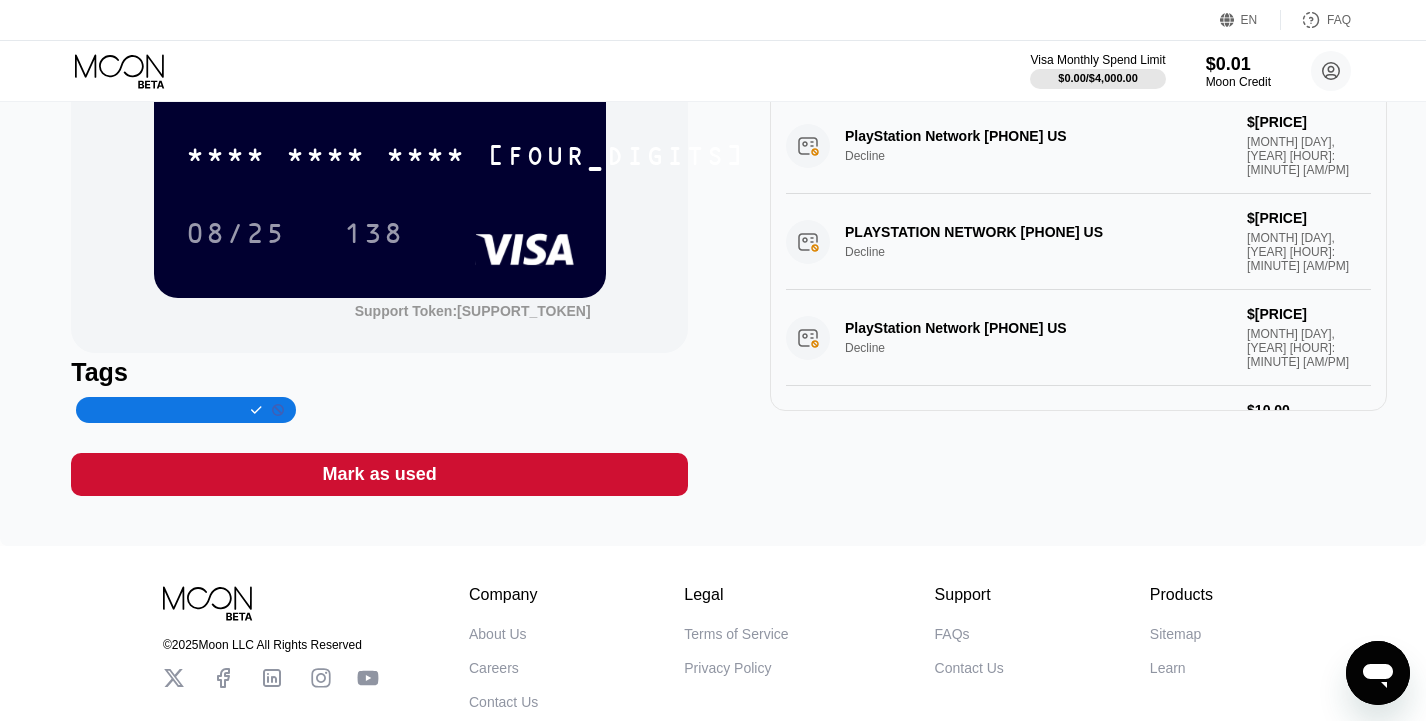 click 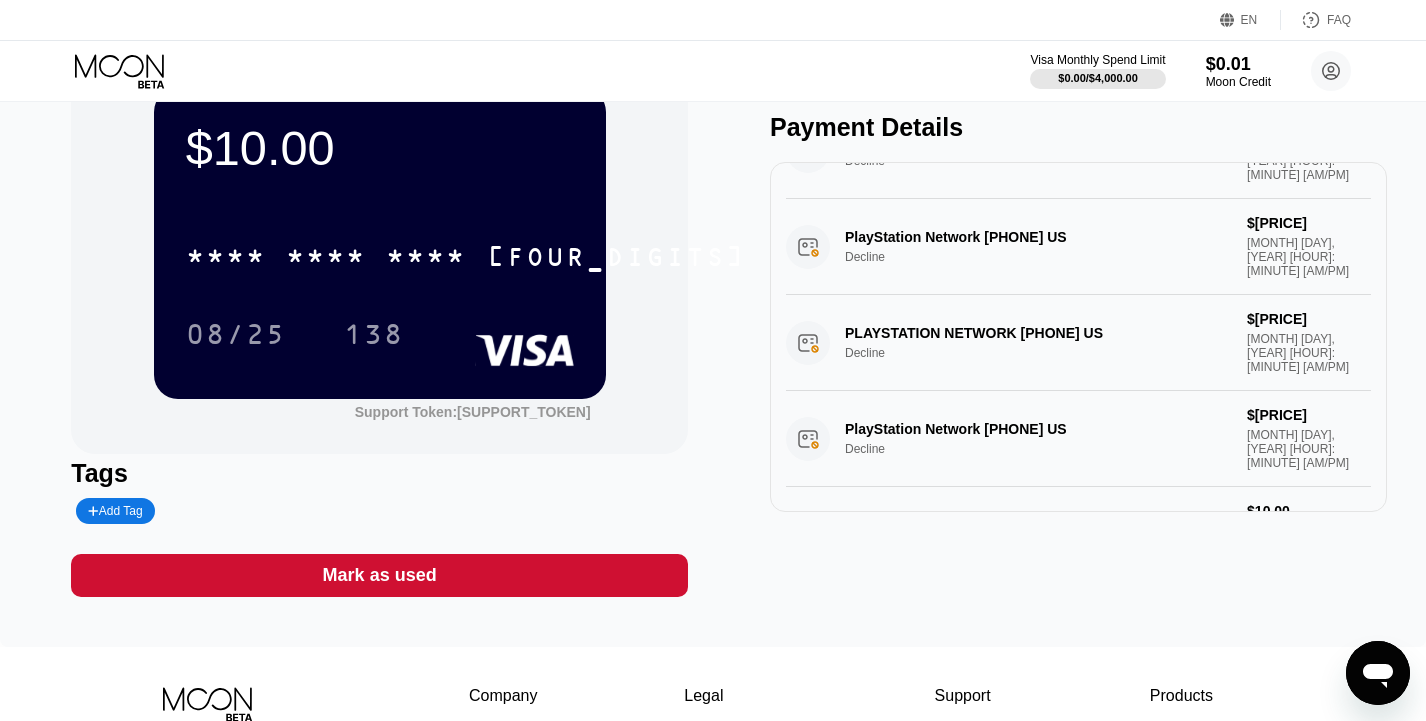 scroll, scrollTop: 0, scrollLeft: 0, axis: both 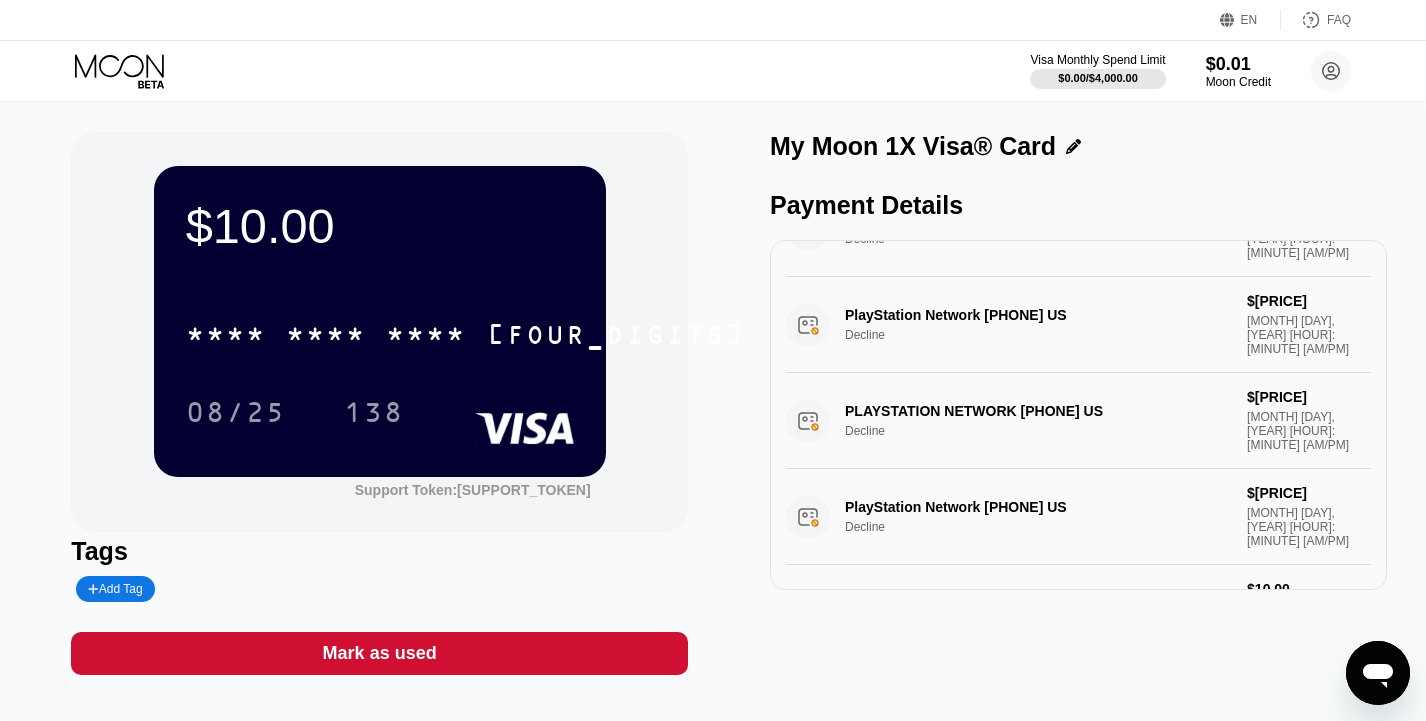 click 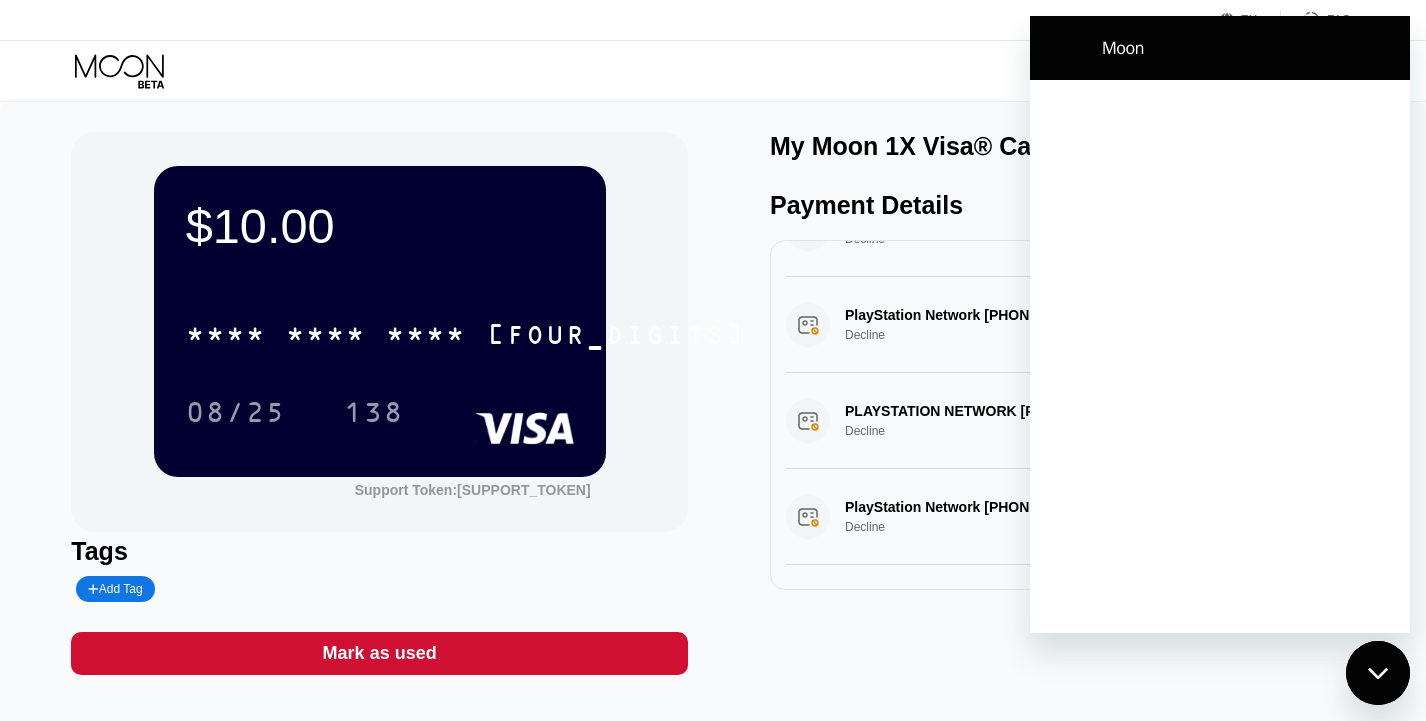 scroll, scrollTop: 0, scrollLeft: 0, axis: both 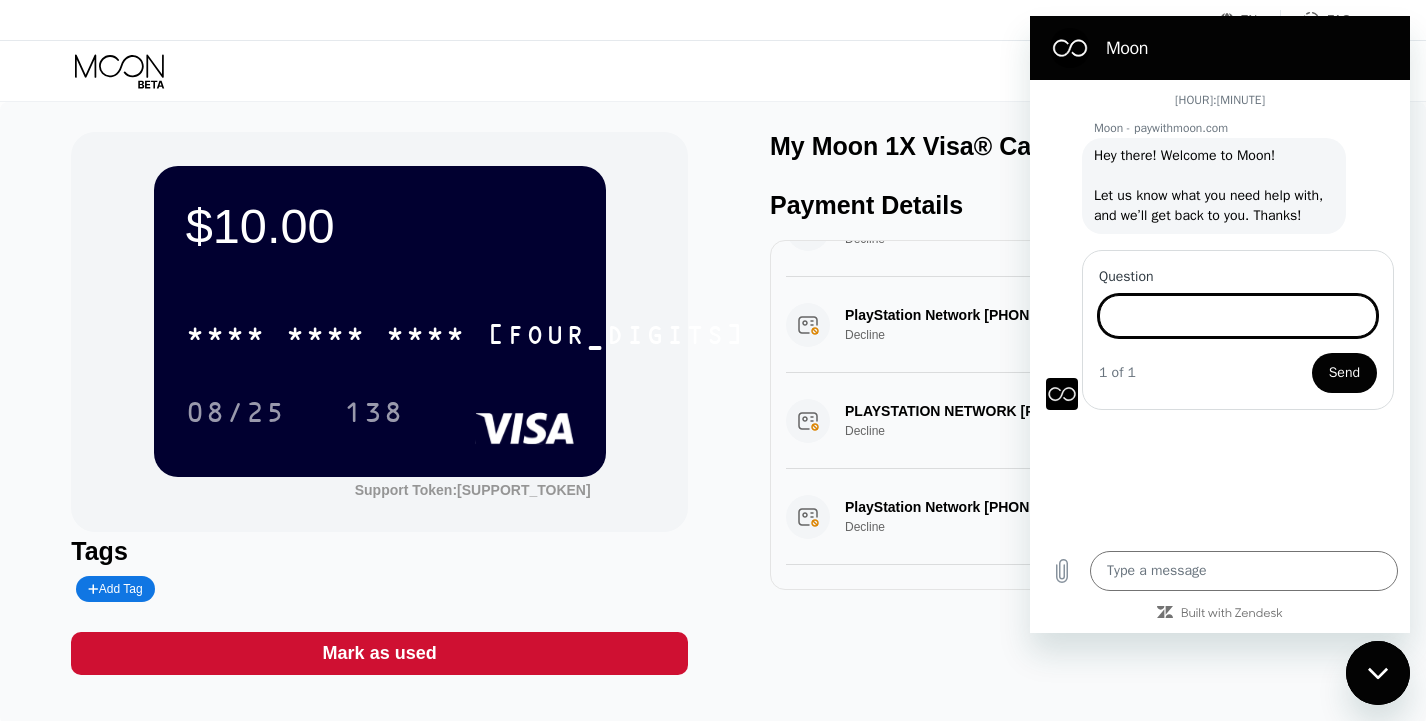 click on "Question" at bounding box center (1238, 316) 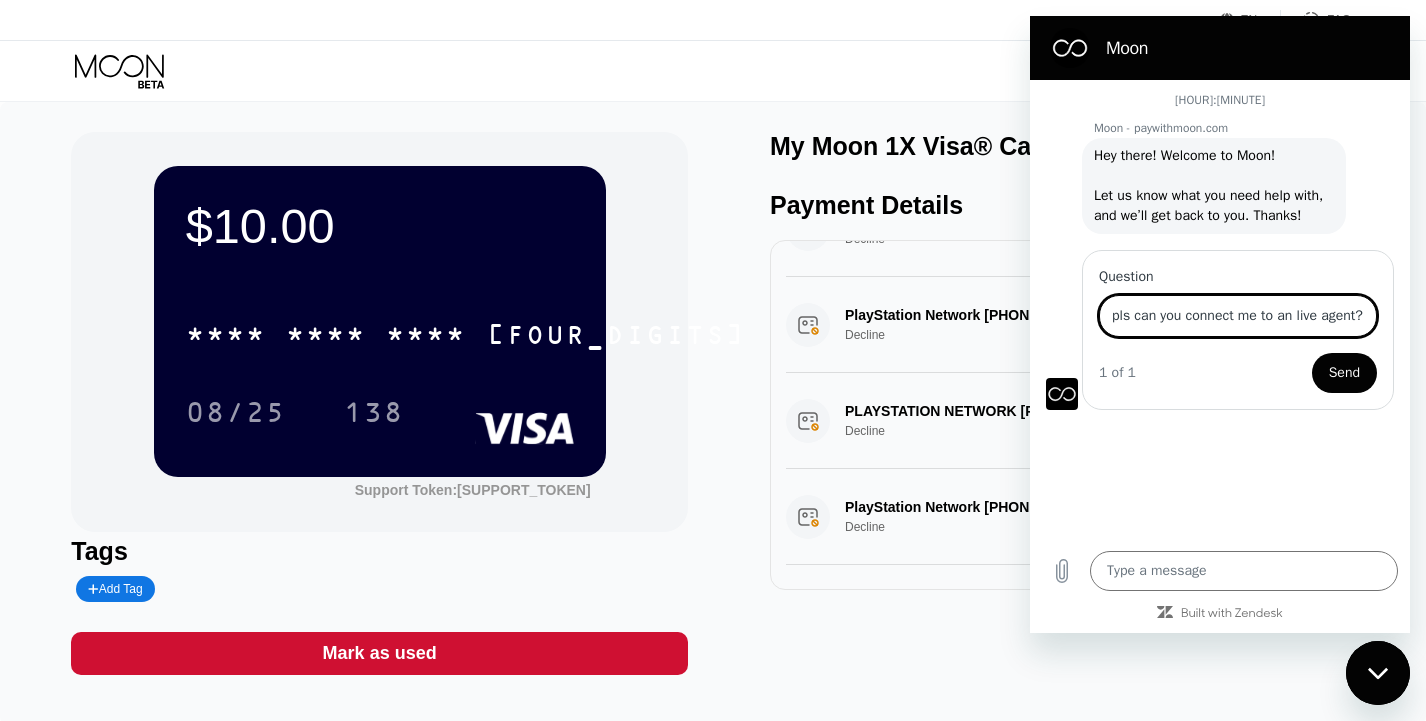 scroll, scrollTop: 0, scrollLeft: 10, axis: horizontal 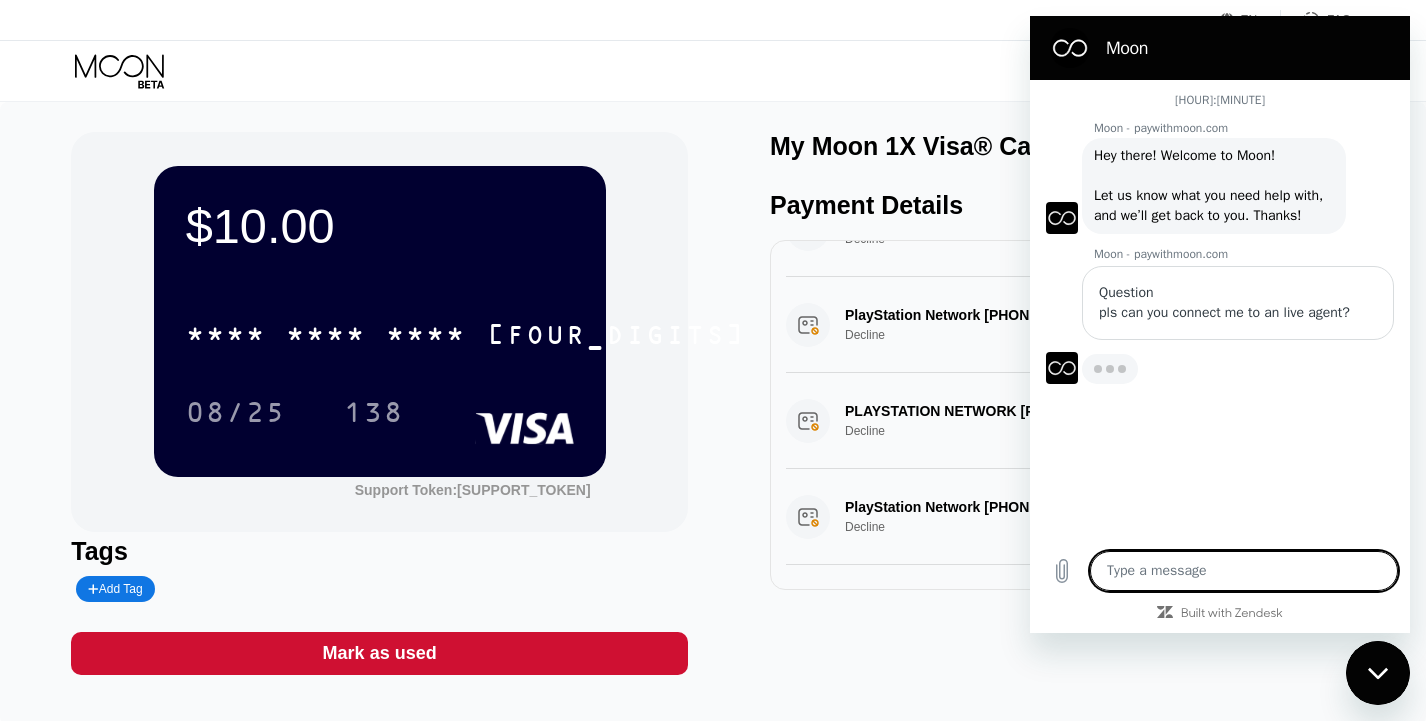 type on "x" 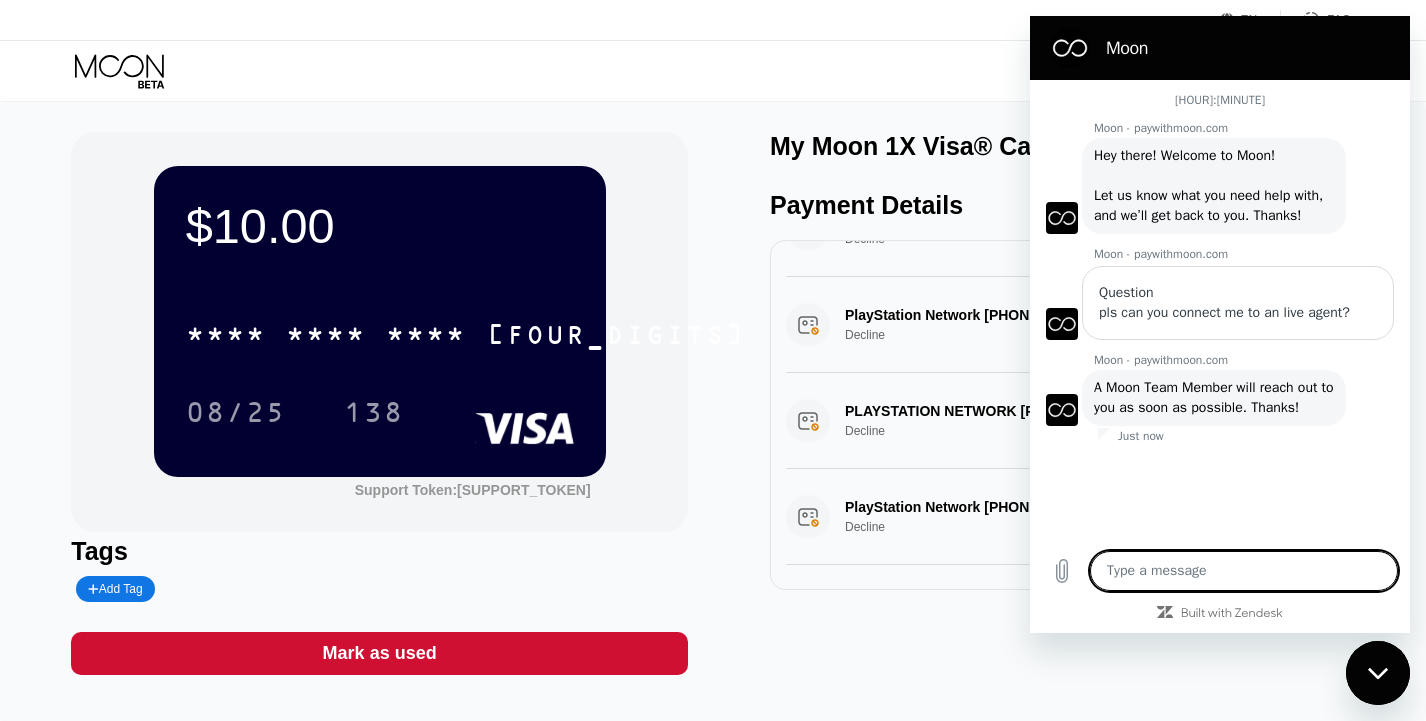 type on "o" 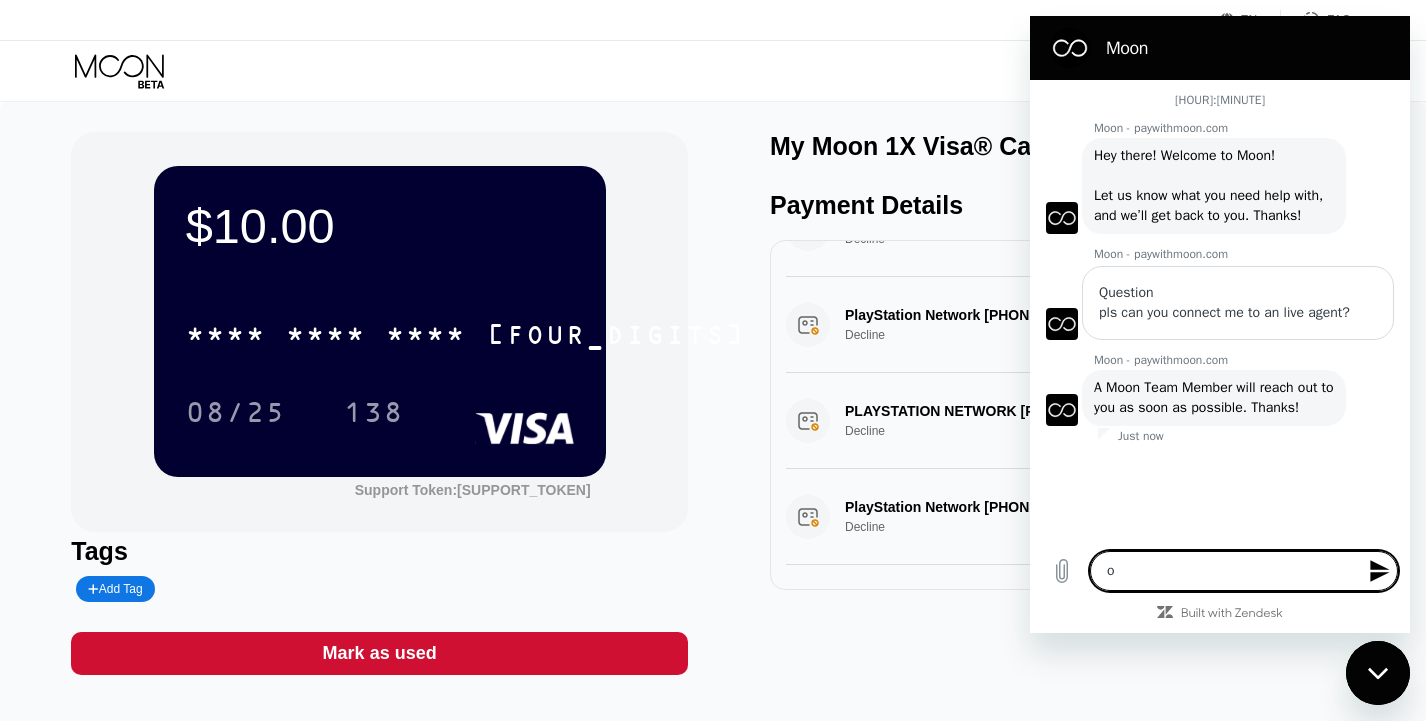type on "ok" 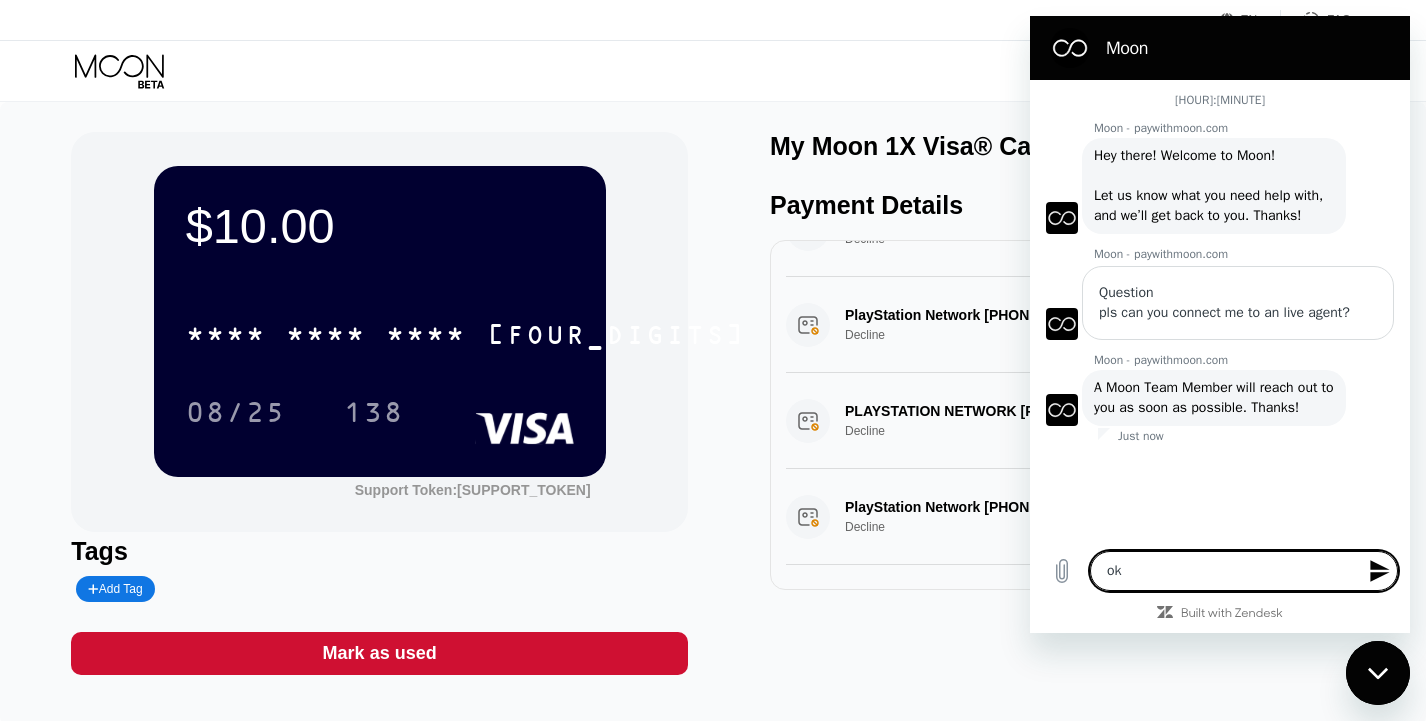 type 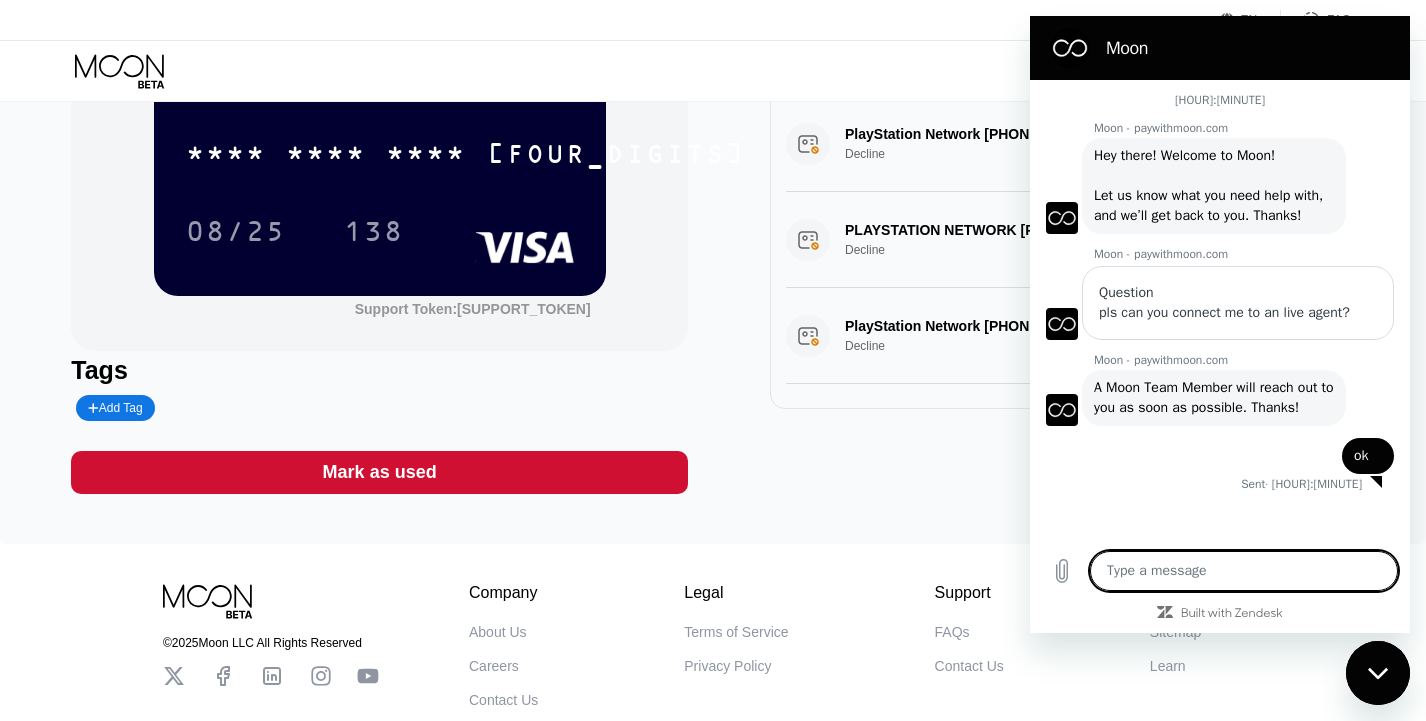 scroll, scrollTop: 0, scrollLeft: 0, axis: both 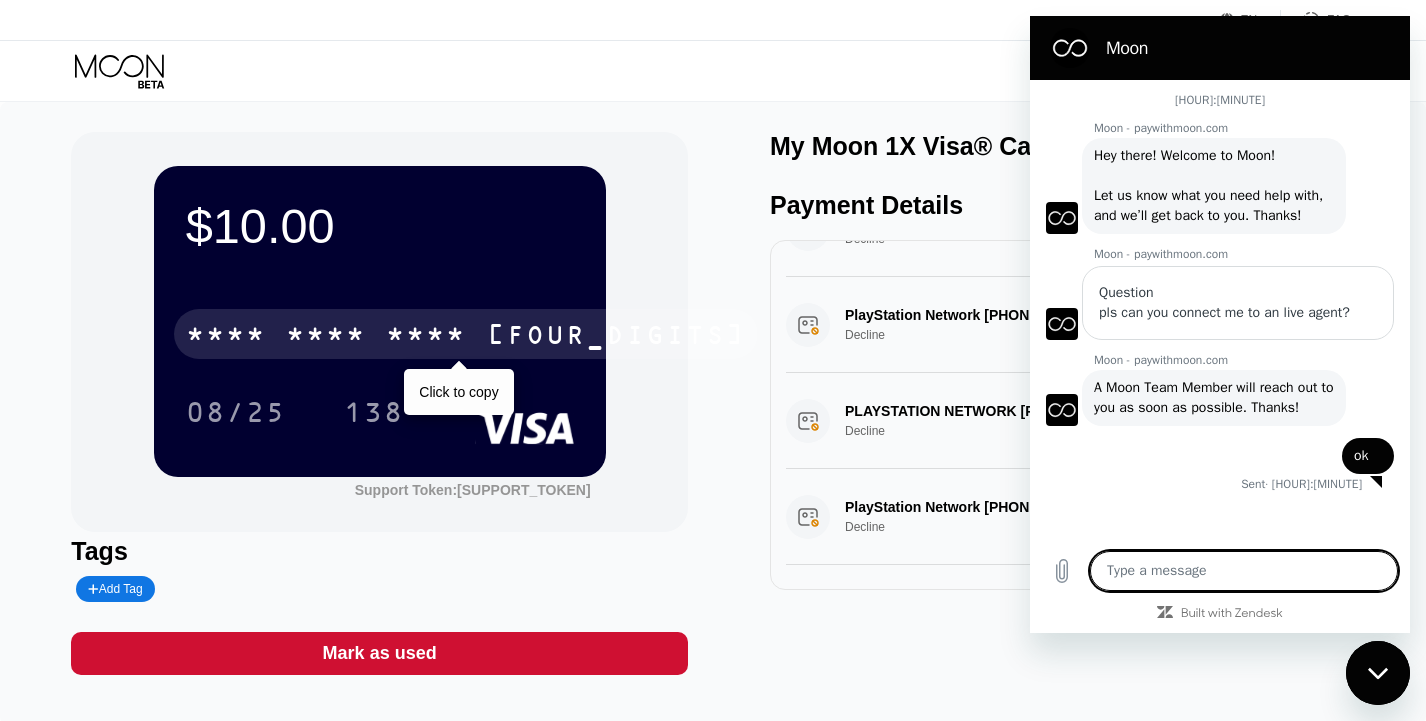 click on "* * * *" at bounding box center (426, 337) 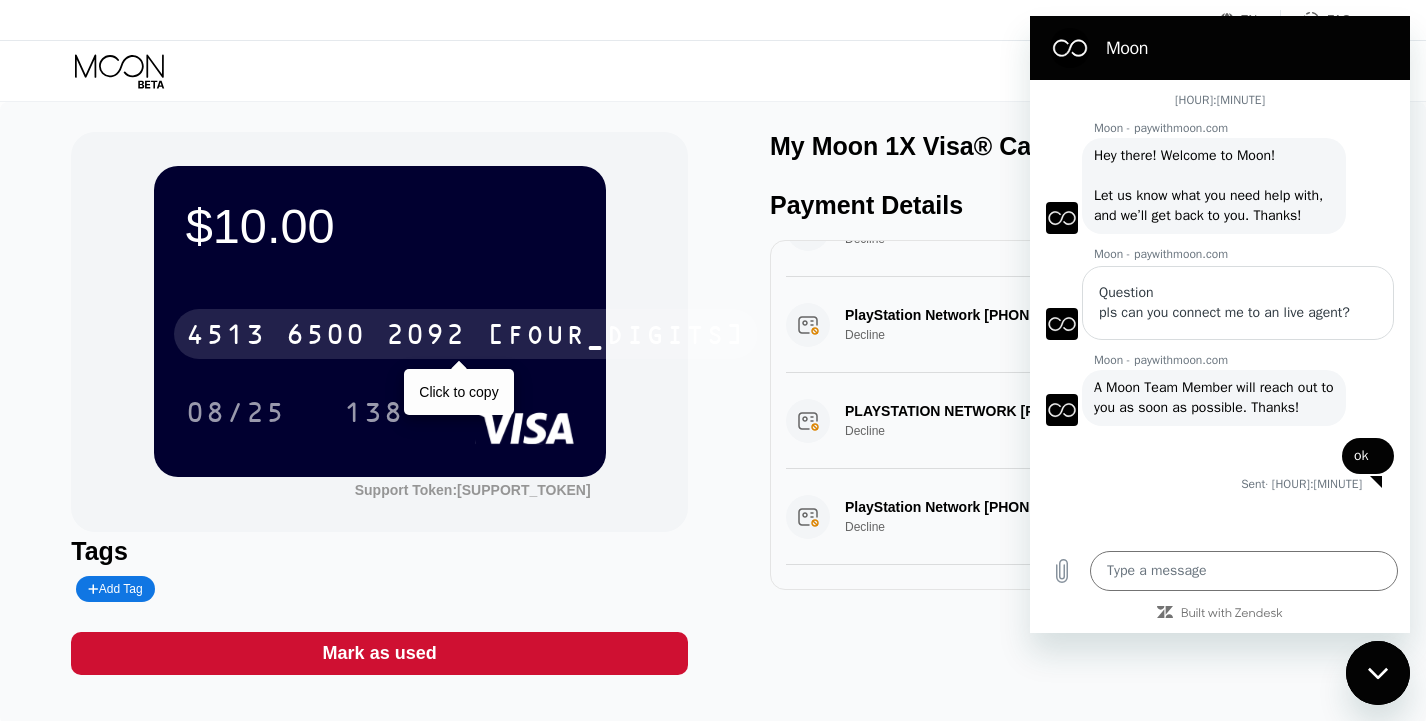 click on "2092" at bounding box center [426, 337] 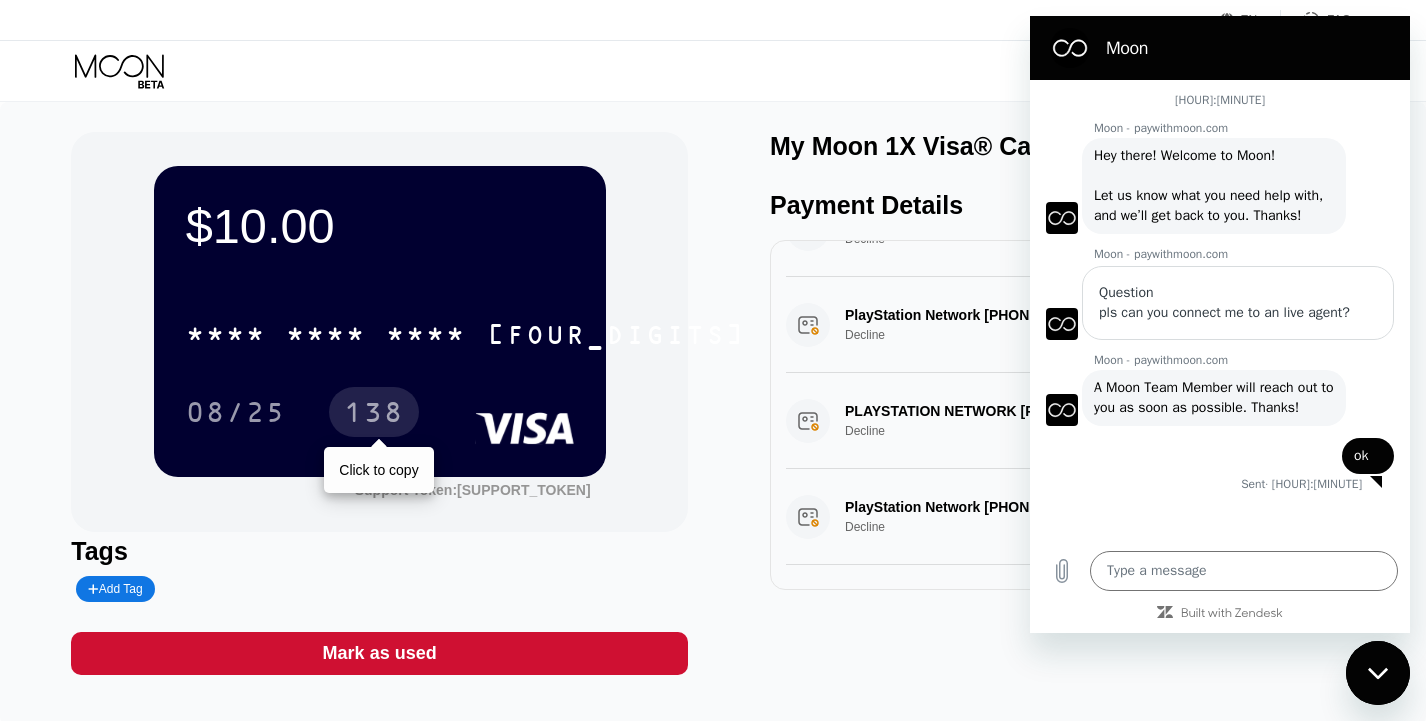 click on "138" at bounding box center (374, 415) 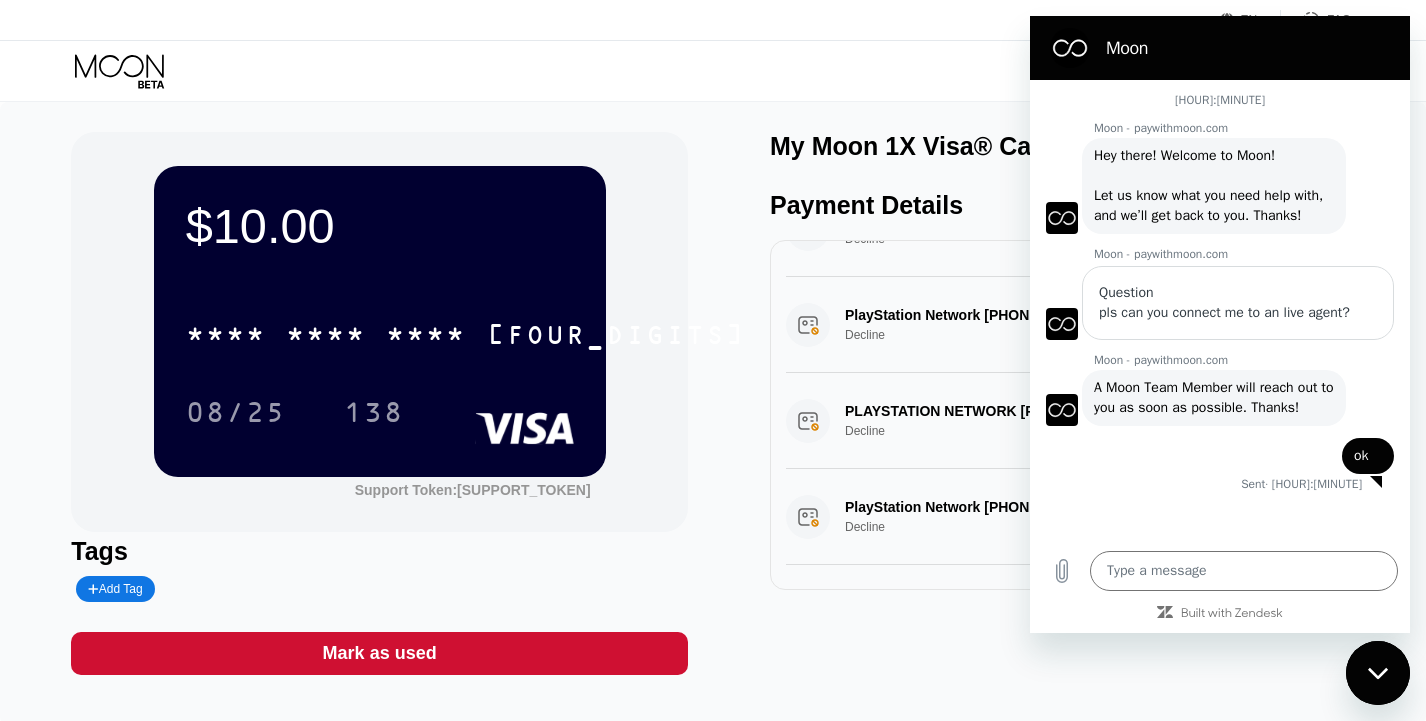 type on "x" 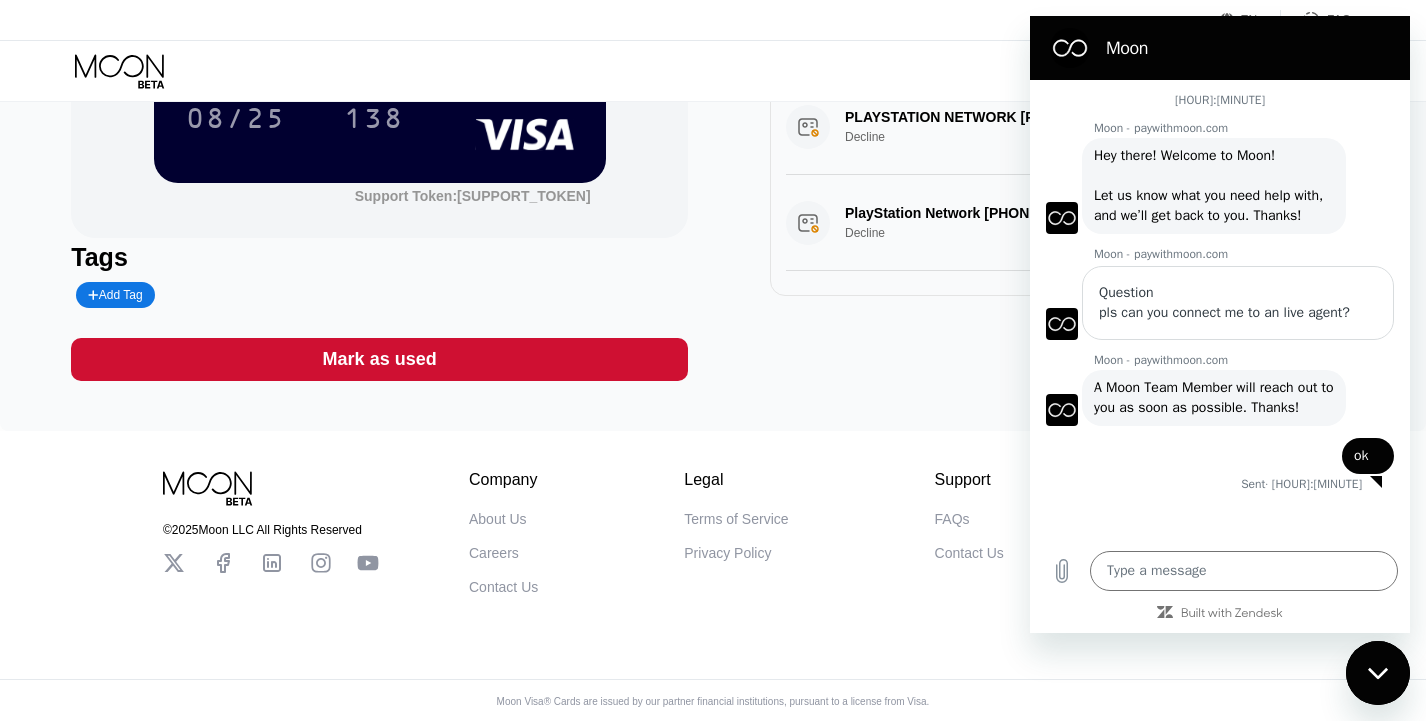 scroll, scrollTop: 300, scrollLeft: 0, axis: vertical 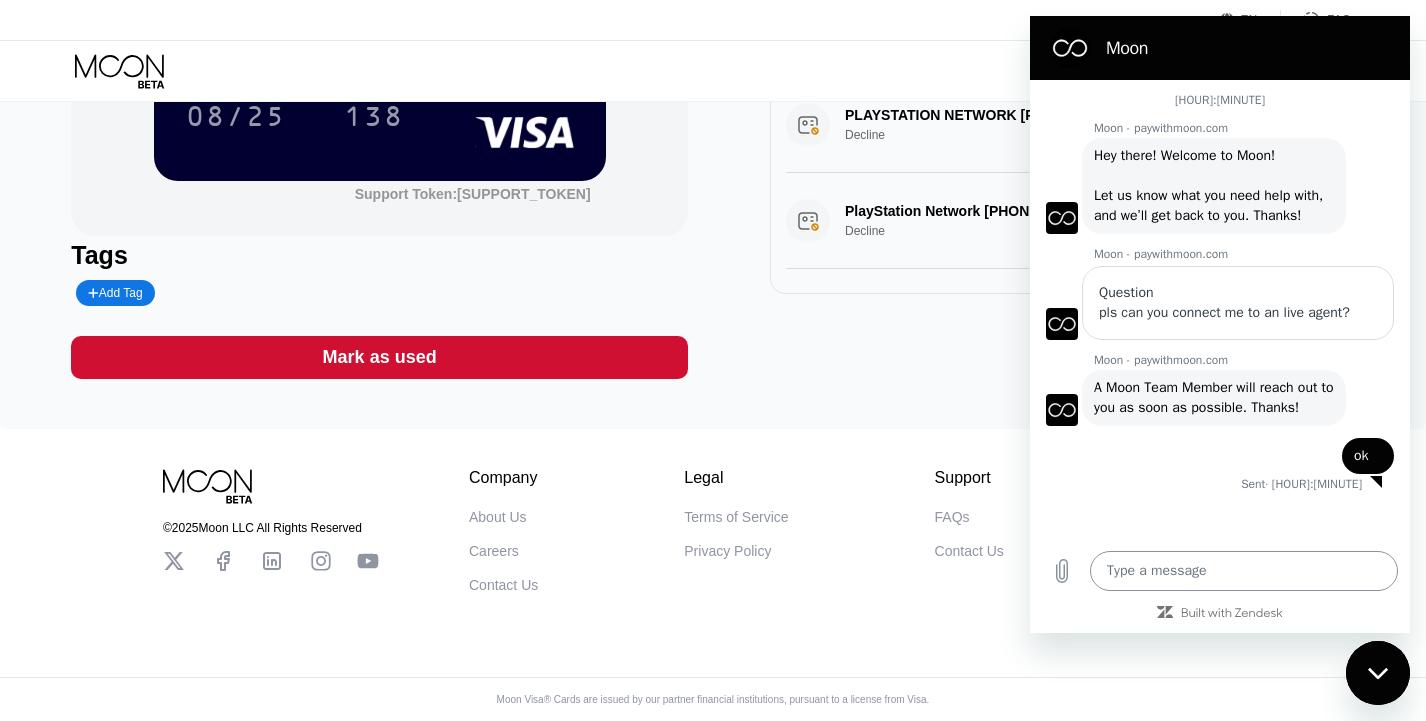 click at bounding box center [1244, 571] 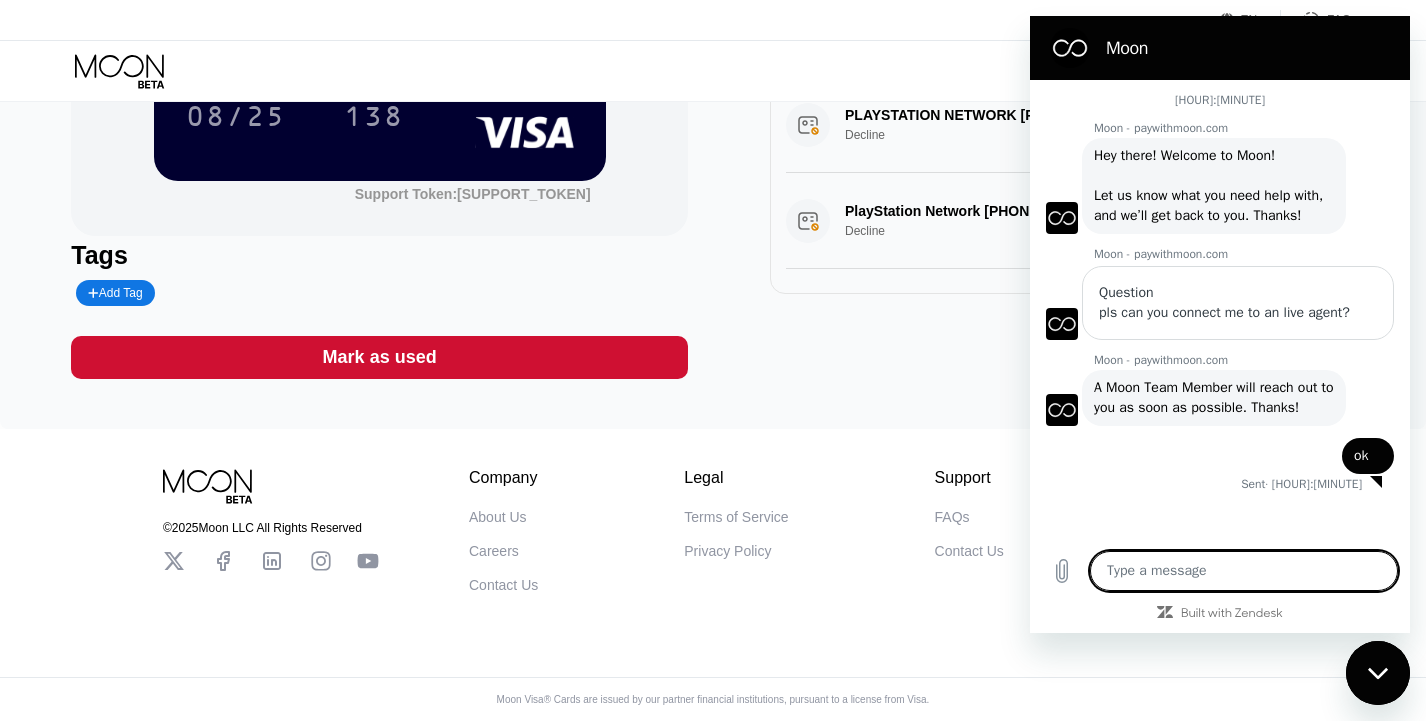 type on "a" 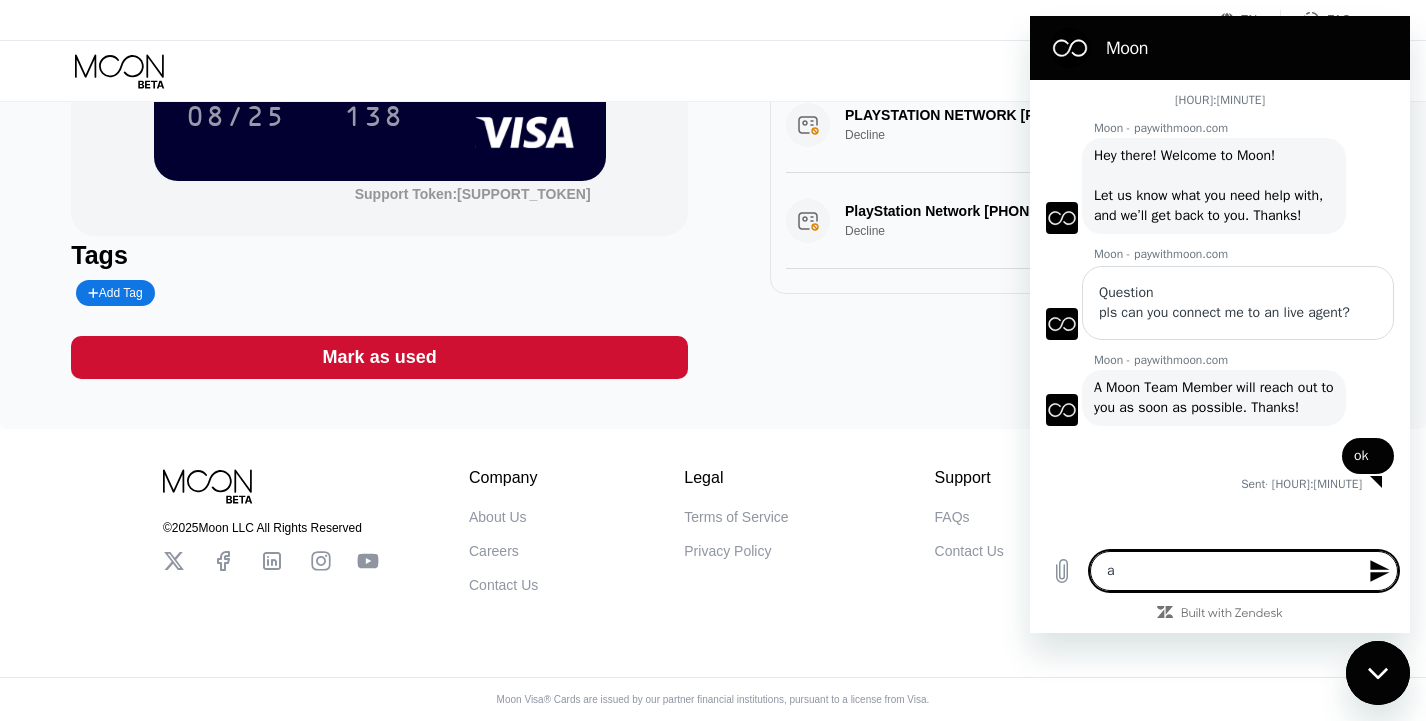 type on "ar" 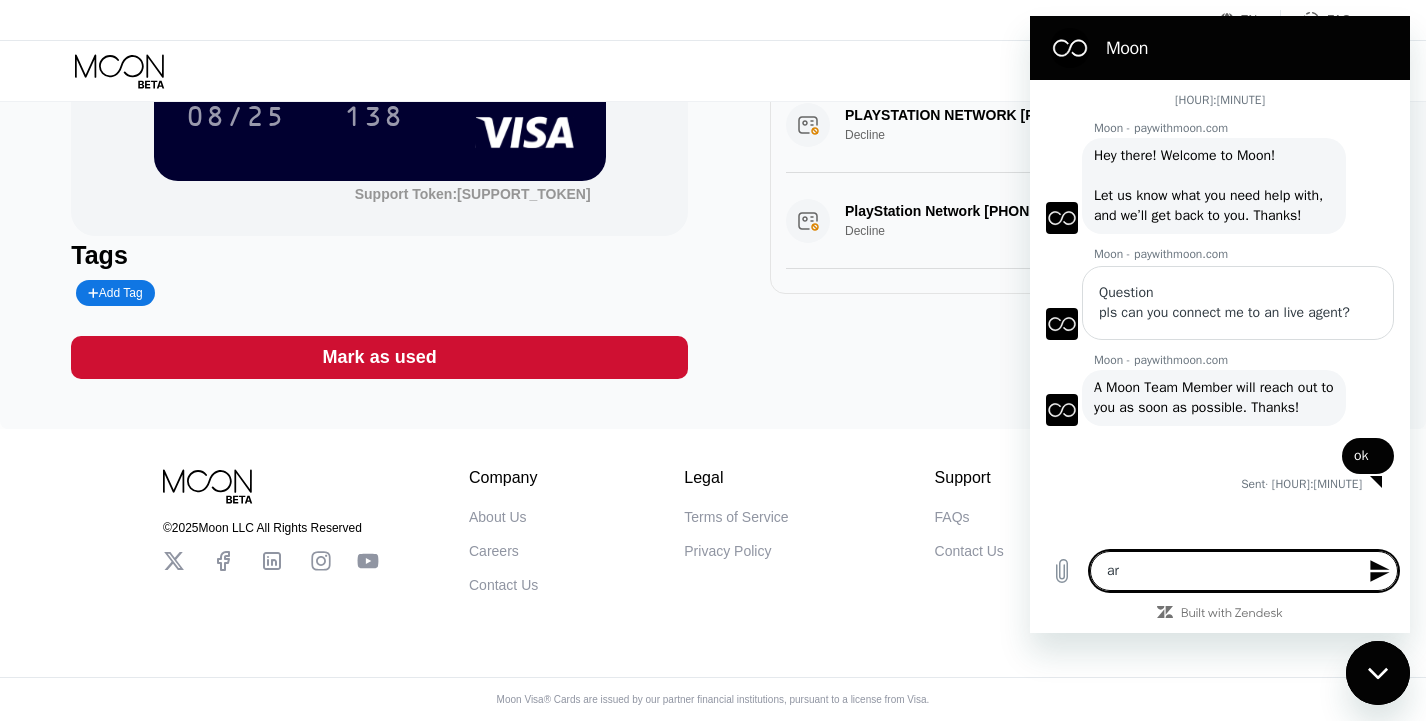 type on "are" 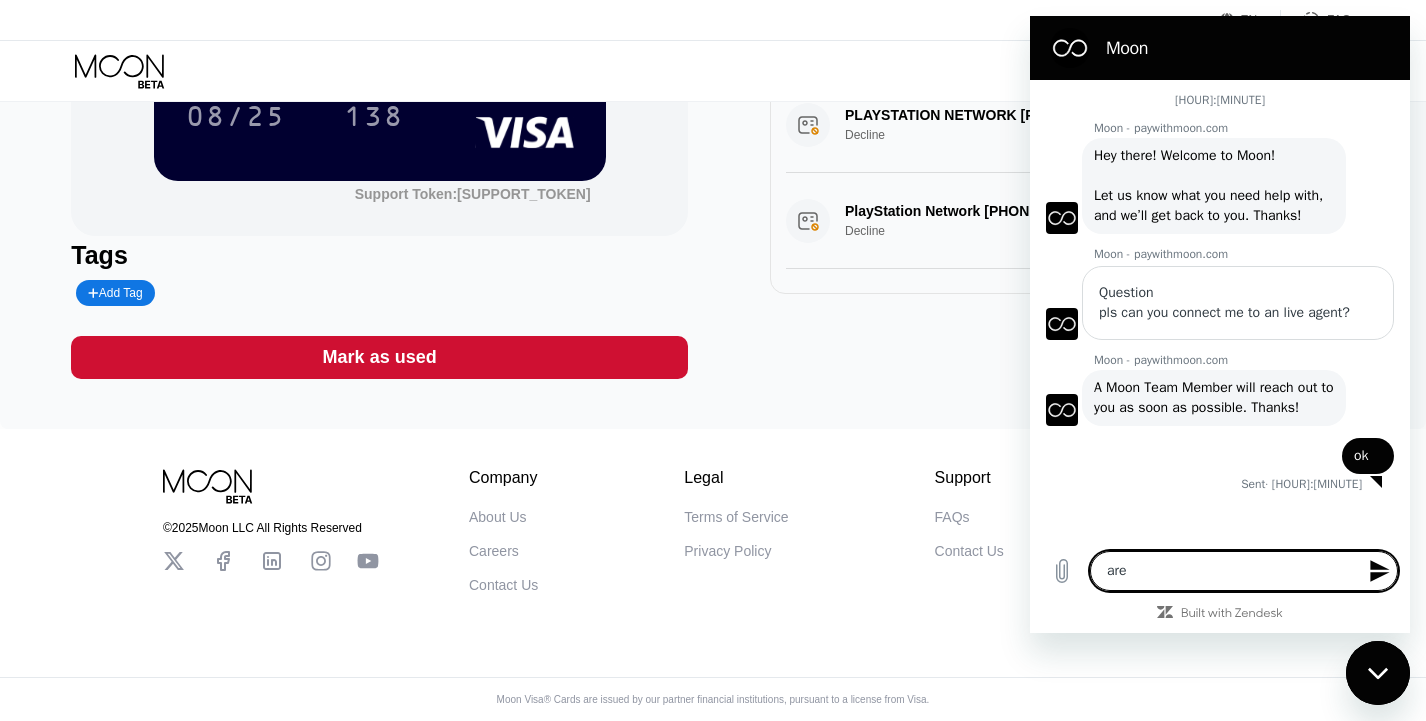 type on "are" 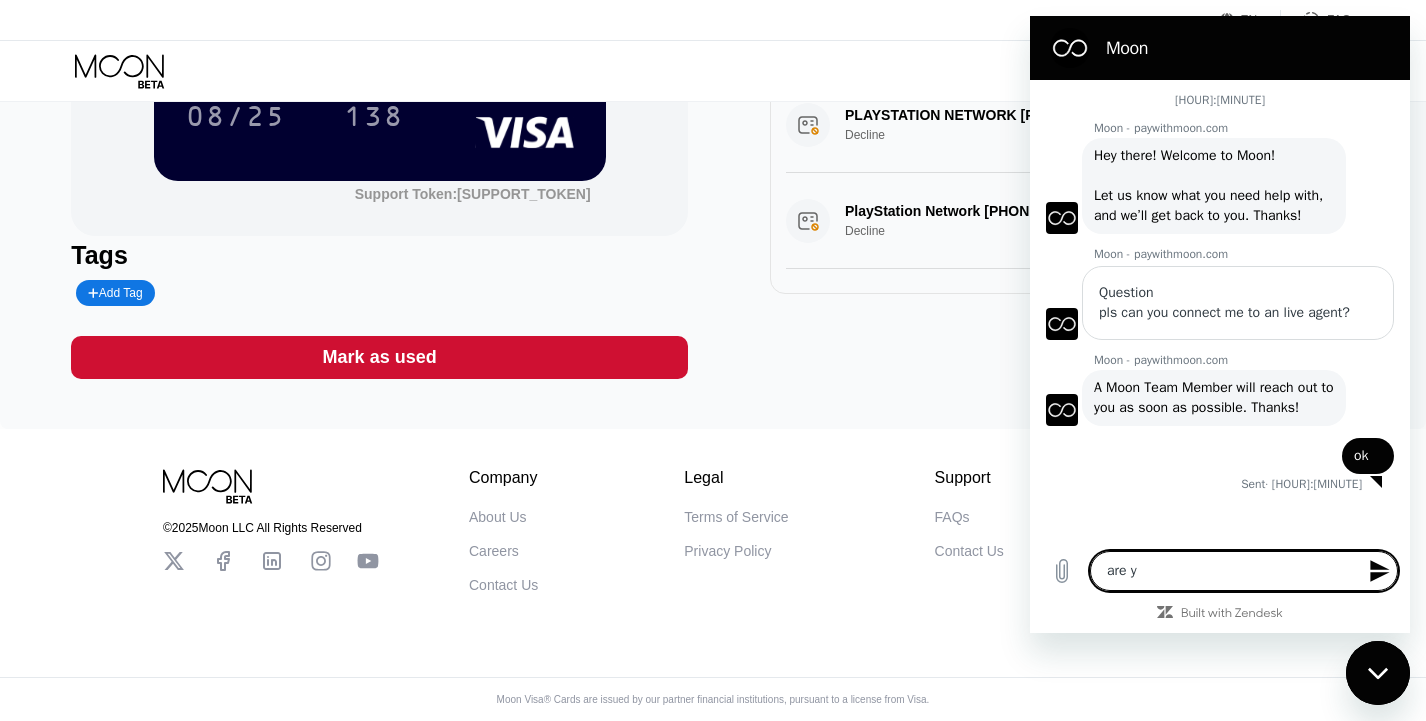 type on "are yo" 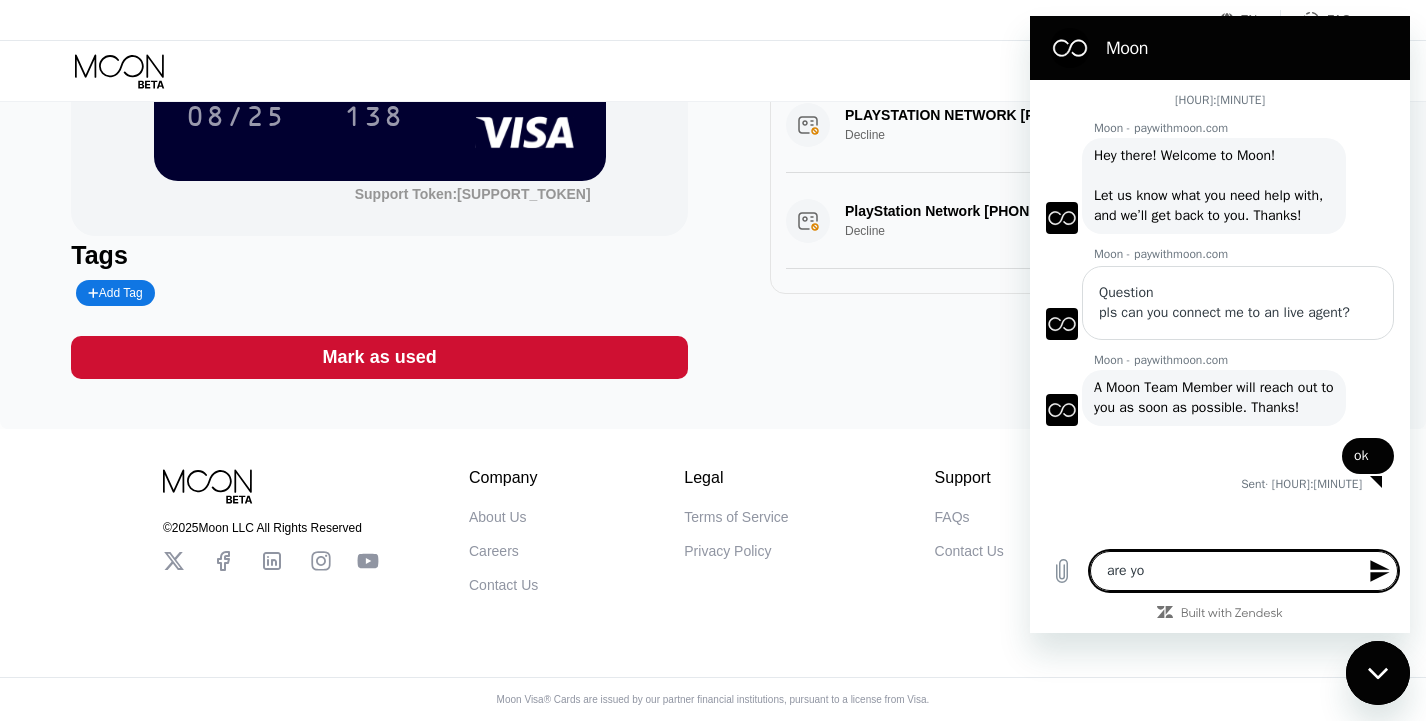 type on "are you" 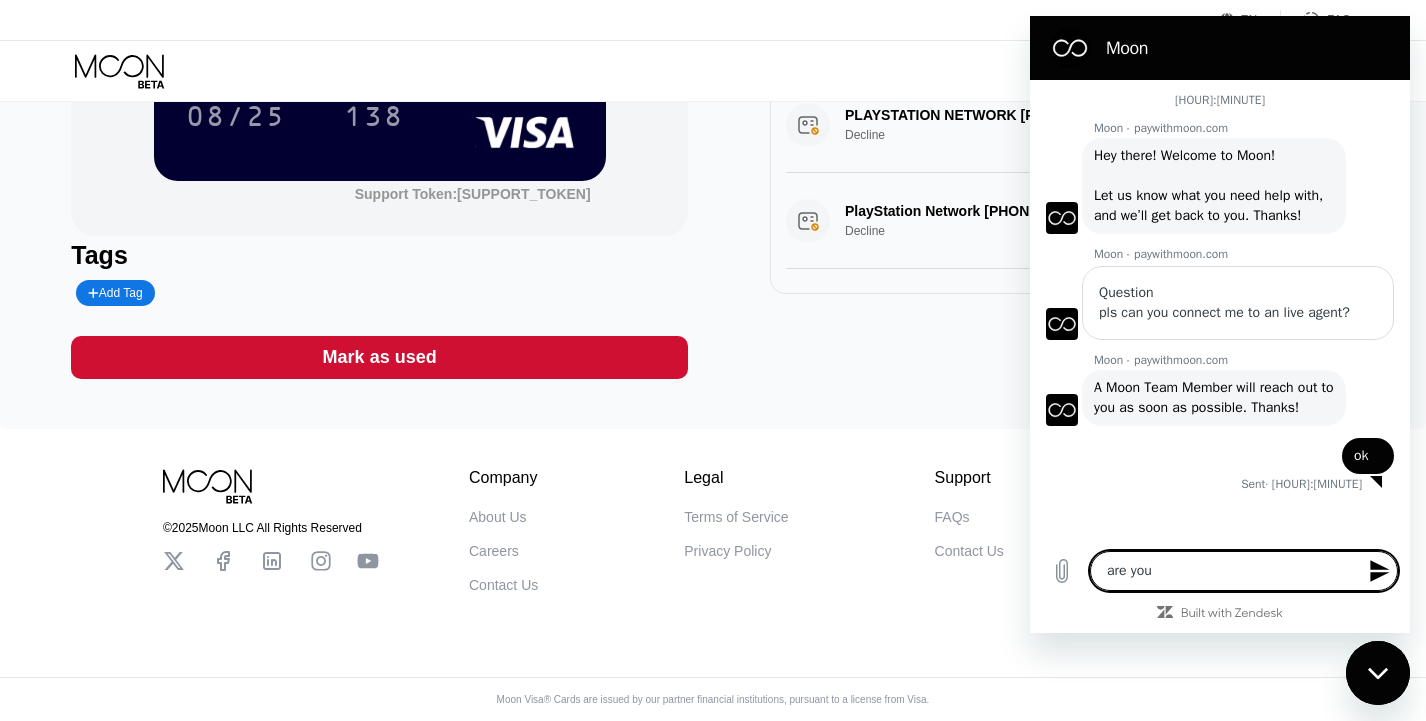 type on "are you" 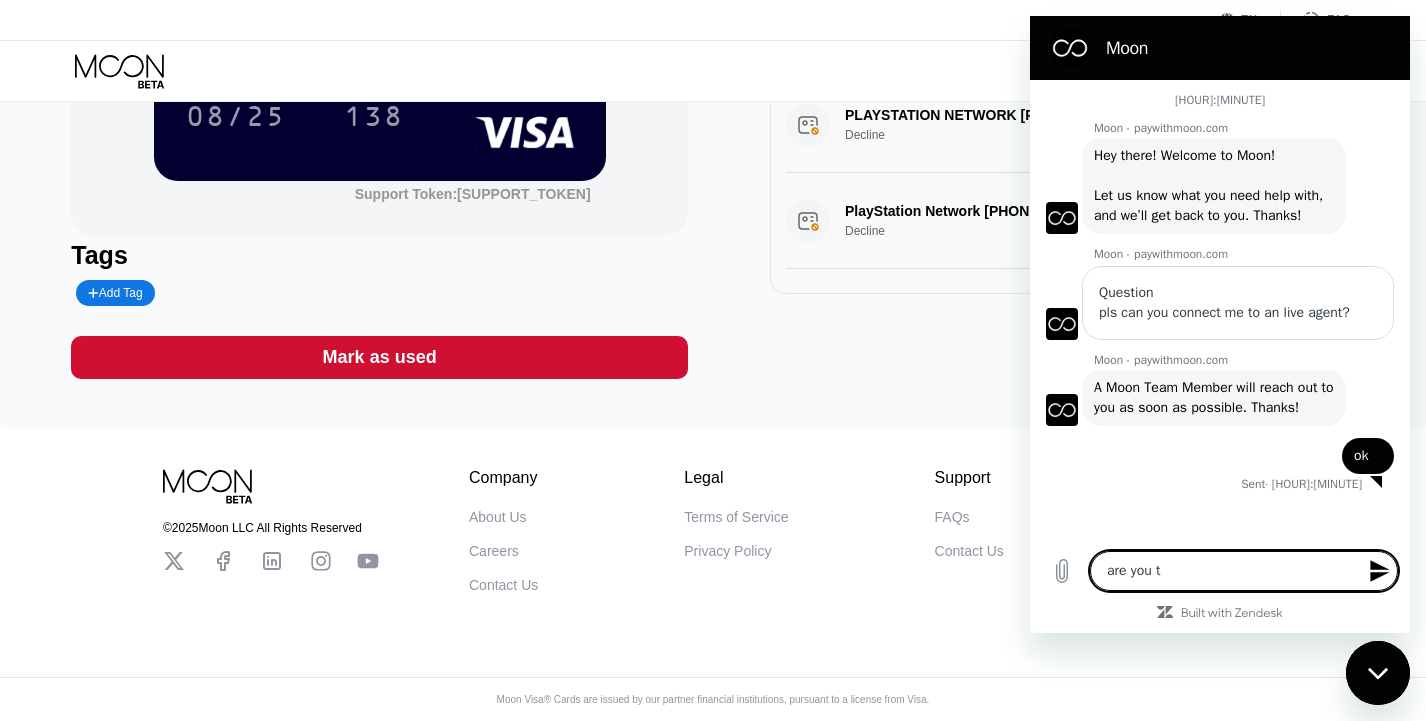 type on "are you th" 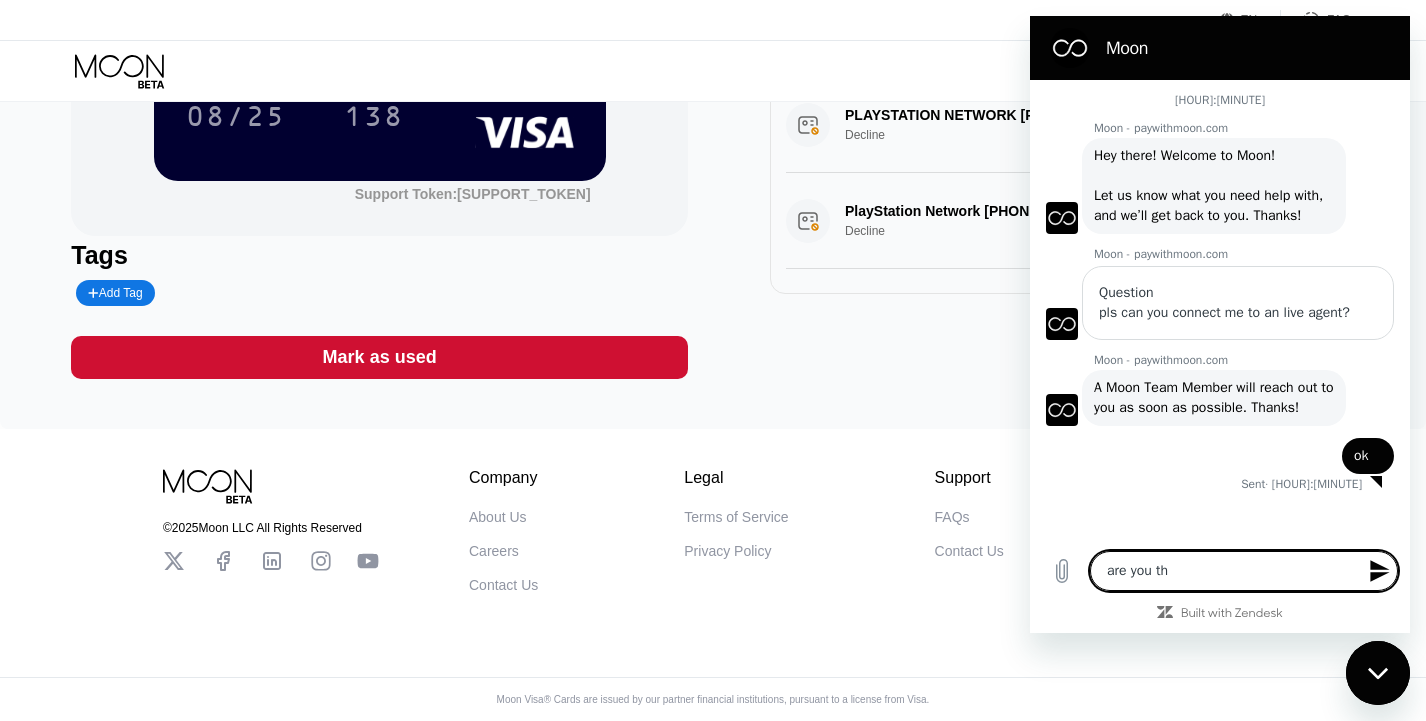 type on "are you the" 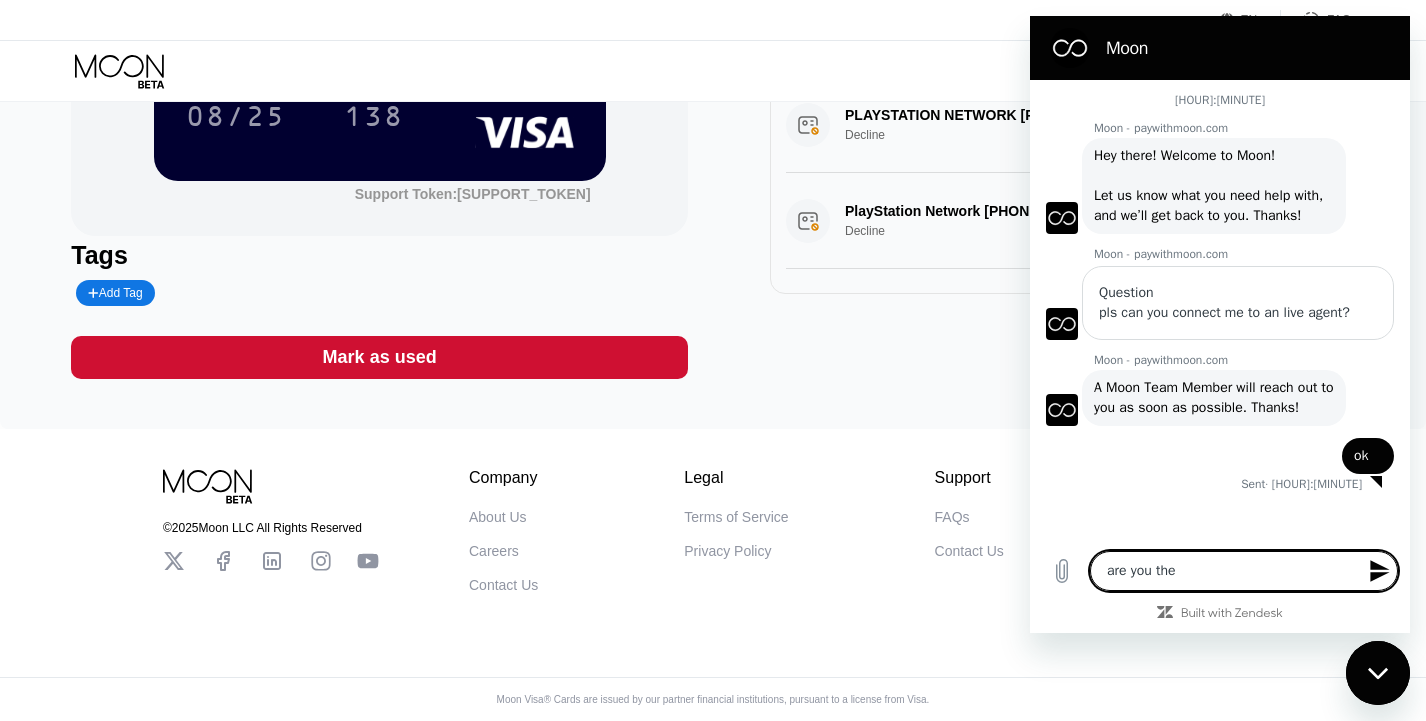 type on "are you ther" 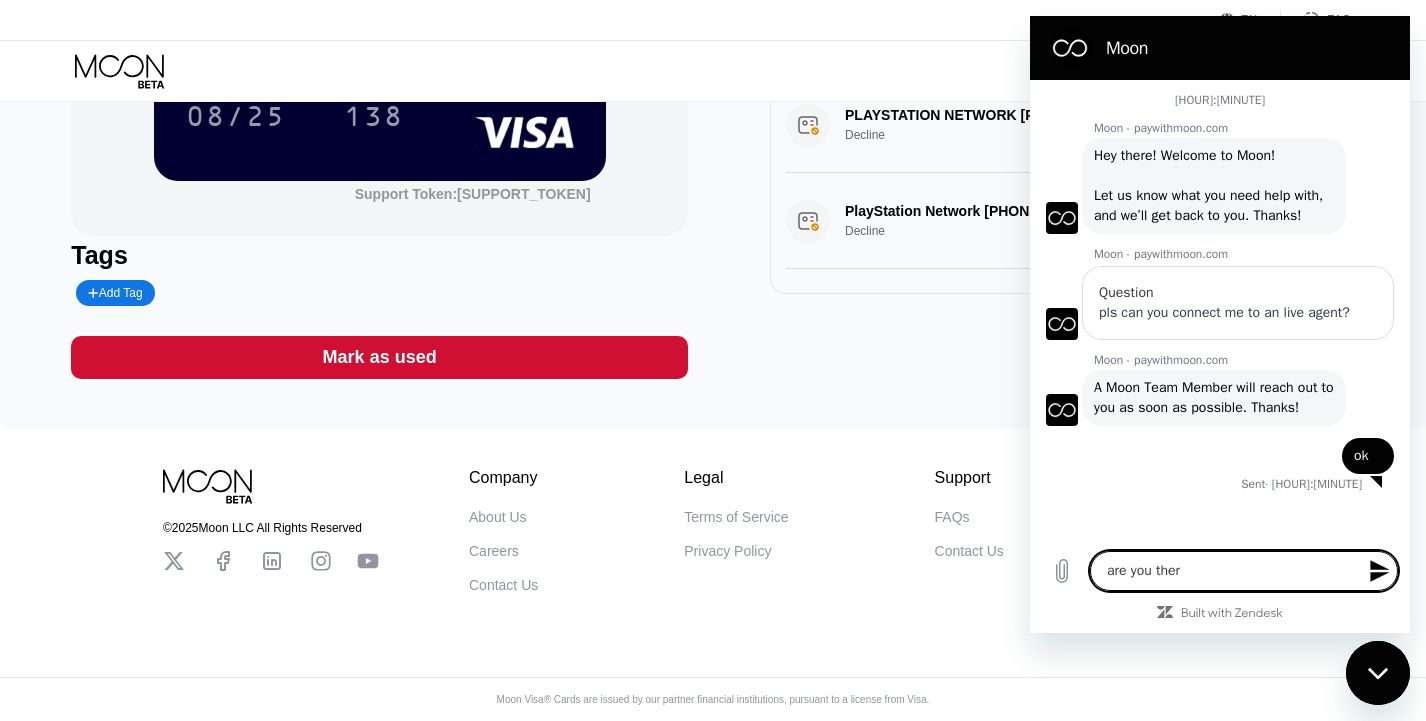 type on "are you there" 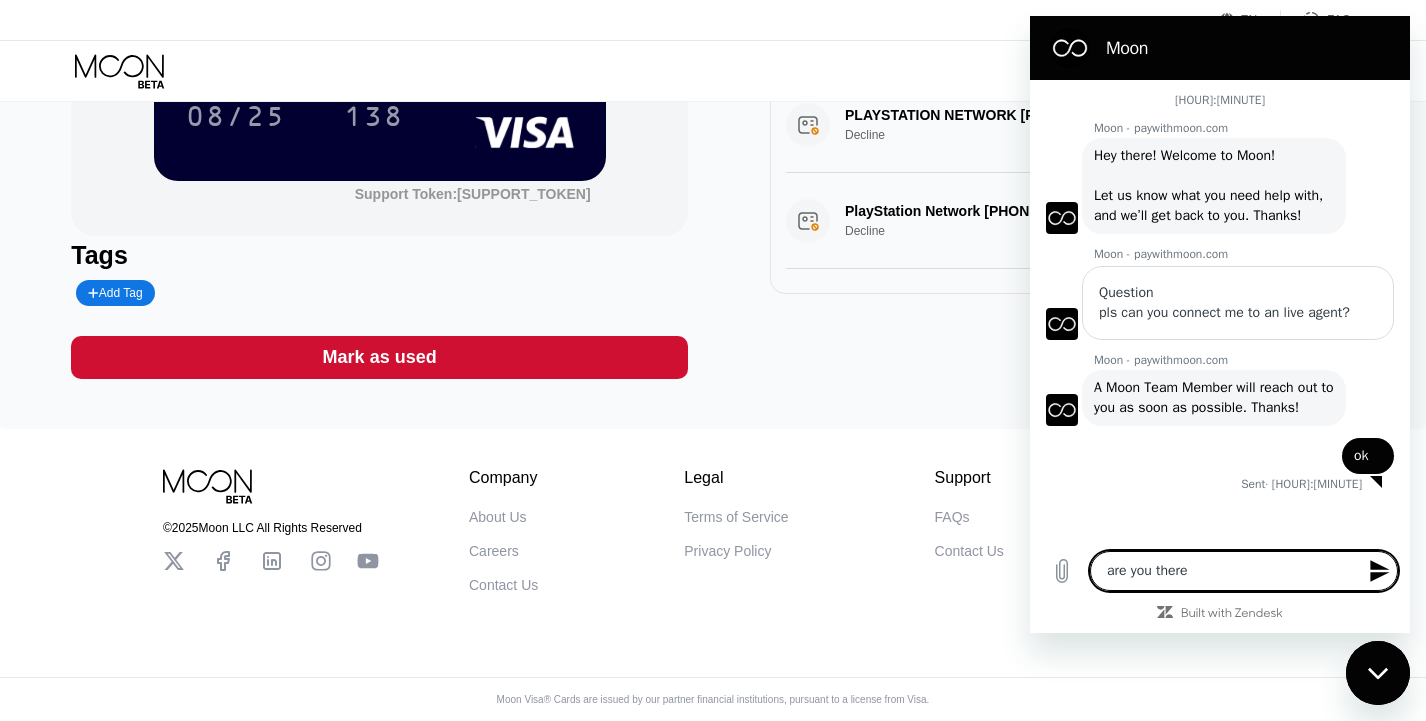 type on "are you there?" 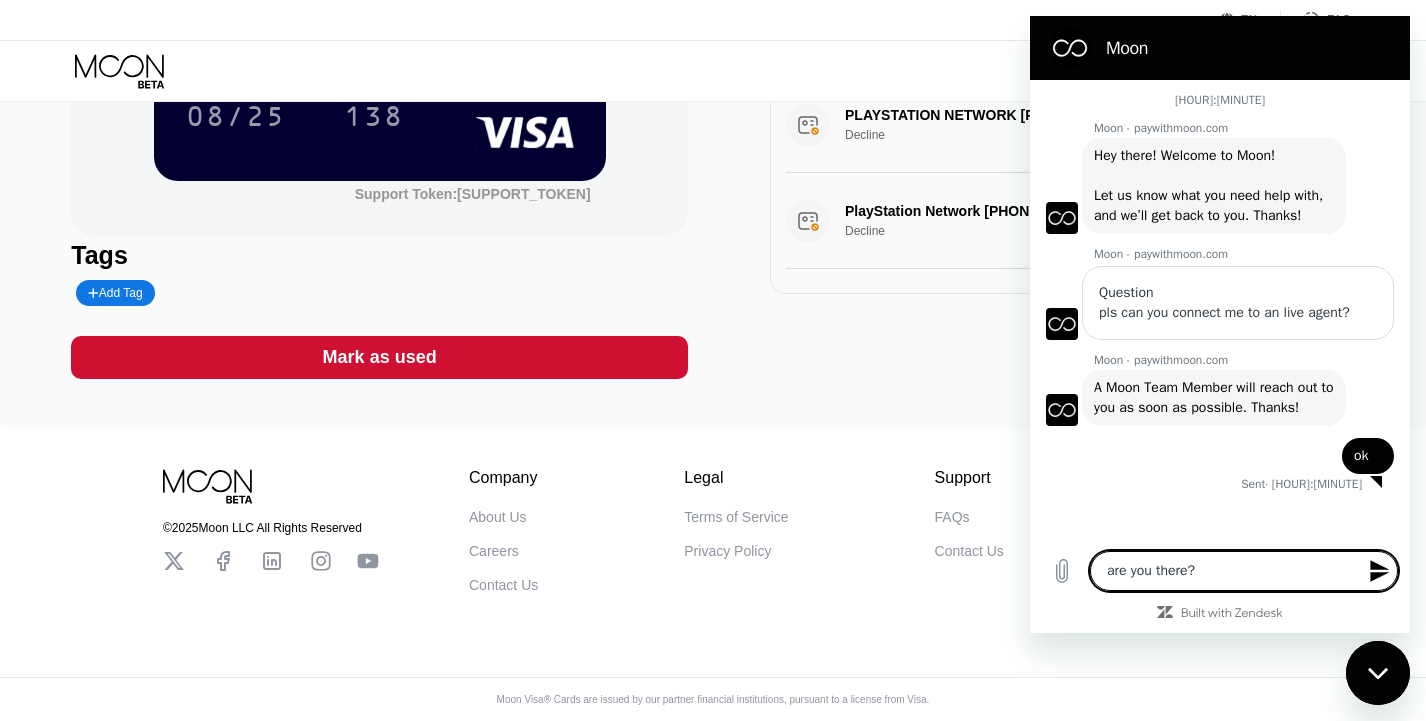 type 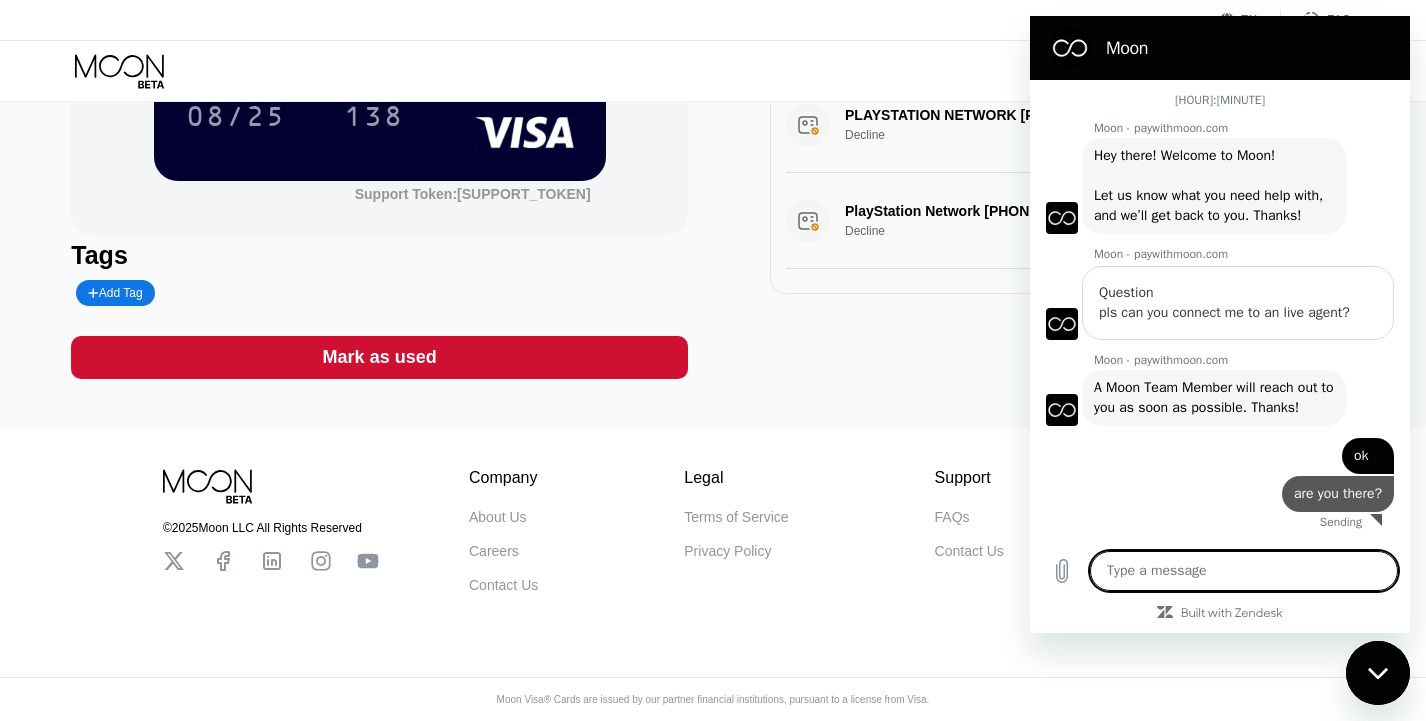 scroll, scrollTop: 16, scrollLeft: 0, axis: vertical 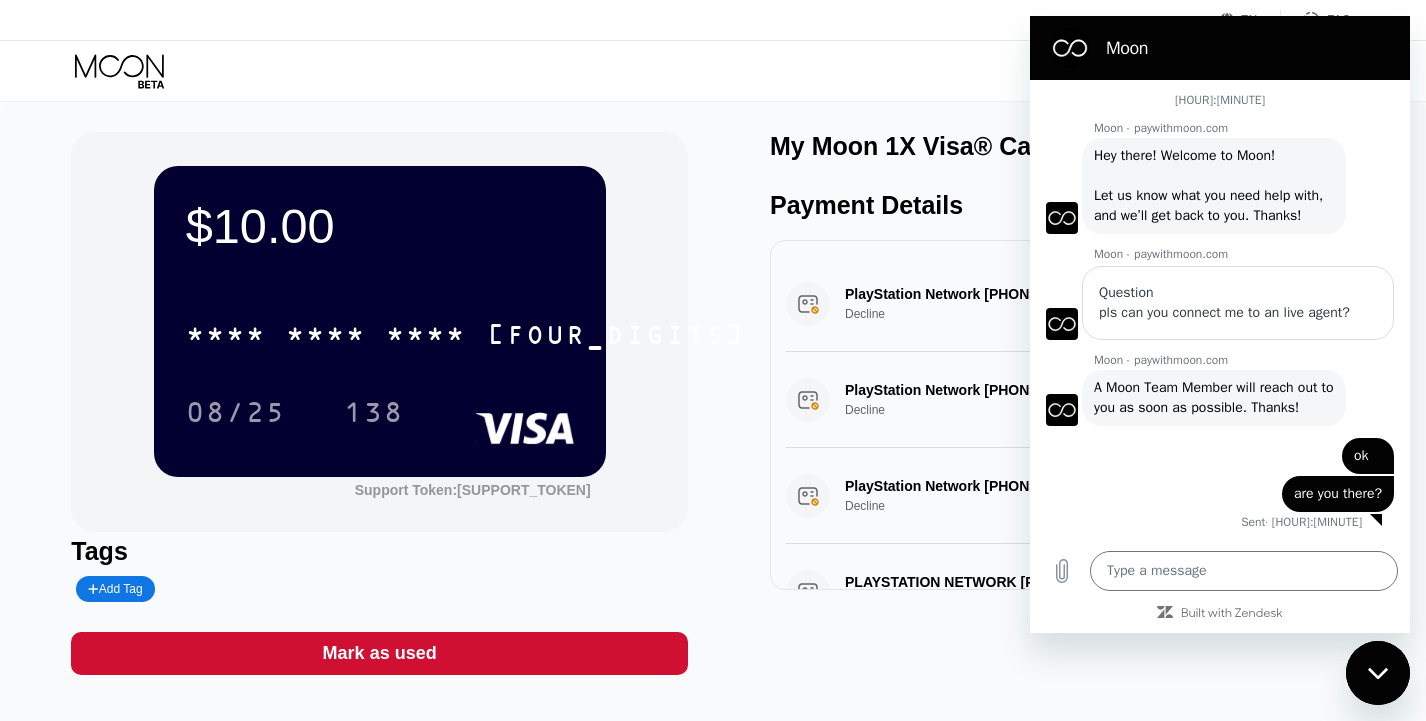 click on "$[PRICE] * * * * * * * * * * * * [FOUR_DIGITS] [MM]/[YY] [THREE_DIGITS] Support Token:  [SUPPORT_TOKEN] Tags  Add Tag Mark as used My Moon 1X Visa® Card Payment Details PlayStation Network      [PHONE]  US Decline $[PRICE] [MONTH] [DAY], [YEAR] [HOUR]:[MINUTE] [AM/PM] PlayStation Network      [PHONE]  US Decline $[PRICE] [MONTH] [DAY], [YEAR] [HOUR]:[MINUTE] [AM/PM] PlayStation Network      [PHONE]  US Decline $[PRICE] [MONTH] [DAY], [YEAR] [HOUR]:[MINUTE] [AM/PM] PLAYSTATION NETWORK      [PHONE] US Decline $[PRICE] [MONTH] [DAY], [YEAR] [HOUR]:[MINUTE] [AM/PM] PlayStation Network      [PHONE]  US Decline $[PRICE] [MONTH] [DAY], [YEAR] [HOUR]:[MINUTE] [AM/PM] Card Created [BTC_AMOUNT] BTC via ONCHAIN $[PRICE] [MONTH] [DAY], [YEAR] [HOUR]:[MINUTE] [AM/PM]" at bounding box center [713, 413] 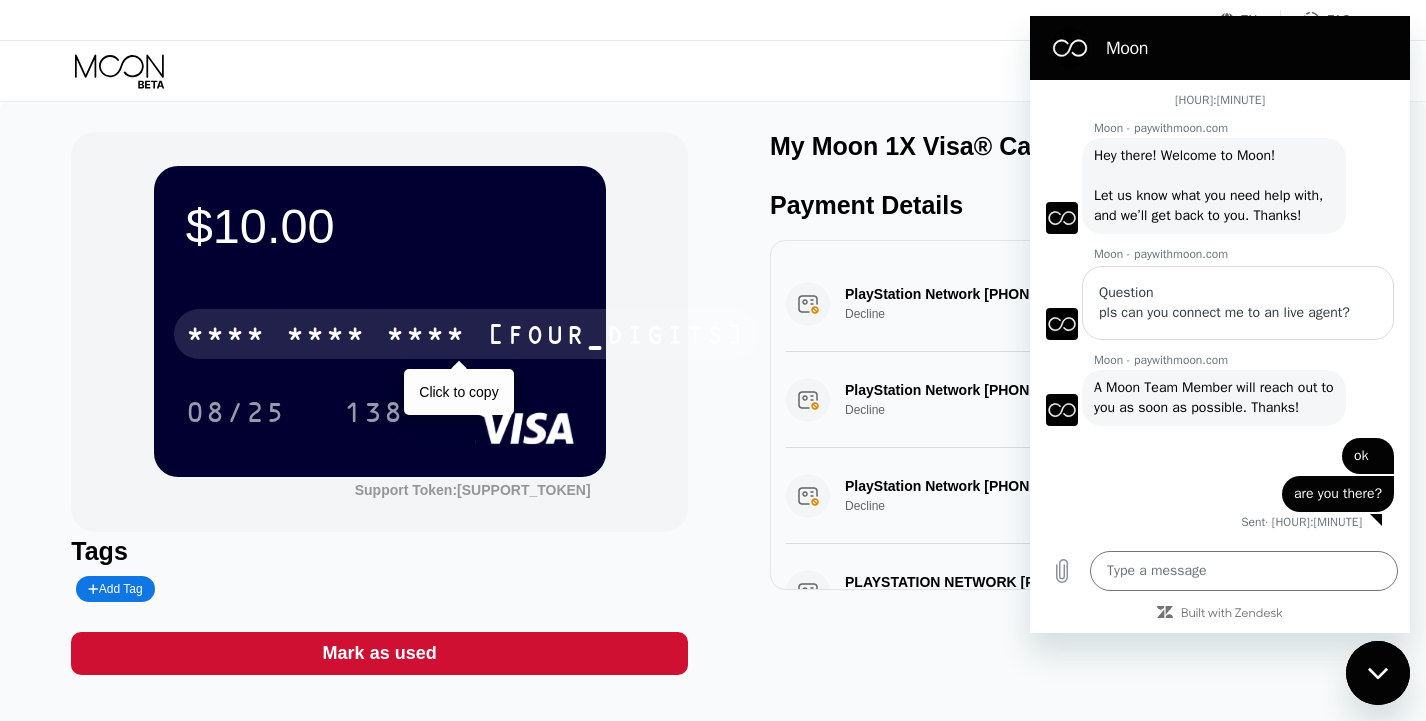click on "* * * * * * * * * * * * [FOUR_DIGITS]" at bounding box center (466, 334) 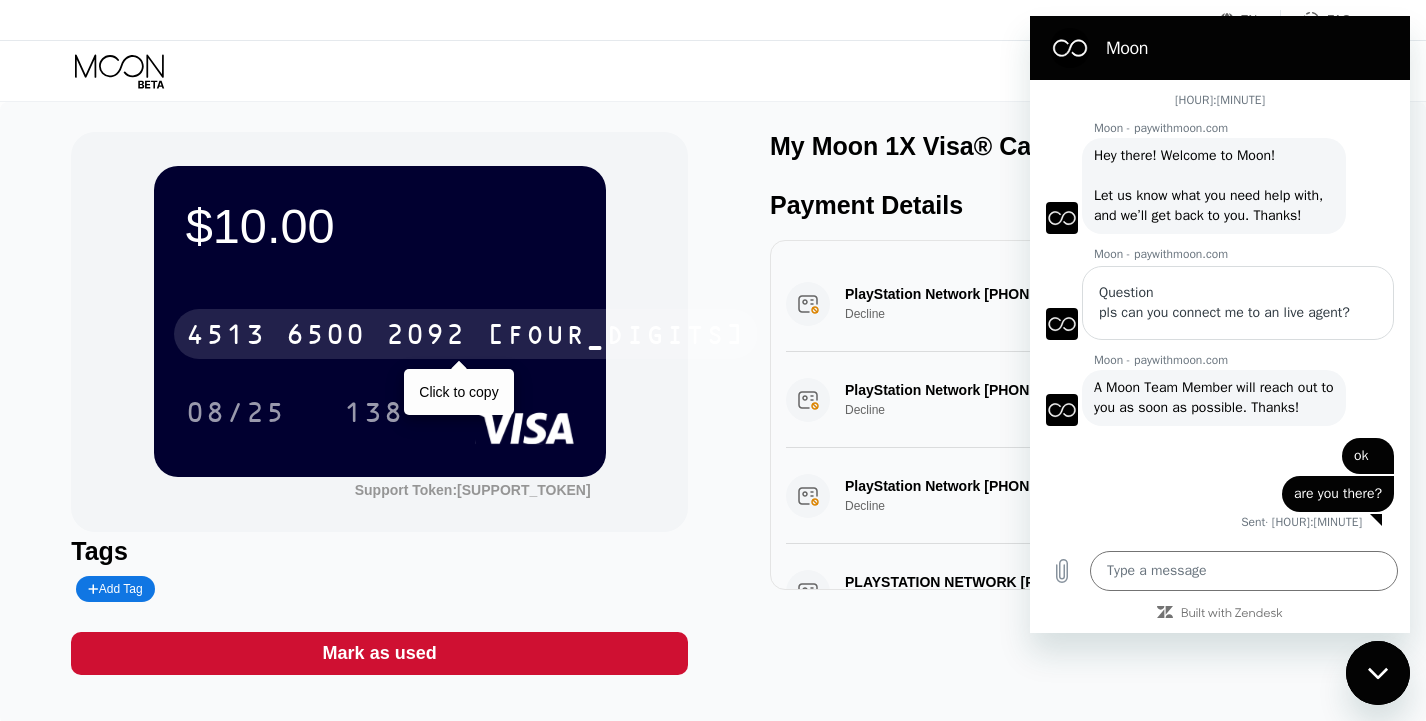 click on "[FOUR_DIGITS]" at bounding box center (616, 337) 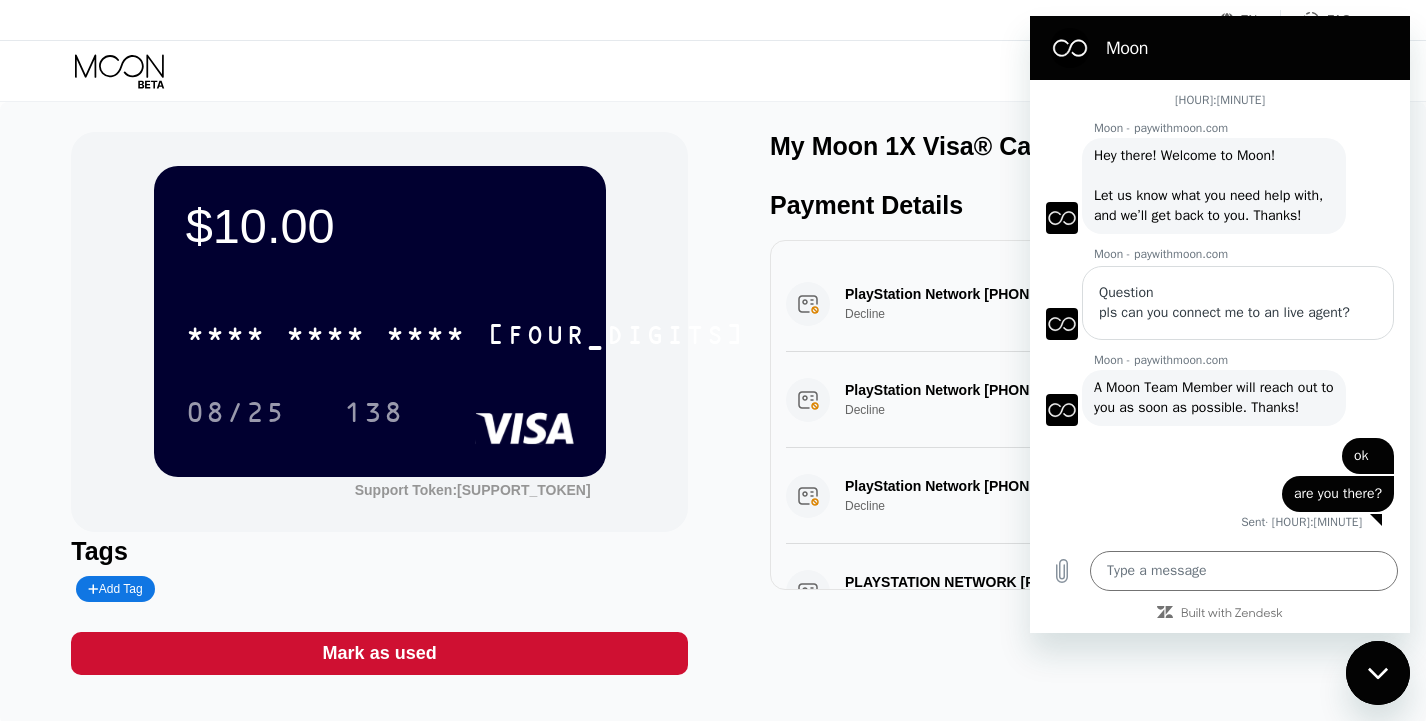 click on "PlayStation Network      [PHONE]  US Decline $[PRICE] [MONTH] [DAY], [YEAR] [HOUR]:[MINUTE] [AM/PM] PlayStation Network      [PHONE]  US Decline $[PRICE] [MONTH] [DAY], [YEAR] [HOUR]:[MINUTE] [AM/PM] PlayStation Network      [PHONE]  US Decline $[PRICE] [MONTH] [DAY], [YEAR] [HOUR]:[MINUTE] [AM/PM] PLAYSTATION NETWORK      [PHONE] US Decline $[PRICE] [MONTH] [DAY], [YEAR] [HOUR]:[MINUTE] [AM/PM] PlayStation Network      [PHONE]  US Decline $[PRICE] [MONTH] [DAY], [YEAR] [HOUR]:[MINUTE] [AM/PM] Card Created [BTC_AMOUNT] BTC via ONCHAIN $[PRICE] [MONTH] [DAY], [YEAR] [HOUR]:[MINUTE] [AM/PM]" at bounding box center [1078, 415] 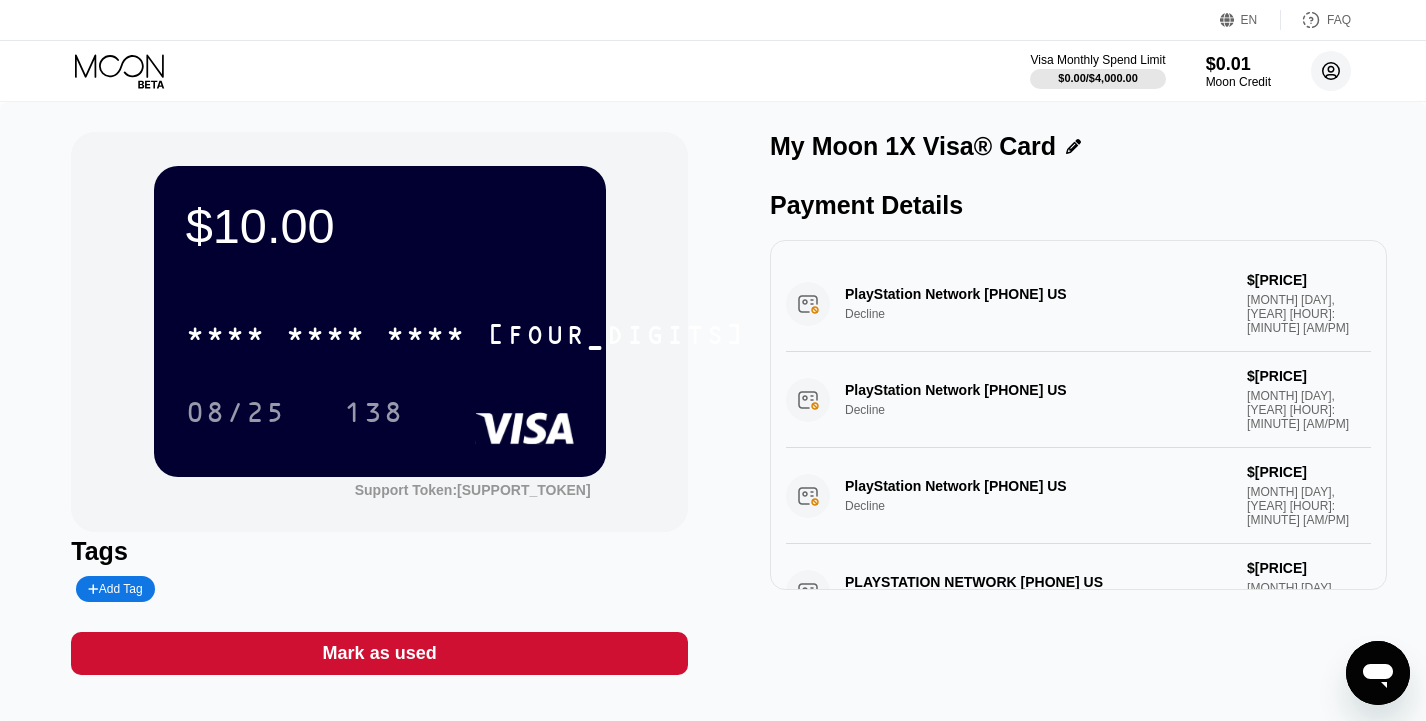 click 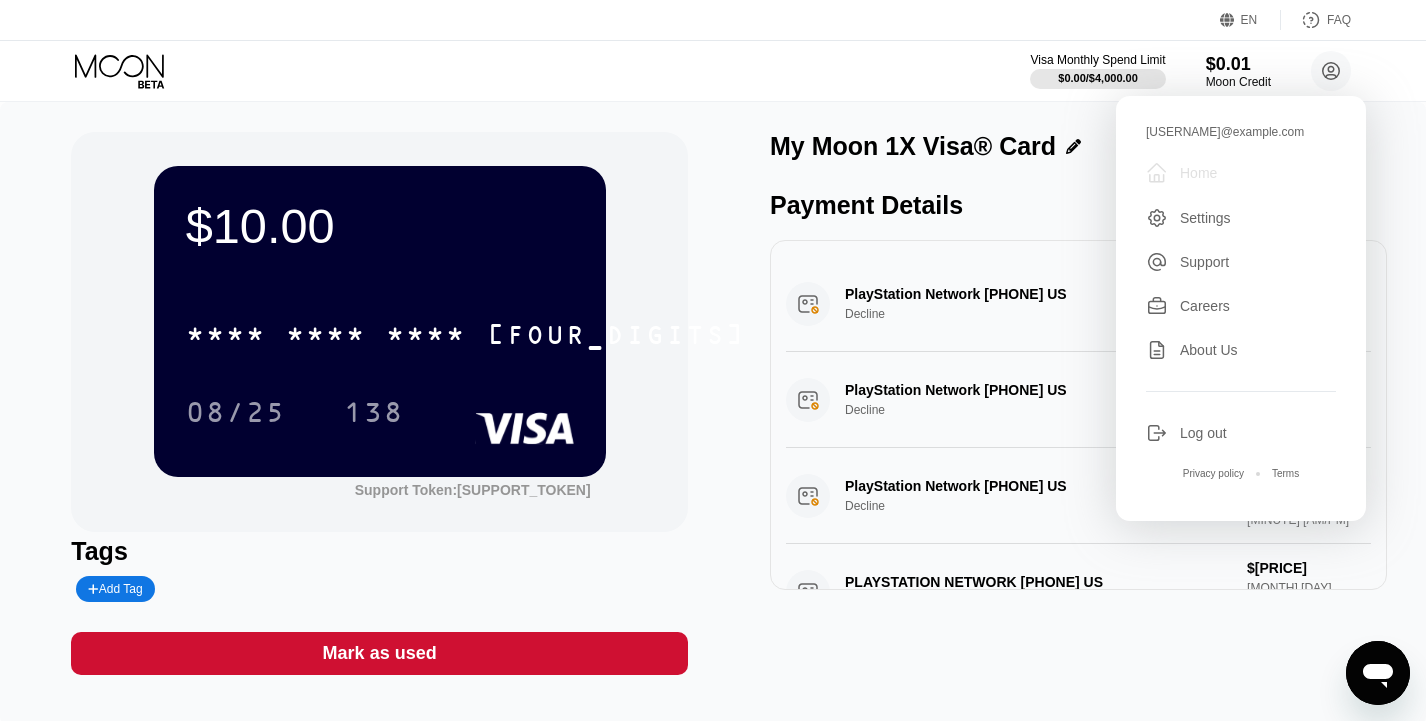 click on "Home" at bounding box center [1198, 173] 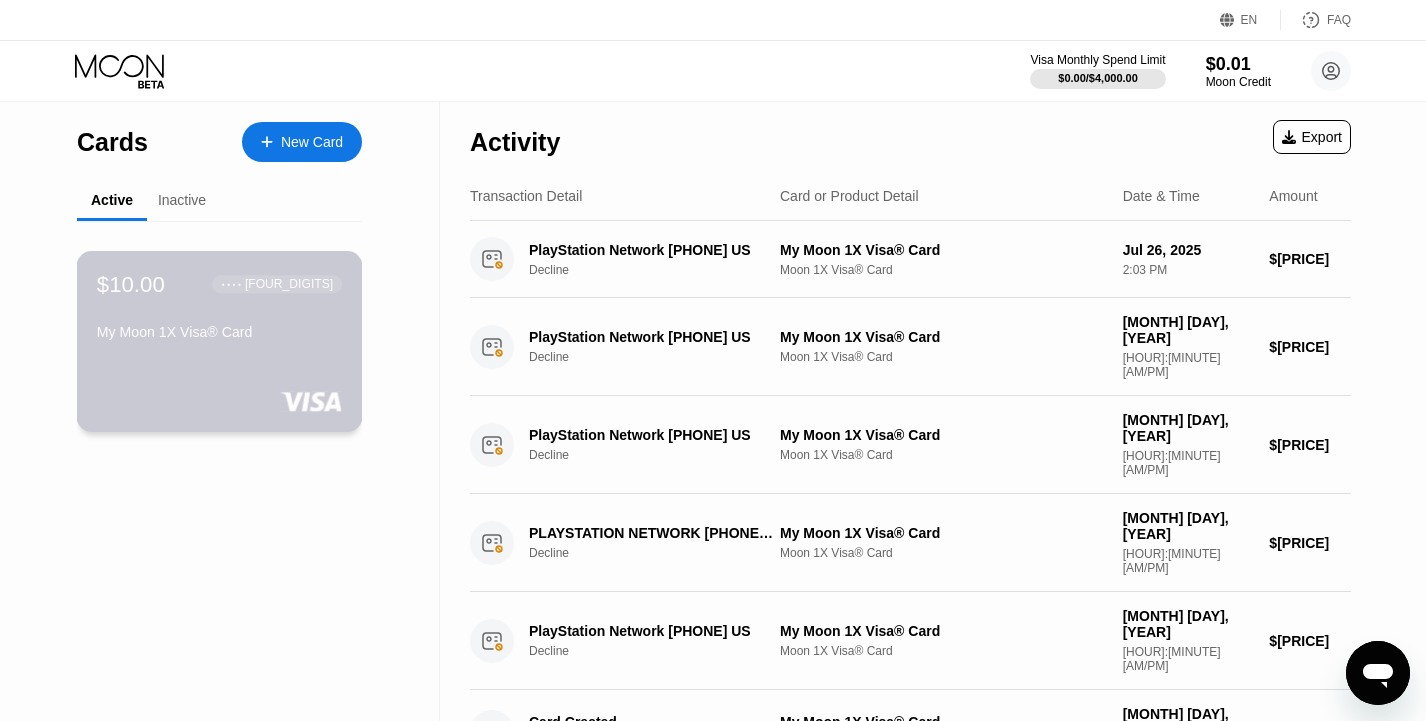 click on "My Moon 1X Visa® Card" at bounding box center [219, 336] 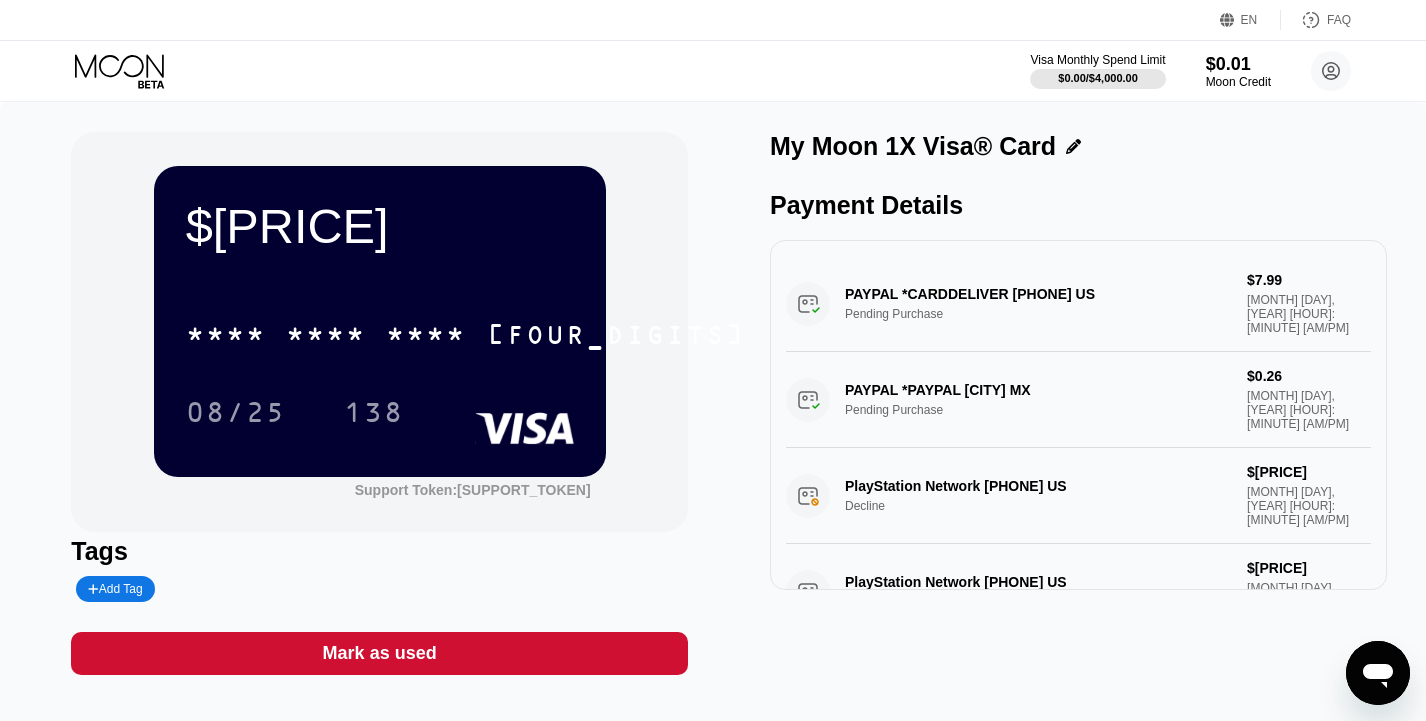 click on "PAYPAL *CARDDELIVER      [PHONE]   US Pending Purchase $[PRICE] [MONTH] [DAY], [YEAR] [HOUR]:[MINUTE] [AM/PM]" at bounding box center (1078, 304) 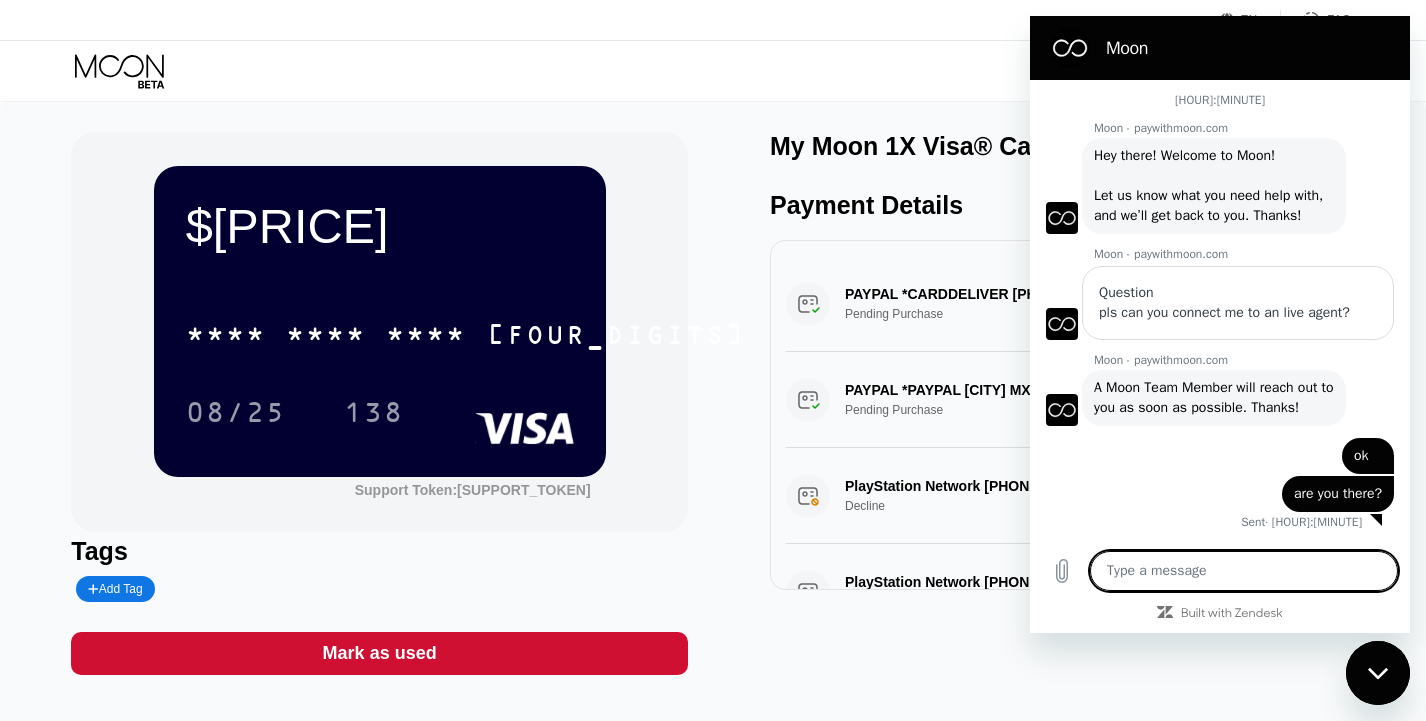 type on "x" 